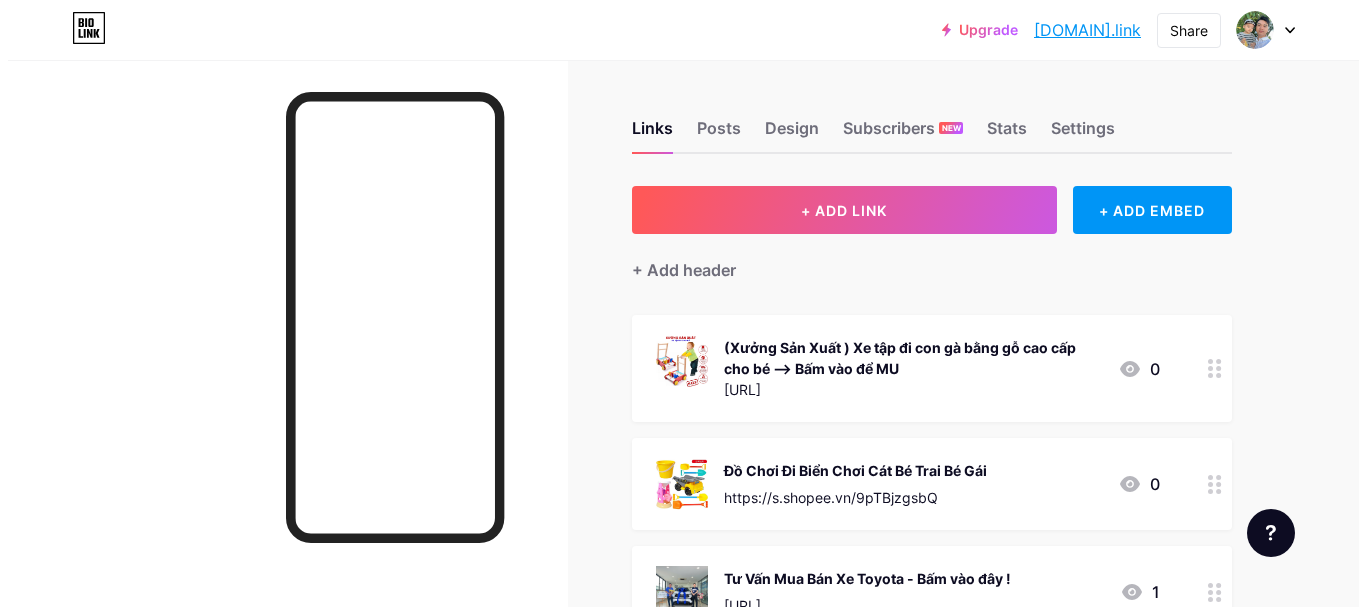 scroll, scrollTop: 0, scrollLeft: 0, axis: both 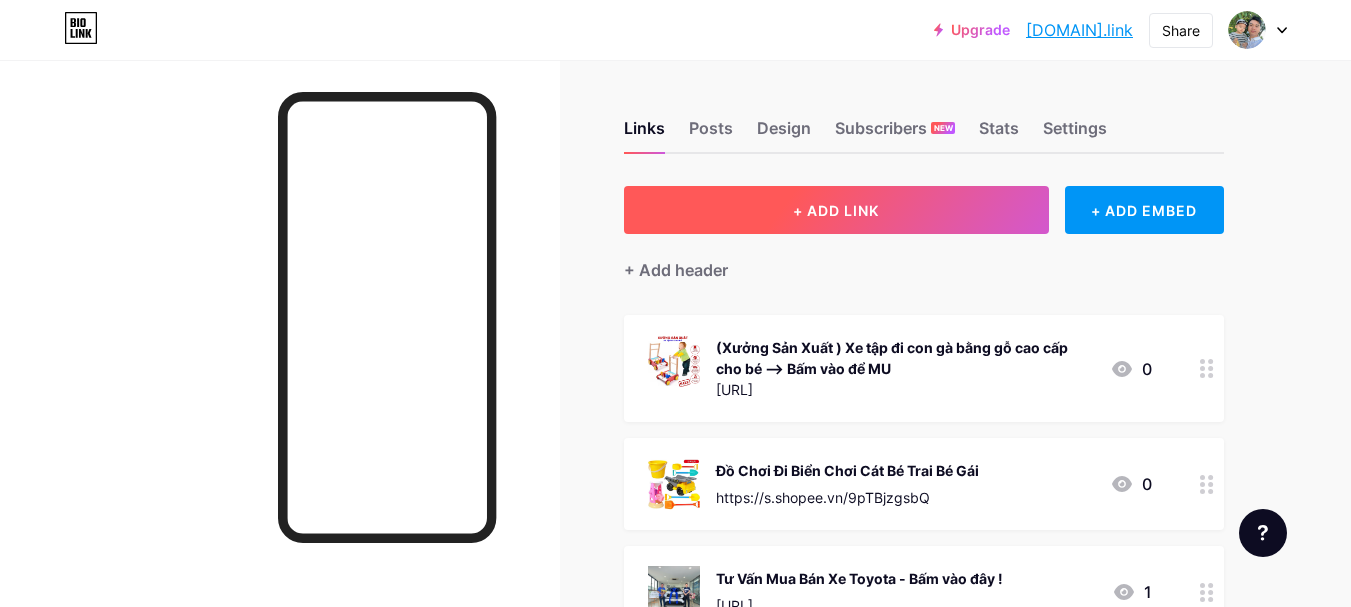 click on "+ ADD LINK" at bounding box center (836, 210) 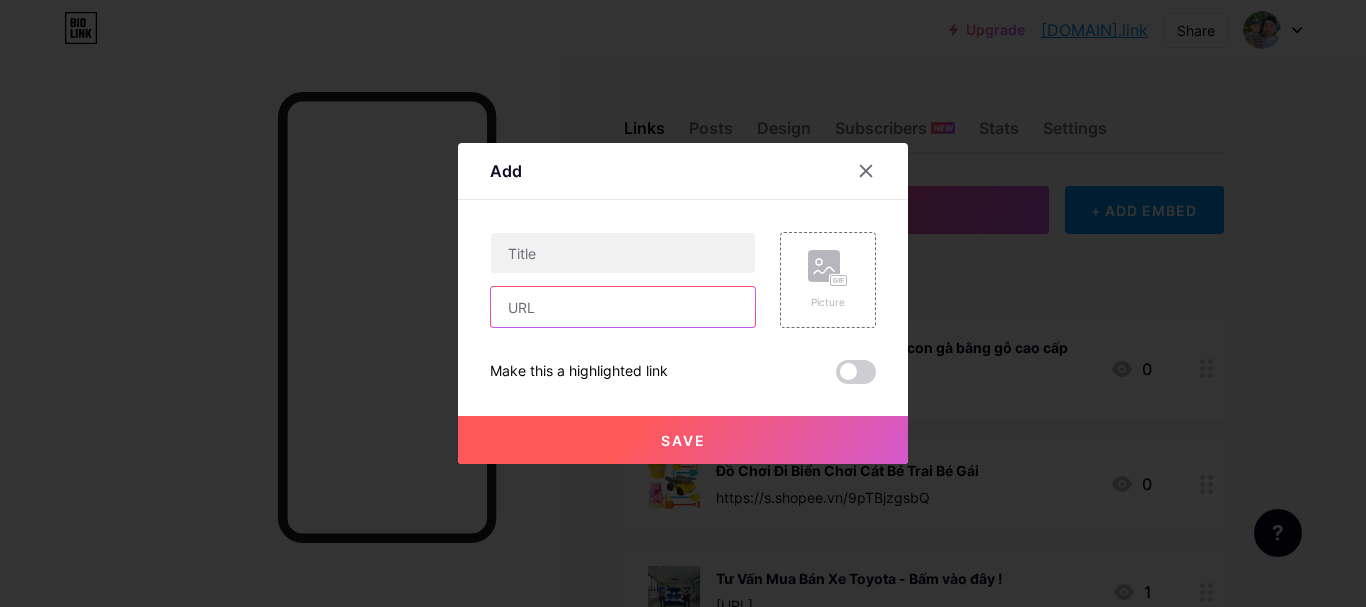 click at bounding box center [623, 307] 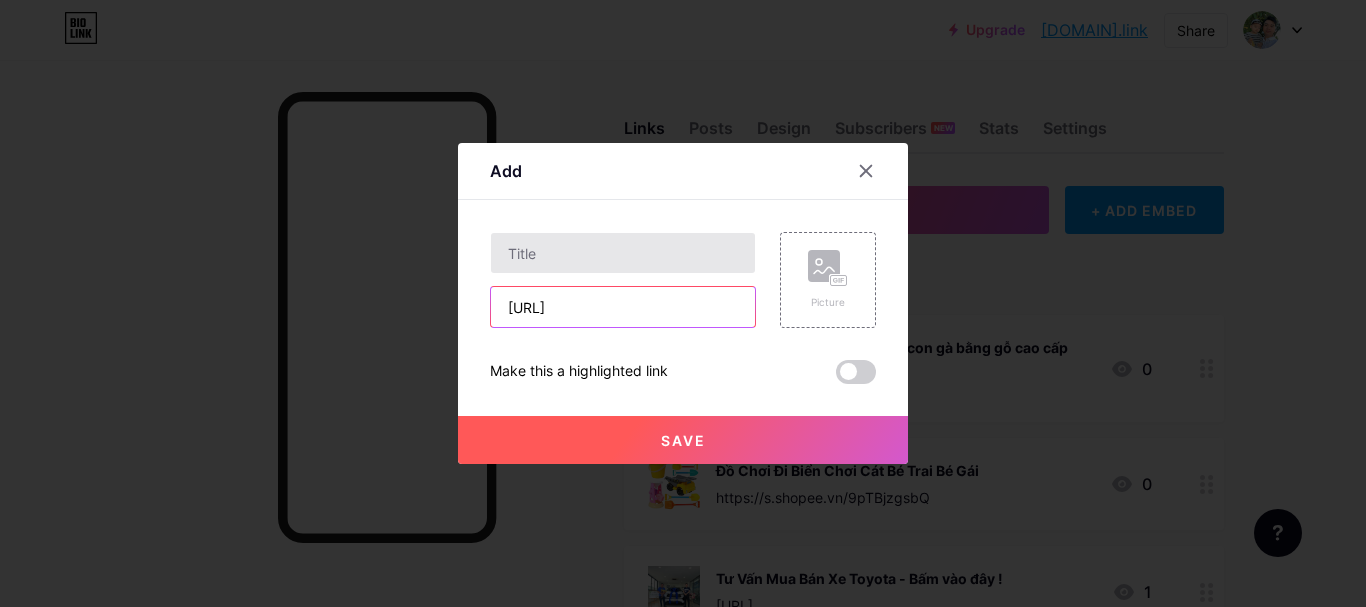 type on "[URL]" 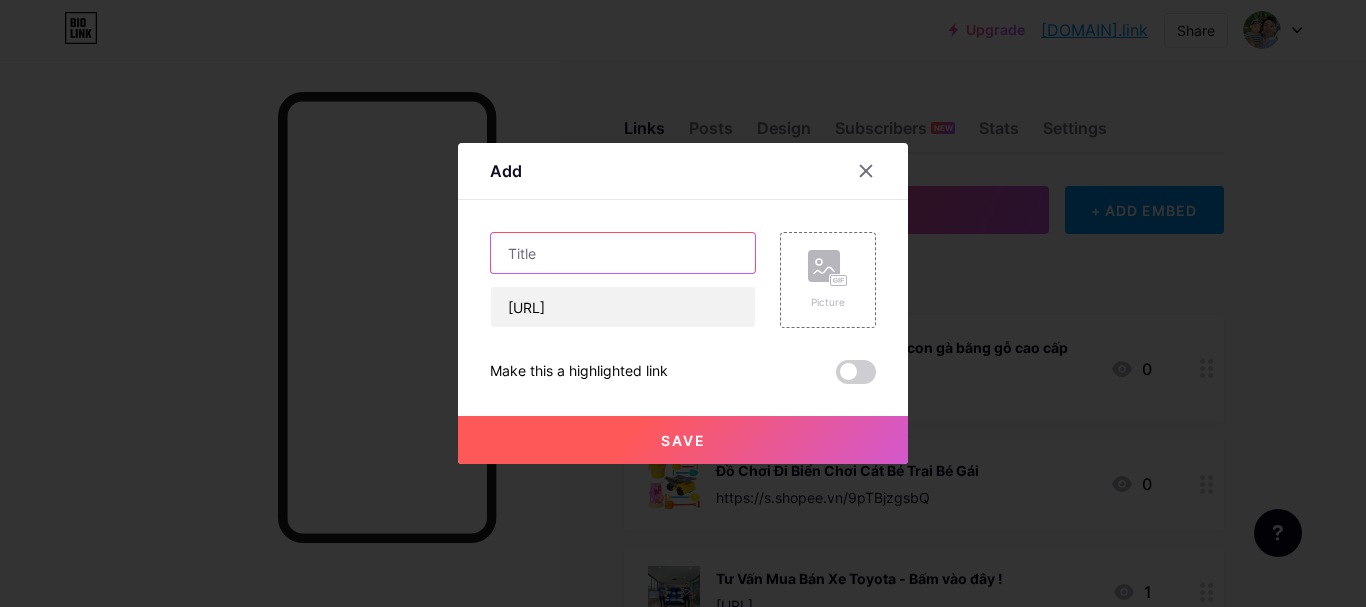 click at bounding box center [623, 253] 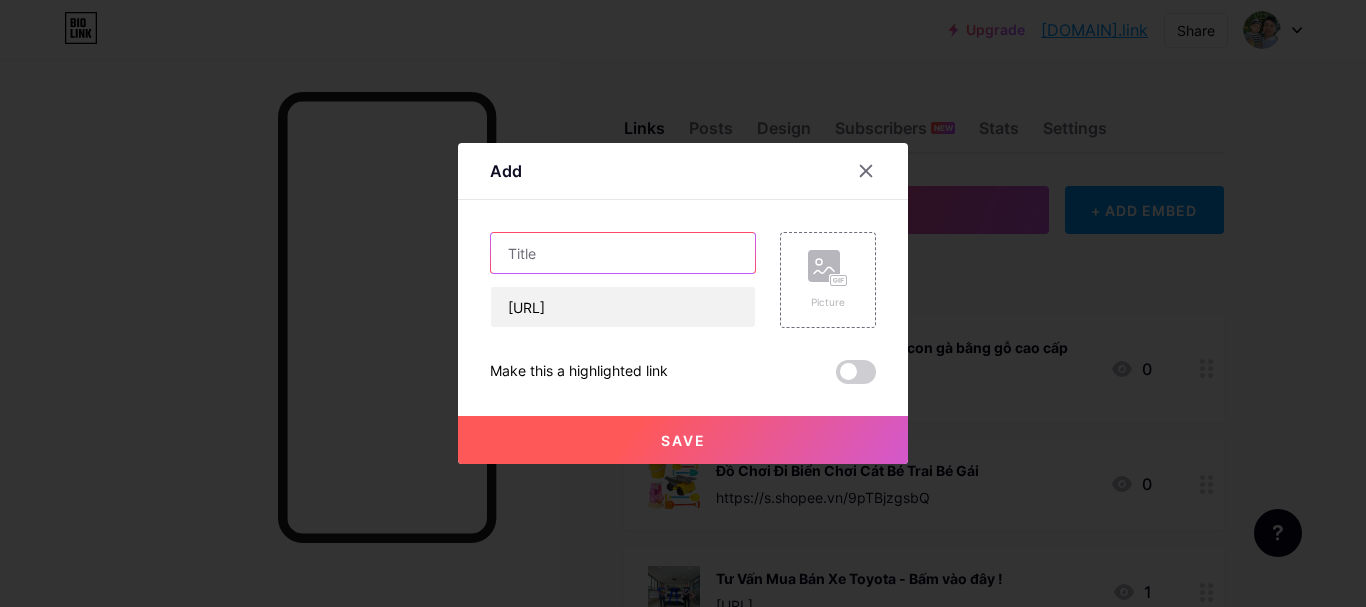 paste on "Mô Hình Giáo Dục Cho Trẻ Em" 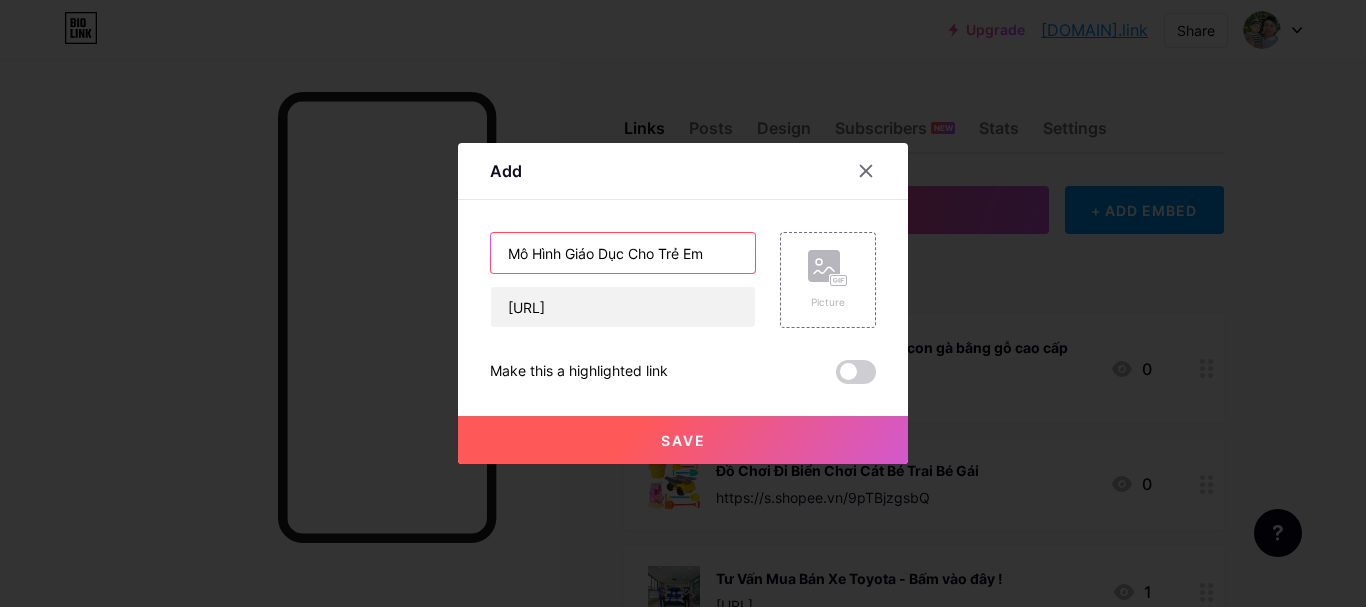 click on "Mô Hình Giáo Dục Cho Trẻ Em" at bounding box center [623, 253] 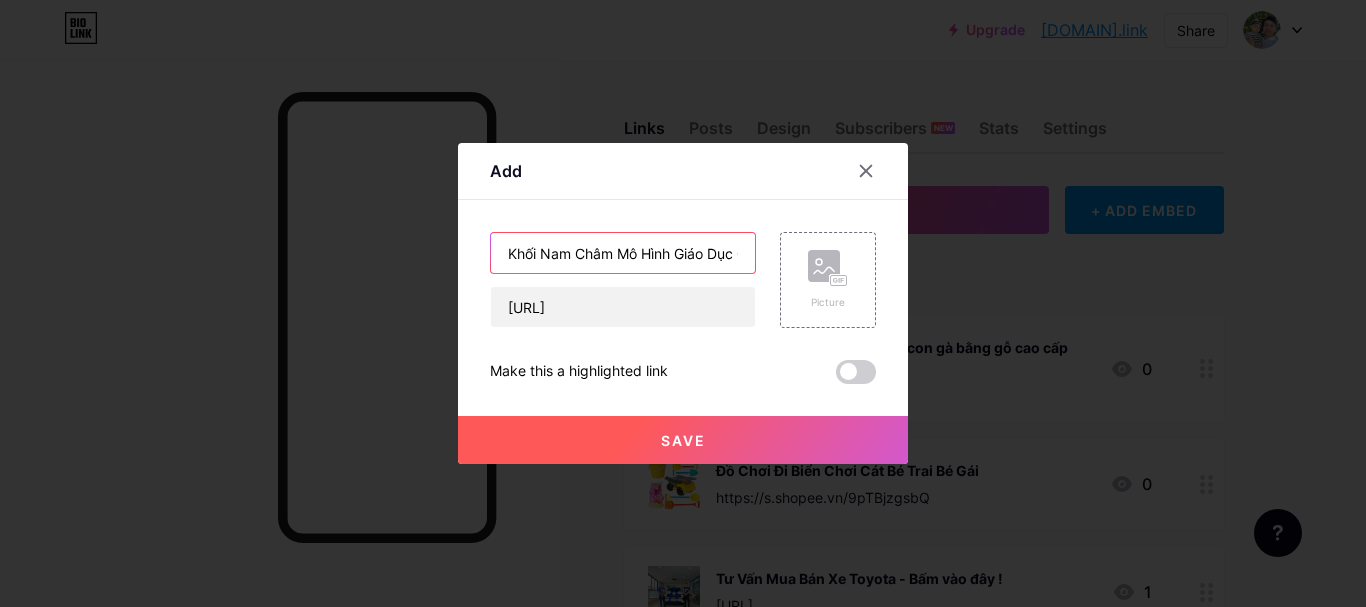click on "Khối Nam Châm Mô Hình Giáo Dục Cho Trẻ Em" at bounding box center [623, 253] 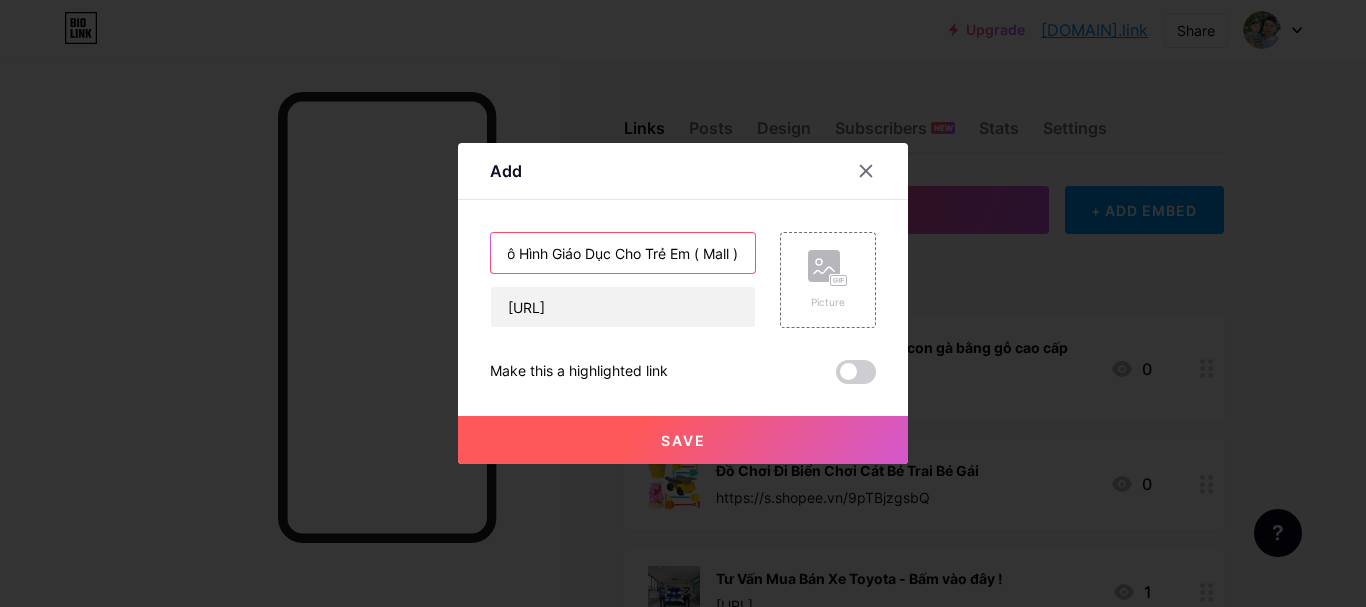 scroll, scrollTop: 0, scrollLeft: 129, axis: horizontal 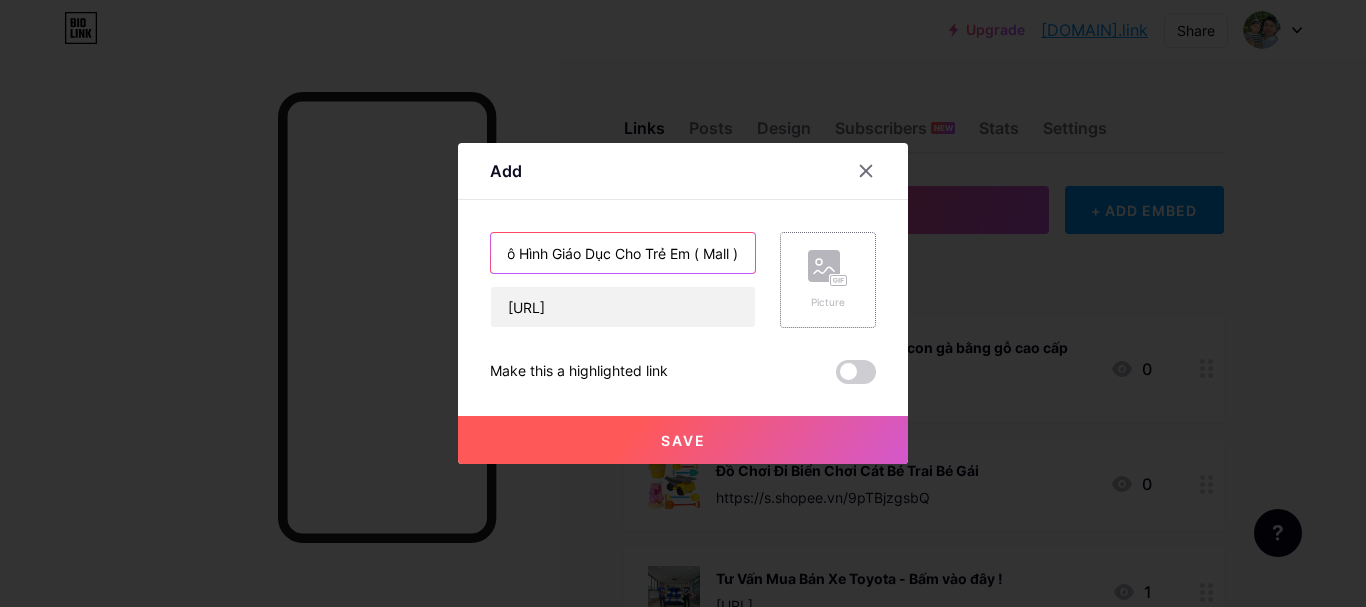 type on "Khối Nam Châm Mô Hình Giáo Dục Cho Trẻ Em ( Mall )" 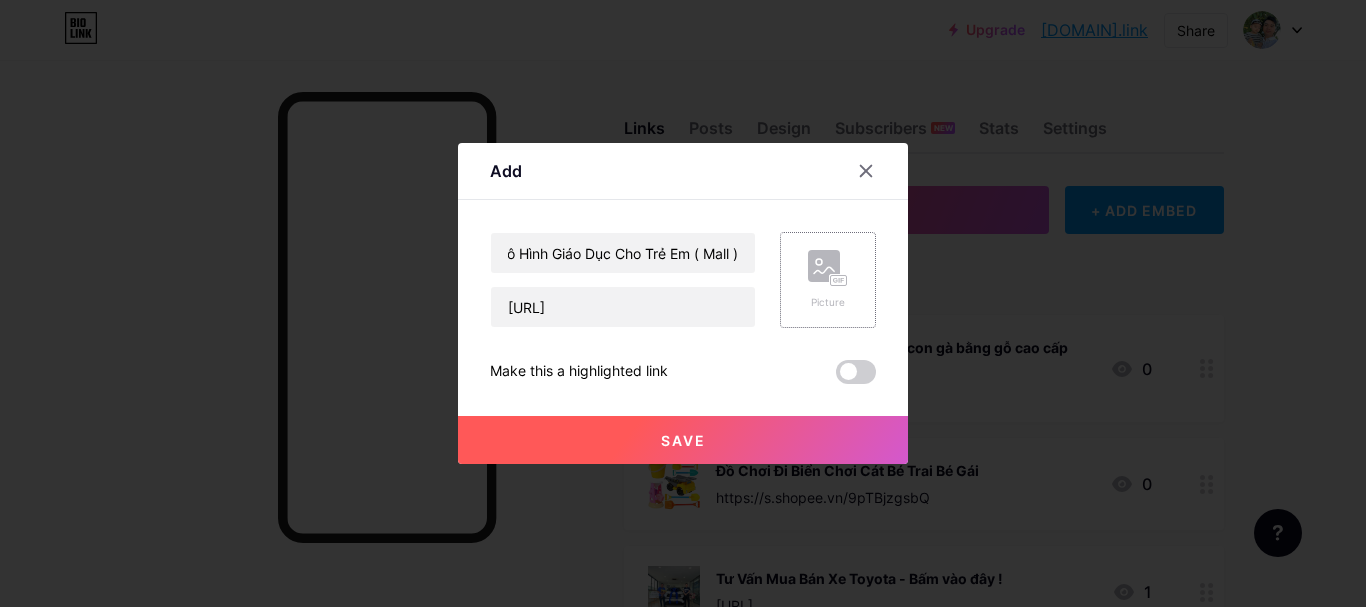 click on "Picture" at bounding box center [828, 302] 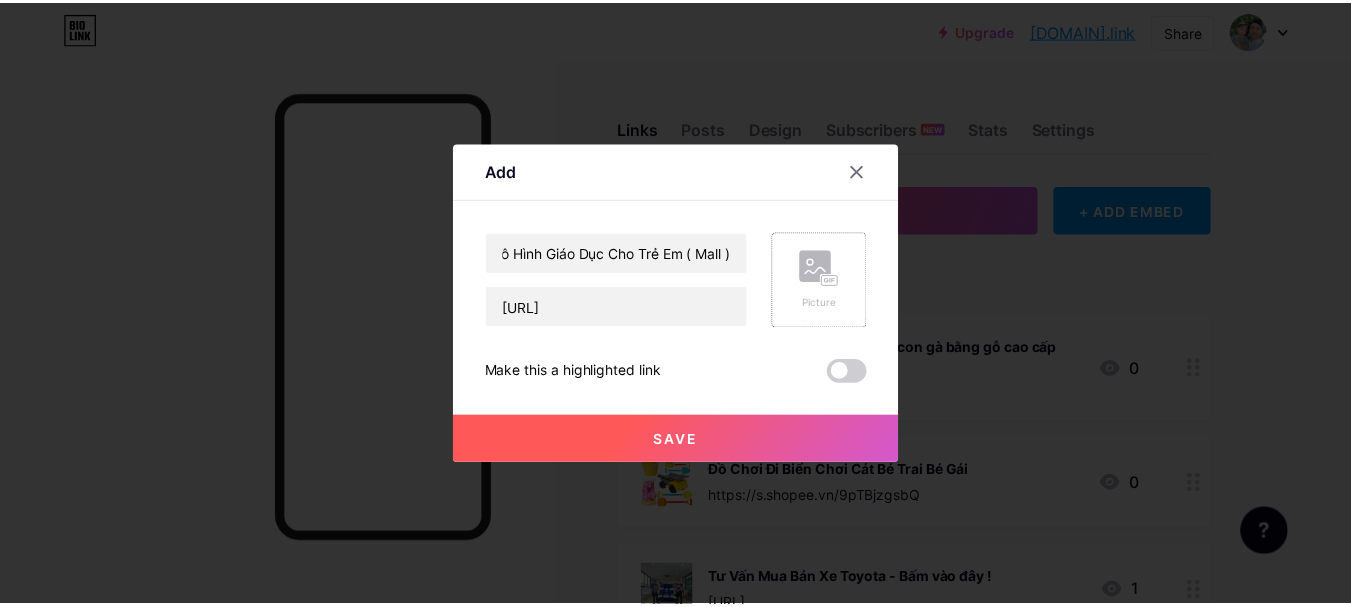 scroll, scrollTop: 0, scrollLeft: 0, axis: both 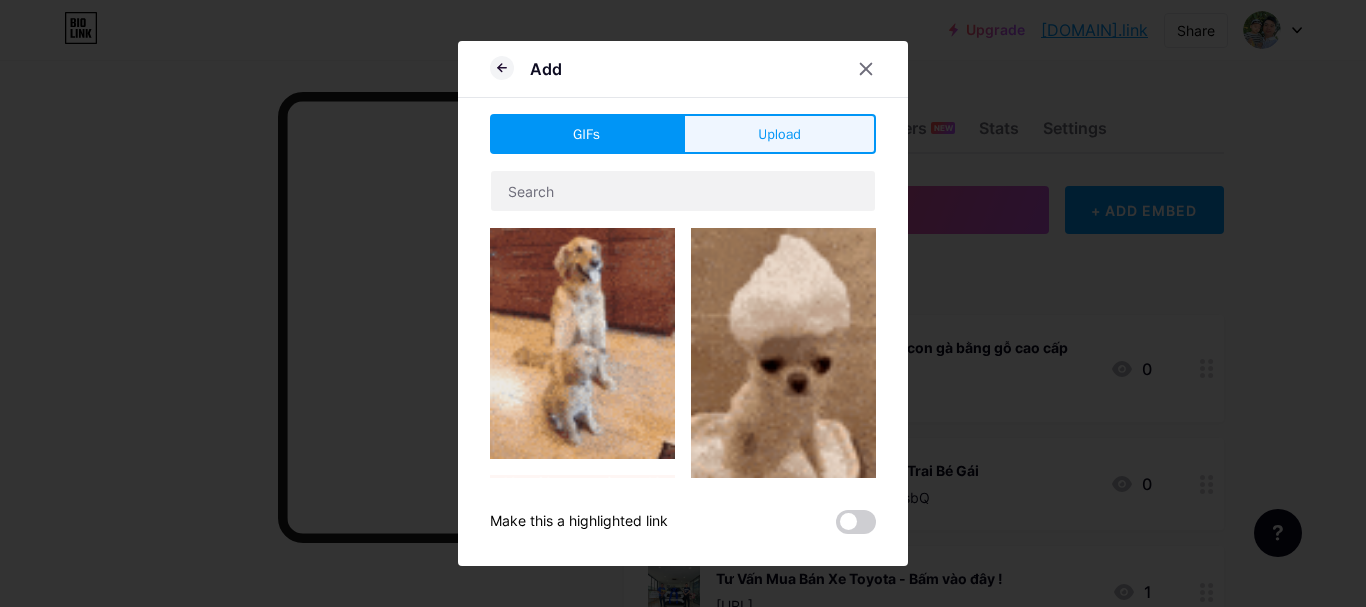 click on "Upload" at bounding box center [779, 134] 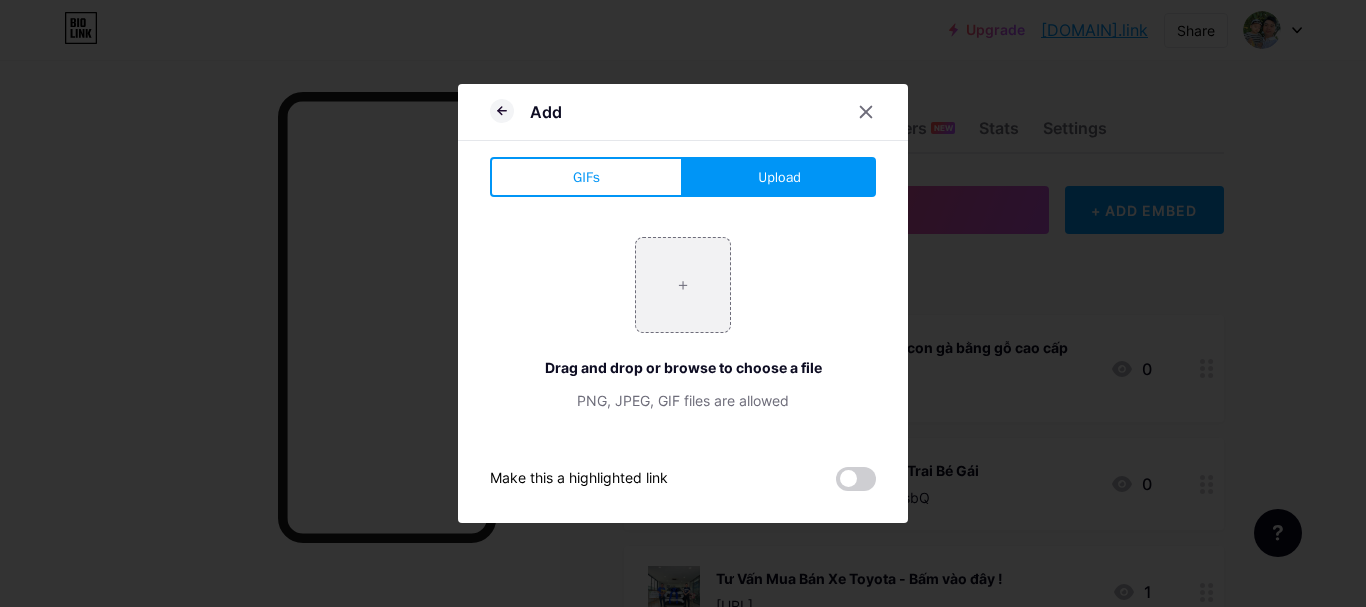type 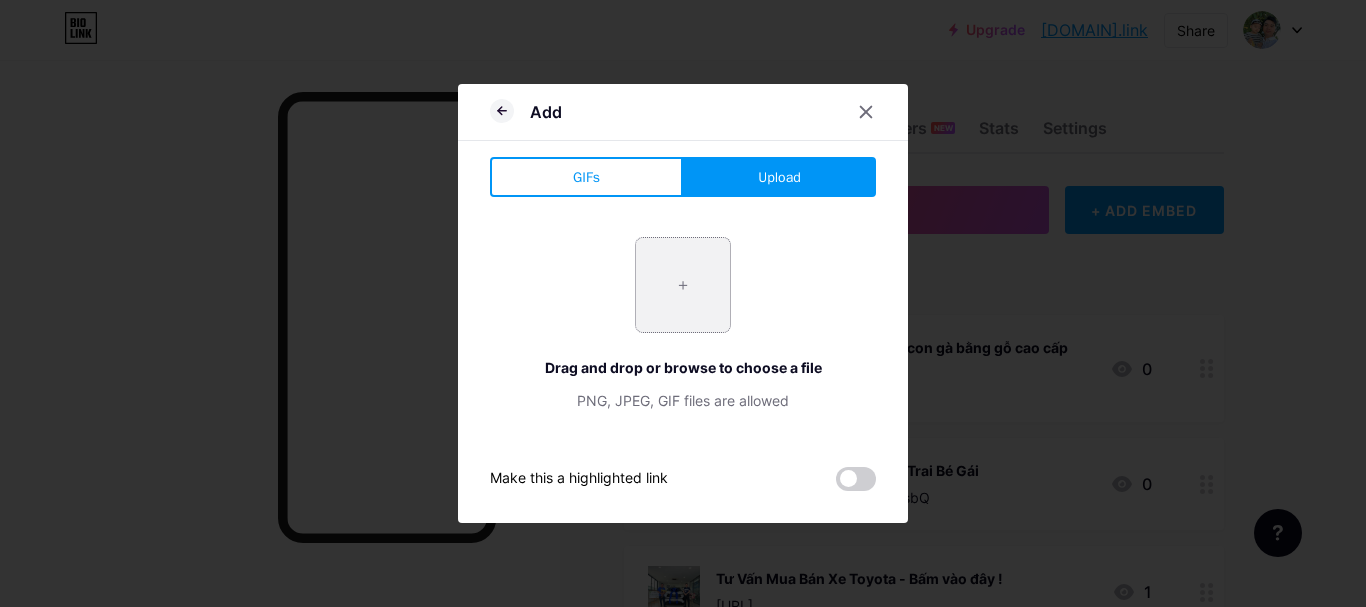 click at bounding box center (683, 285) 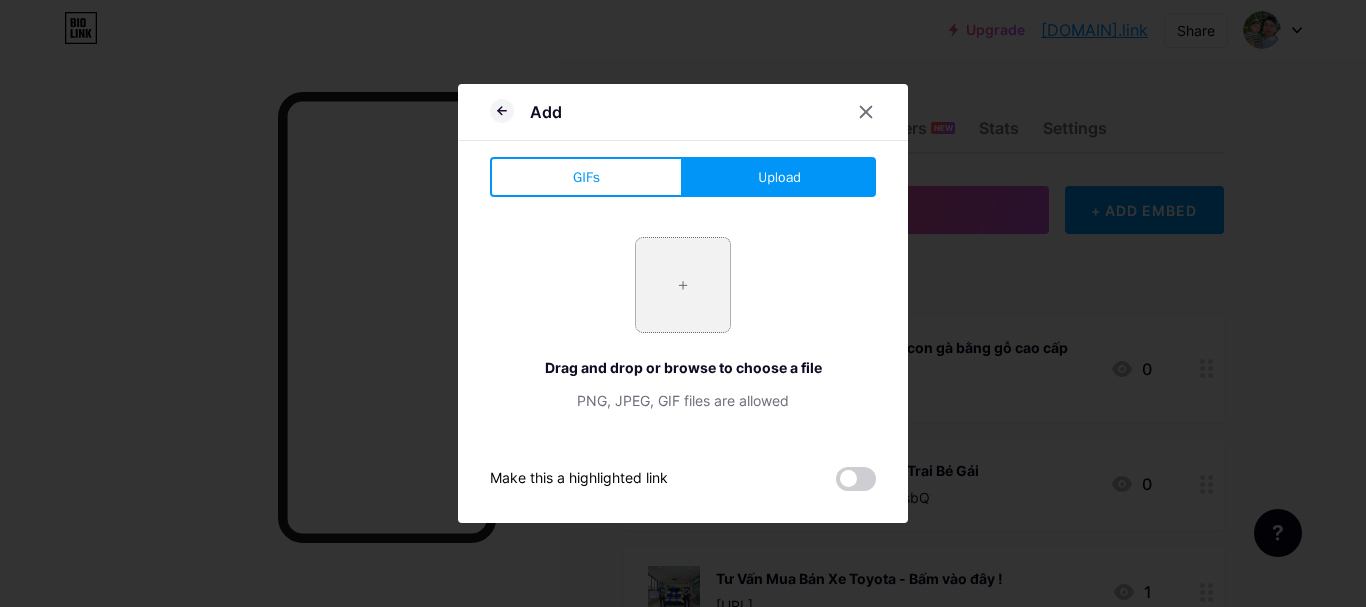 type on "C:\fakepath\[FILENAME].webp" 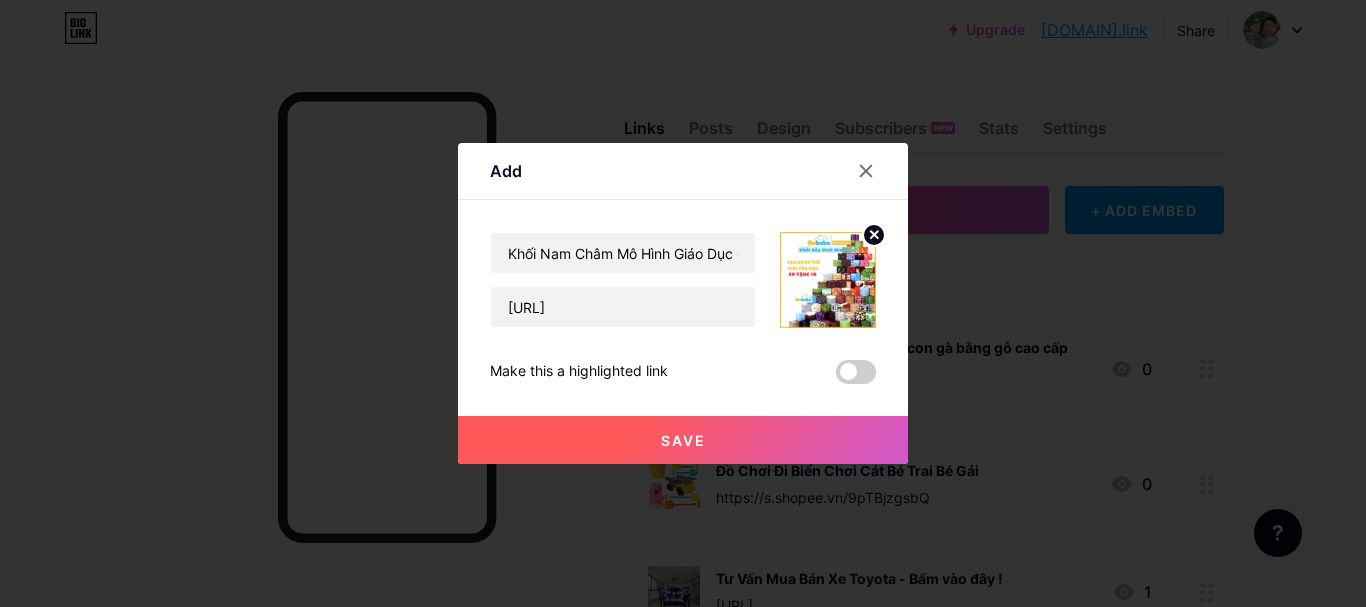 click on "Save" at bounding box center [683, 440] 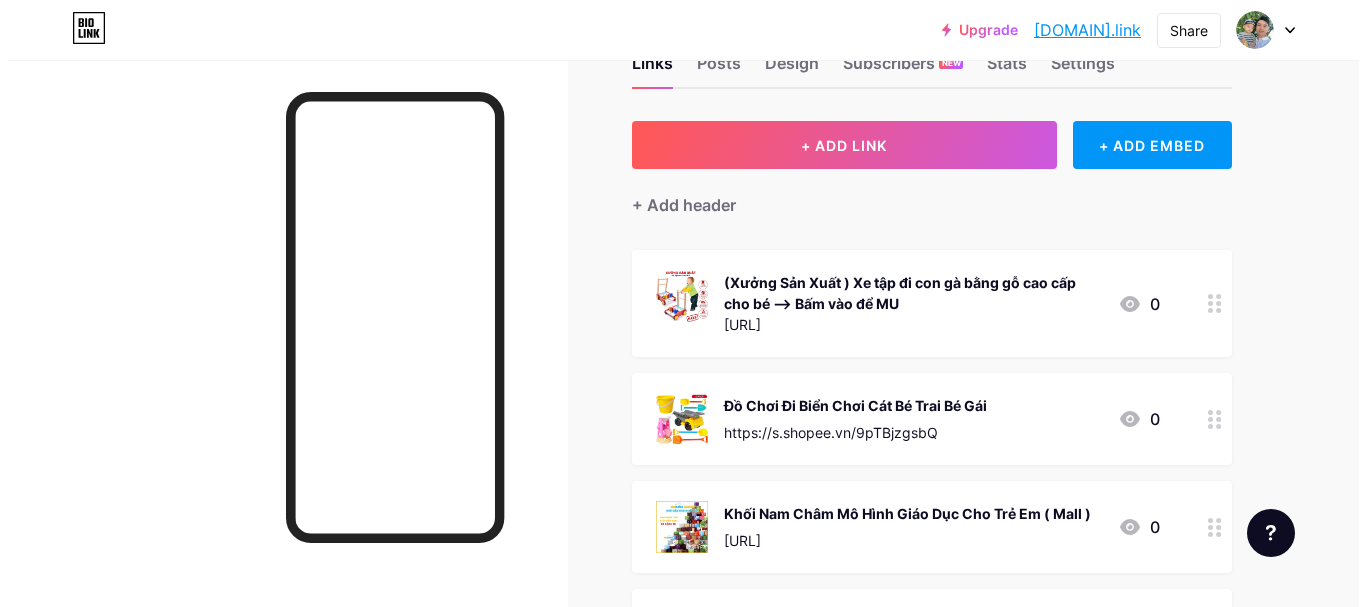 scroll, scrollTop: 100, scrollLeft: 0, axis: vertical 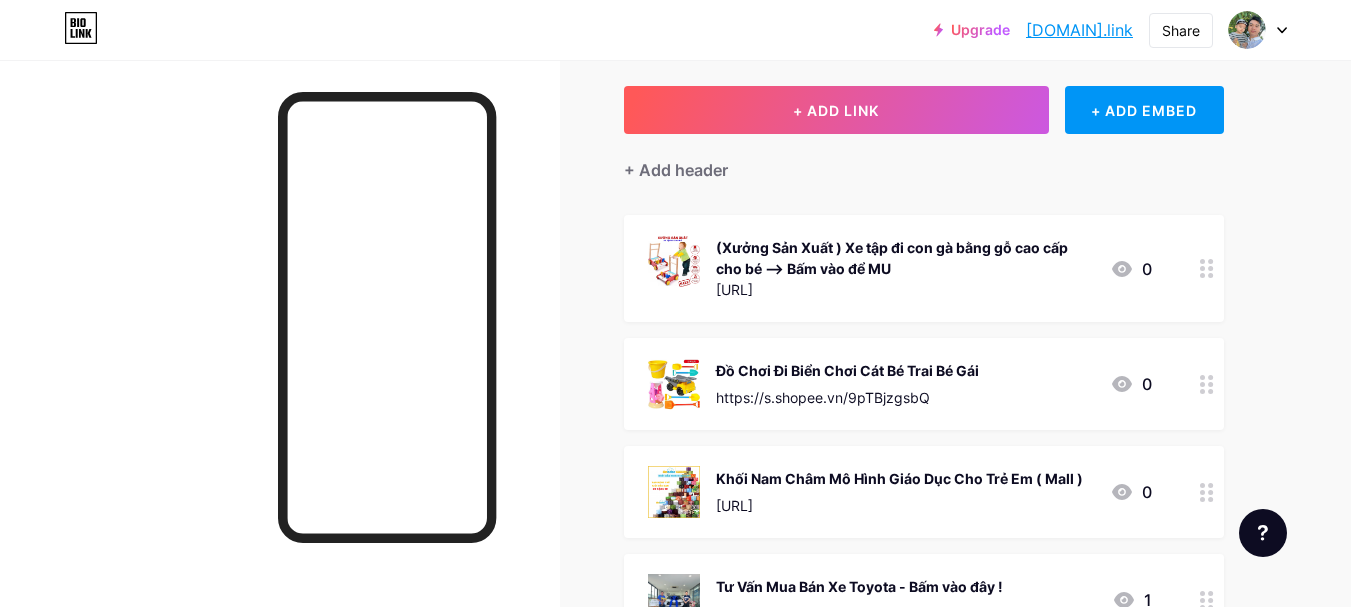 click on "(Xưởng Sản Xuất ) Xe tập đi con gà bằng gỗ cao cấp cho bé --> Bấm vào để MU" at bounding box center (905, 258) 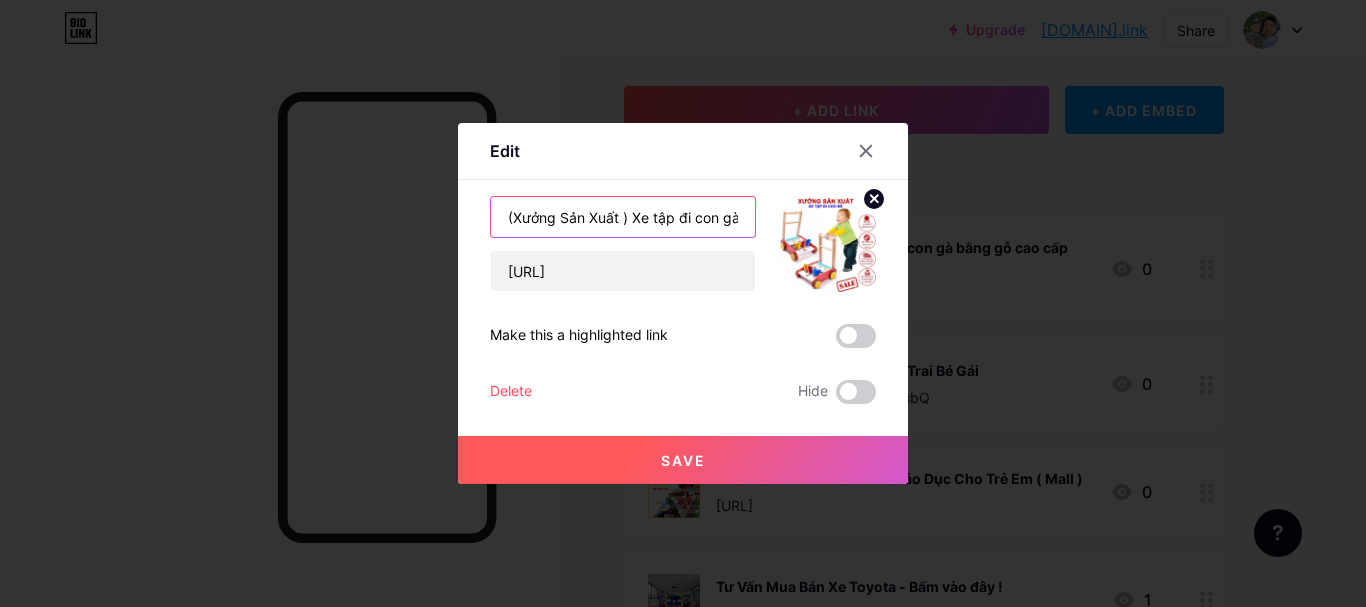 click on "(Xưởng Sản Xuất ) Xe tập đi con gà bằng gỗ cao cấp cho bé --> Bấm vào để MU" at bounding box center [623, 217] 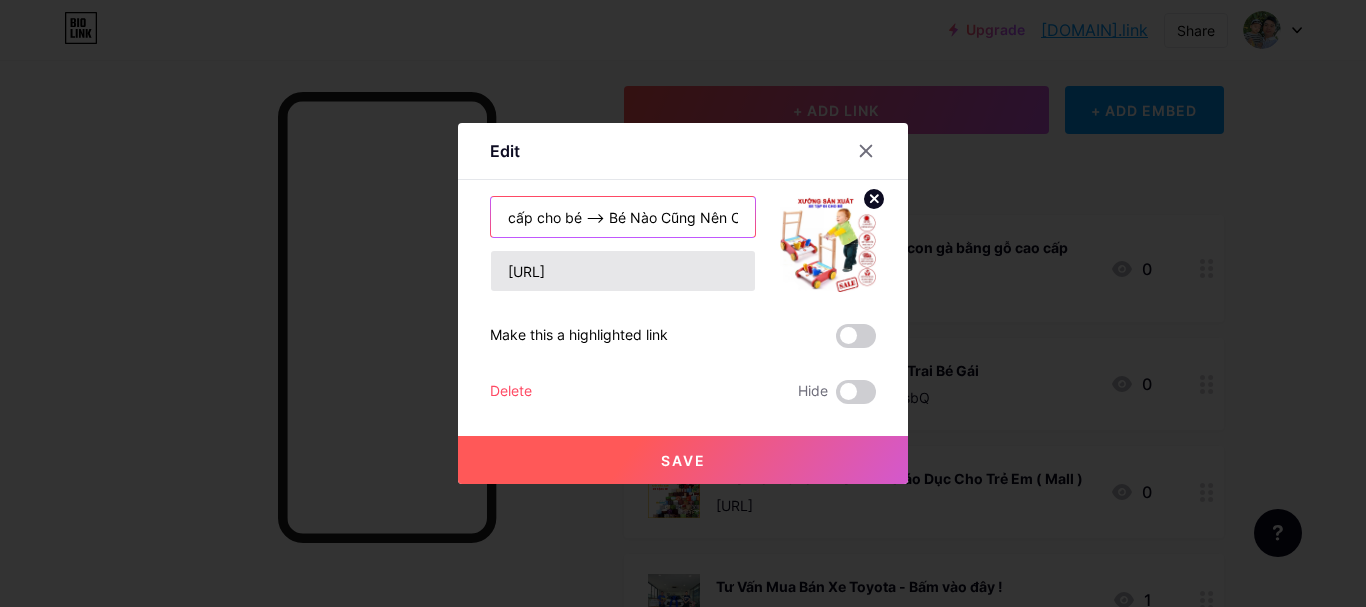 scroll, scrollTop: 0, scrollLeft: 331, axis: horizontal 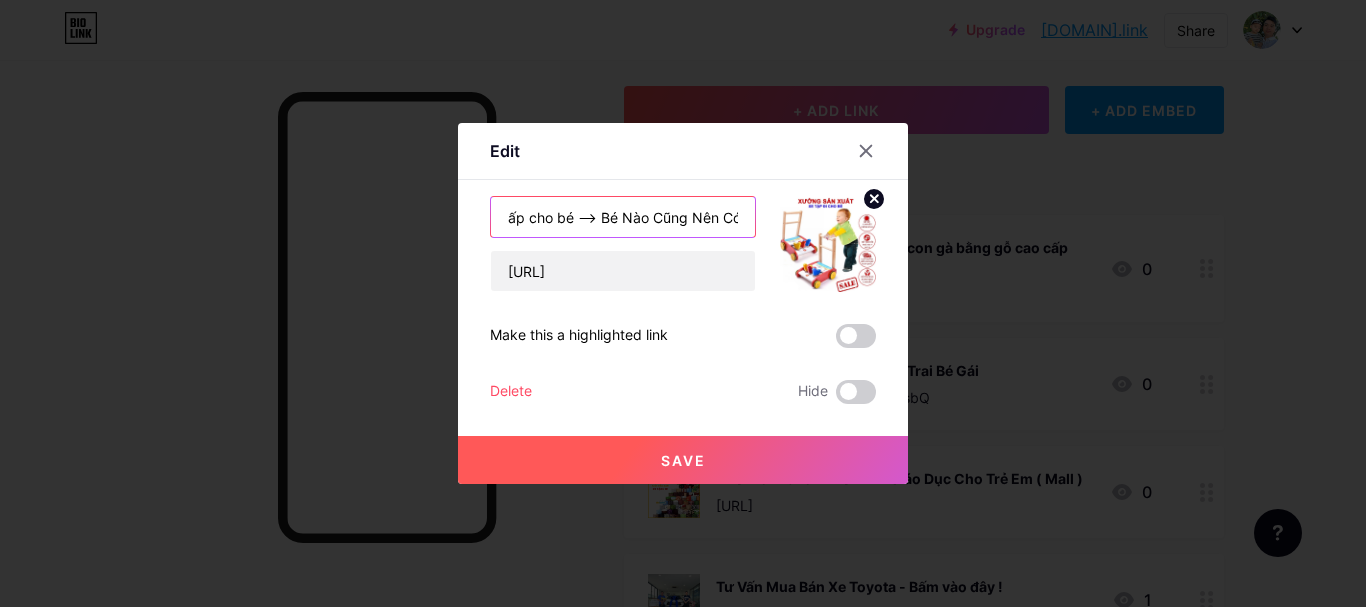 type on "(Xưởng Sản Xuất ) Xe tập đi con gà bằng gỗ cao cấp cho bé --> Bé Nào Cũng Nên Có" 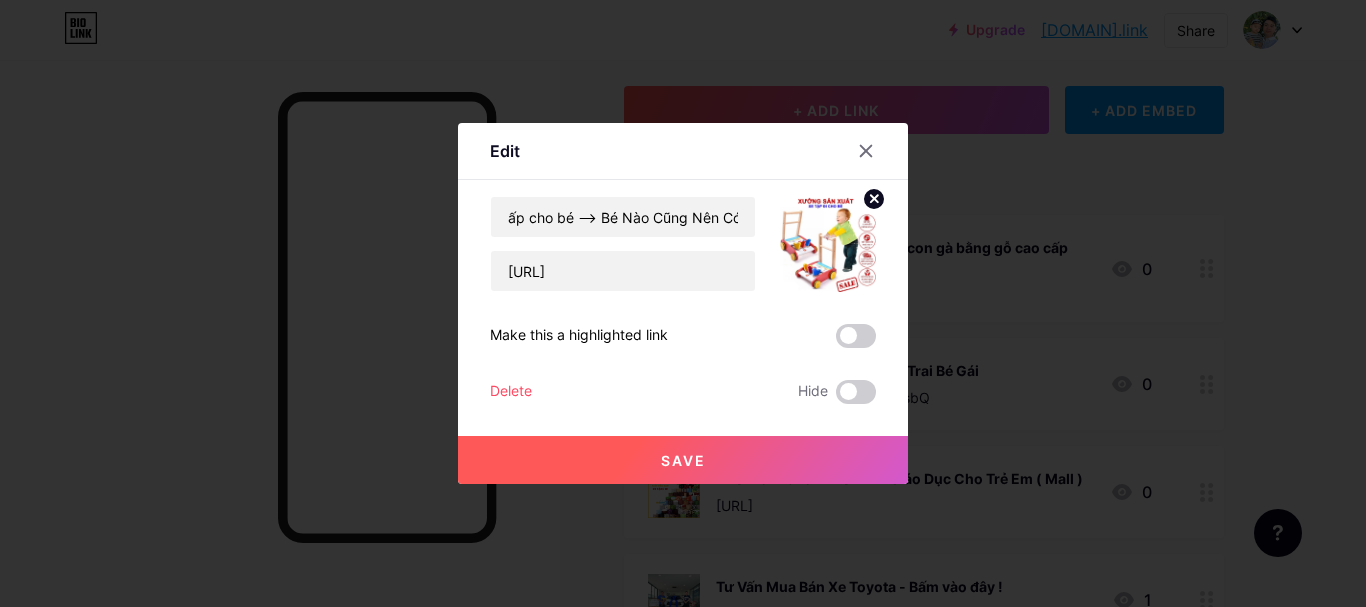 click on "Save" at bounding box center (683, 460) 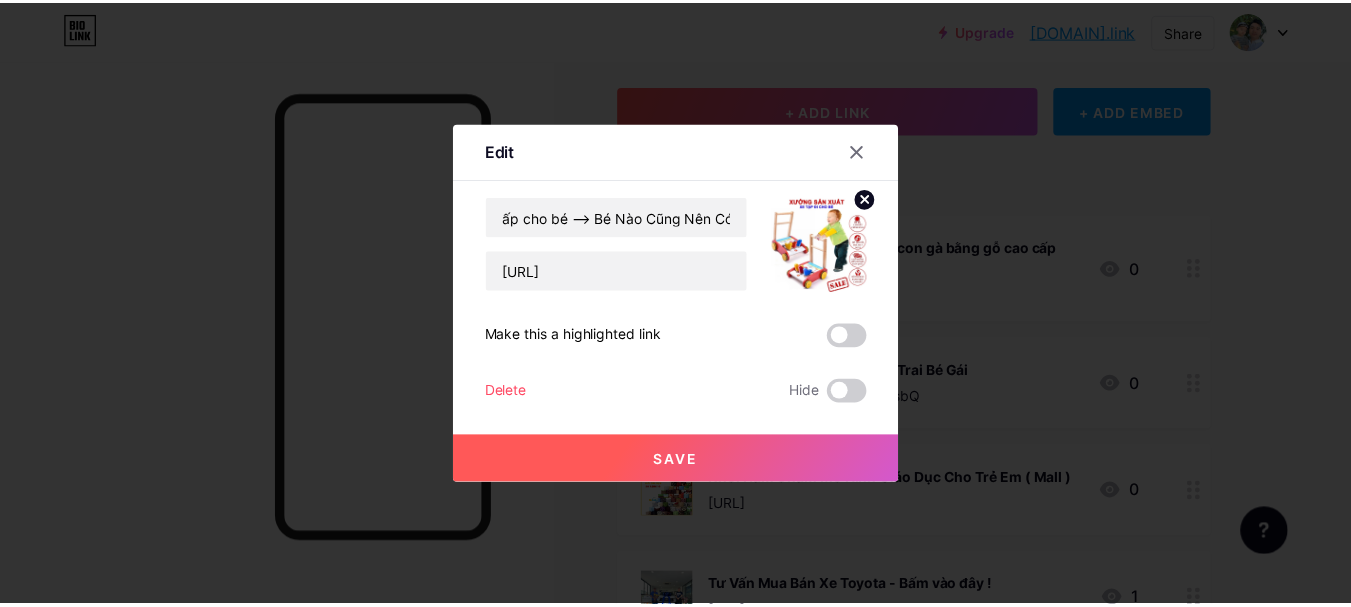 scroll, scrollTop: 0, scrollLeft: 0, axis: both 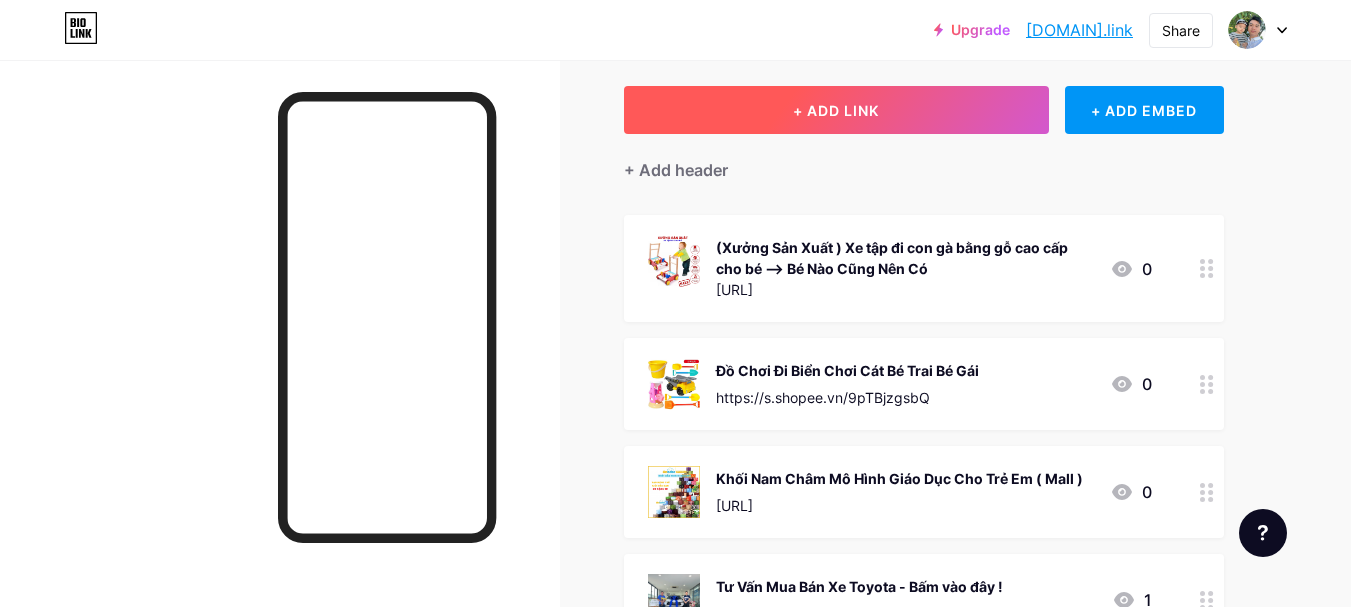 click on "+ ADD LINK" at bounding box center (836, 110) 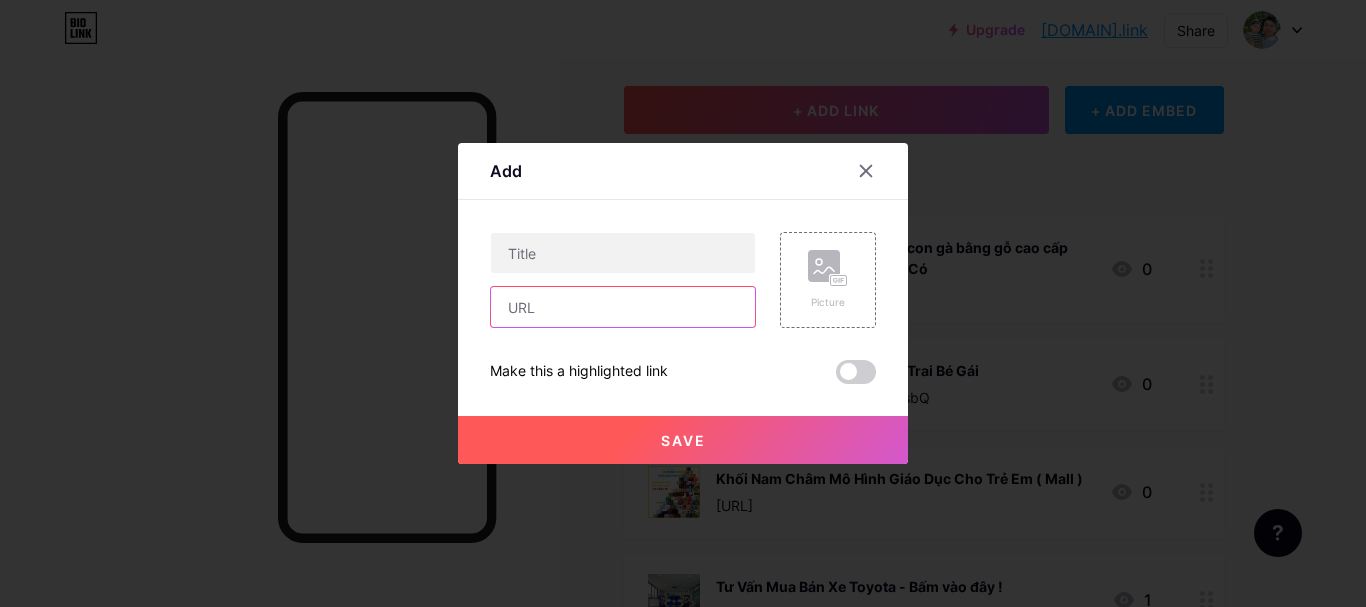 click at bounding box center [623, 307] 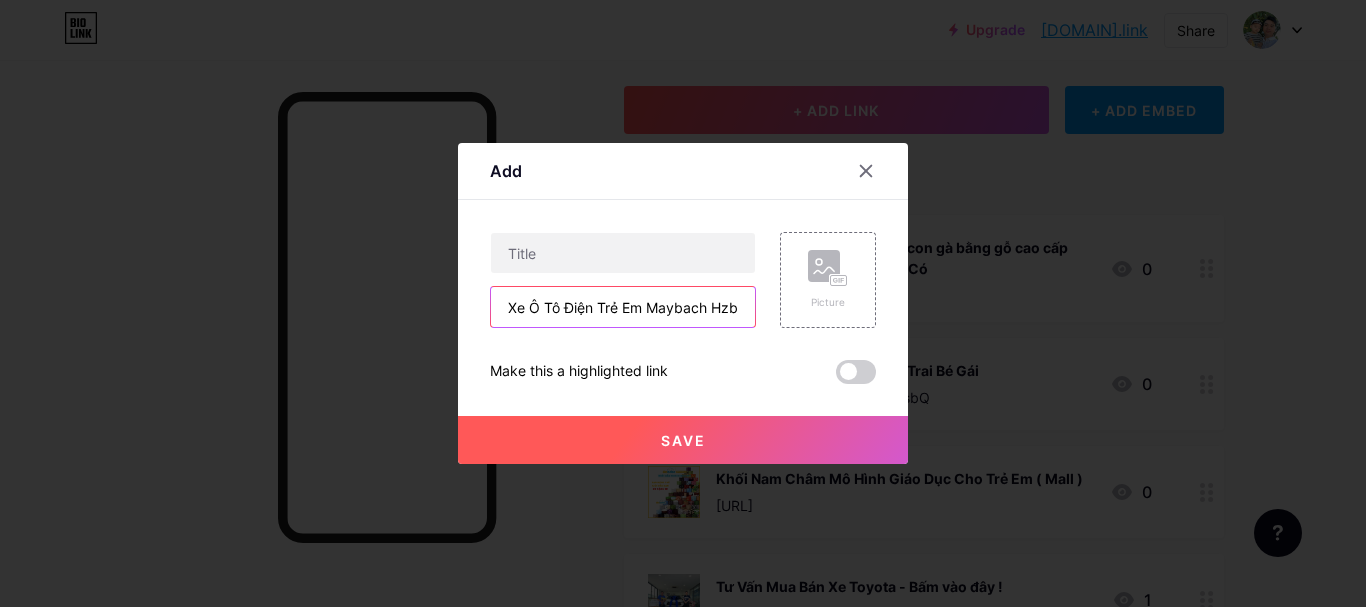scroll, scrollTop: 0, scrollLeft: 611, axis: horizontal 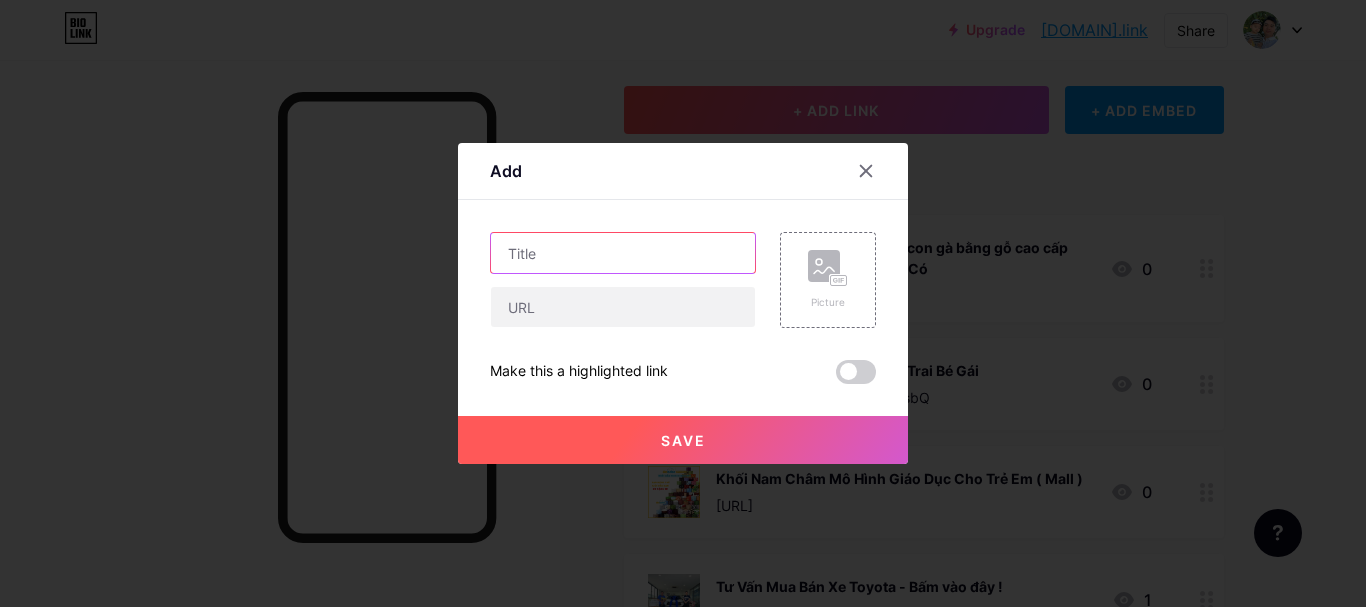 drag, startPoint x: 487, startPoint y: 261, endPoint x: 512, endPoint y: 265, distance: 25.317978 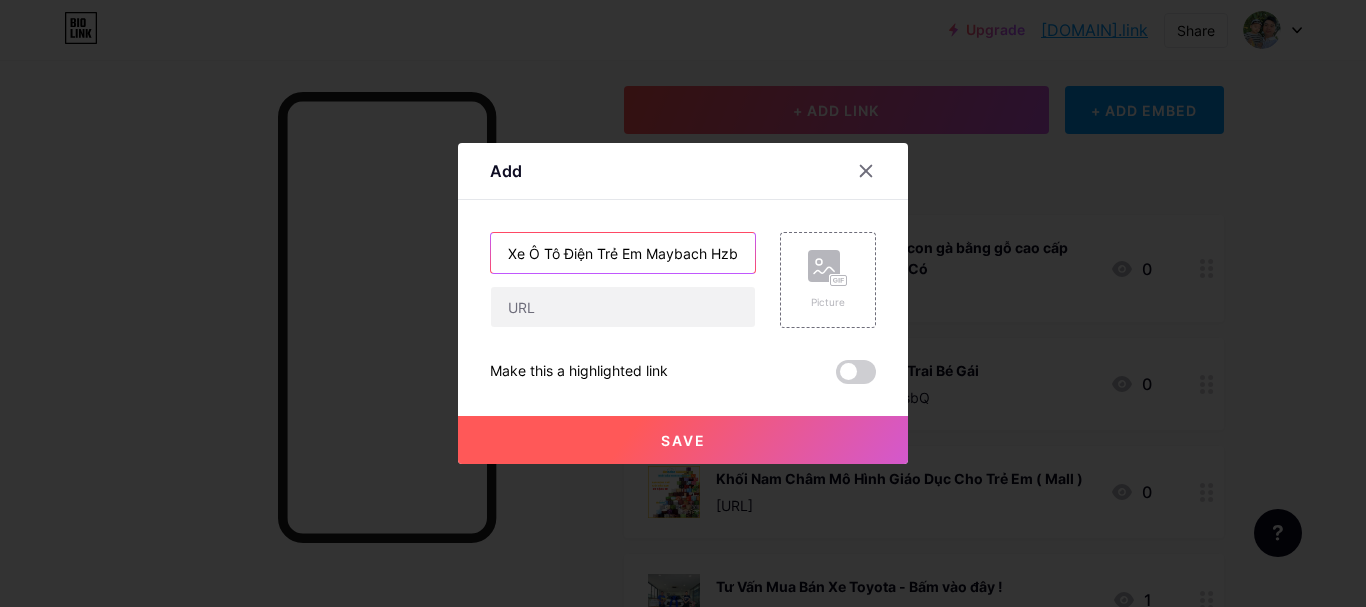 scroll, scrollTop: 0, scrollLeft: 611, axis: horizontal 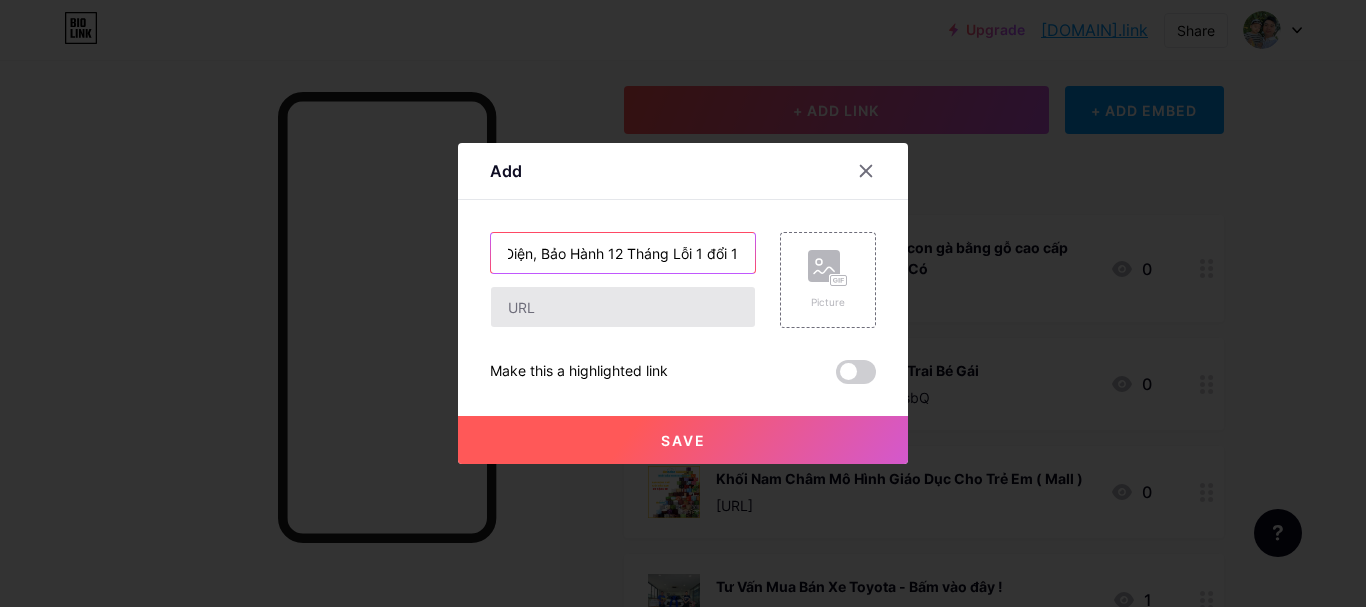 type on "Xe Ô Tô Điện Trẻ Em Maybach Hzbb966 Cho Bé Từ 1-5 Tuổi, Có Điều Khiển Từ Xa, Kèm Sạc Điện, Bảo Hành 12 Tháng Lỗi 1 đổi 1" 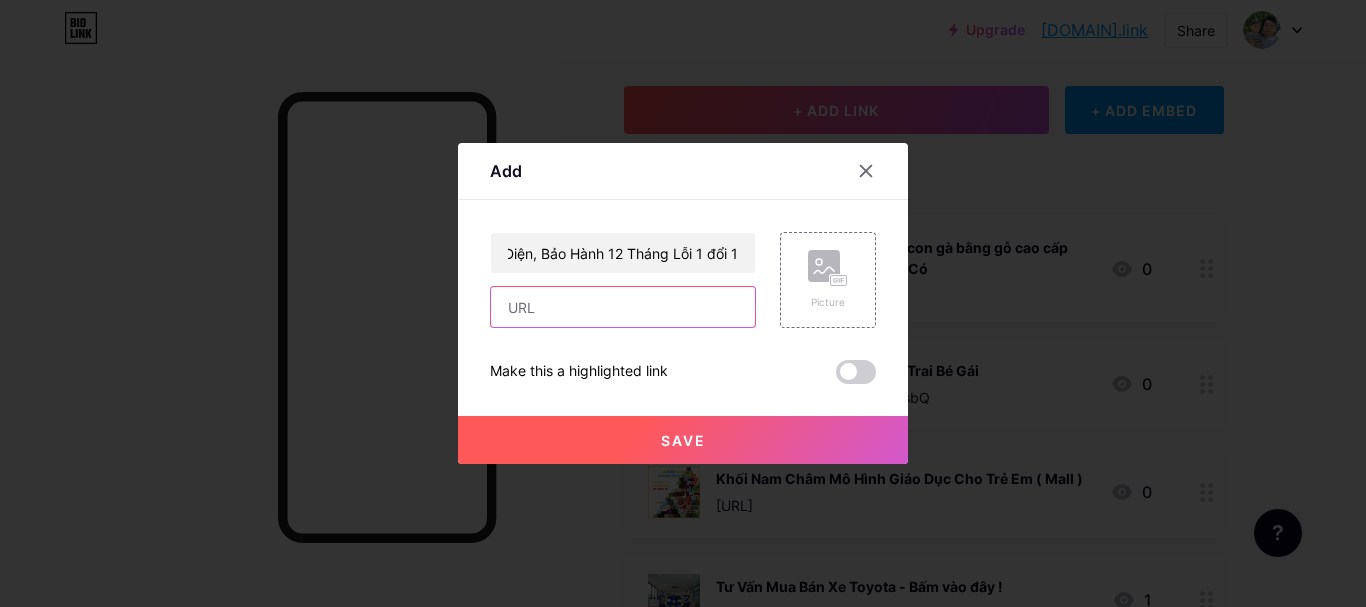 click at bounding box center [623, 307] 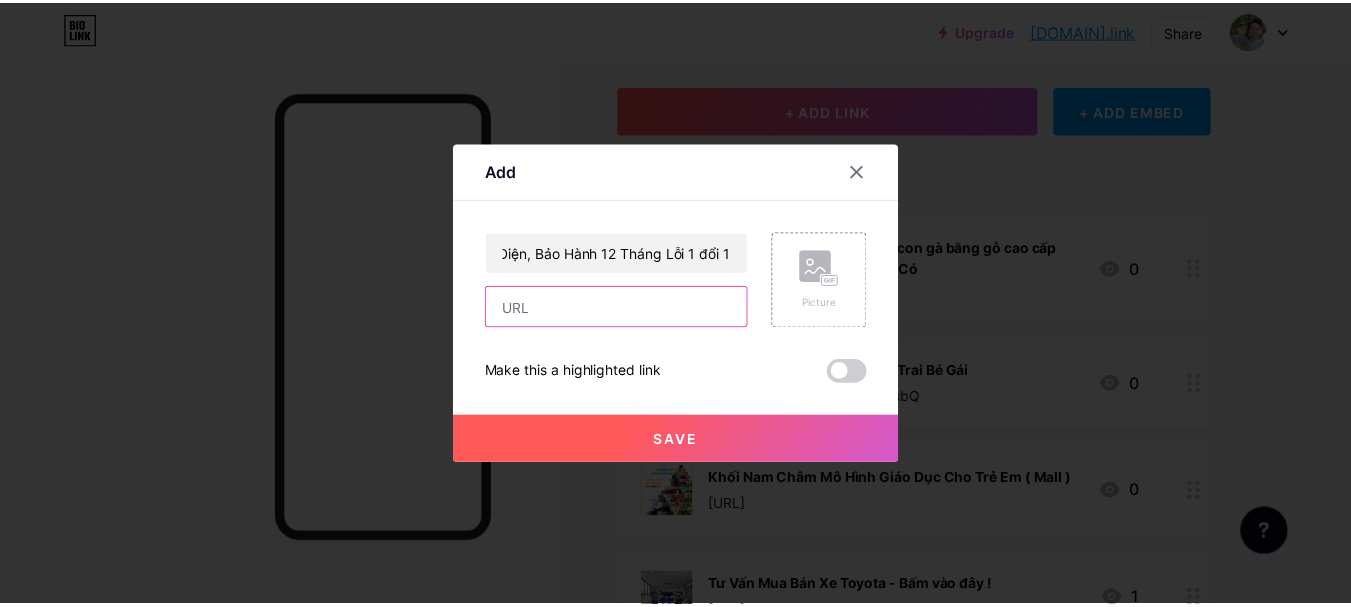 scroll, scrollTop: 0, scrollLeft: 0, axis: both 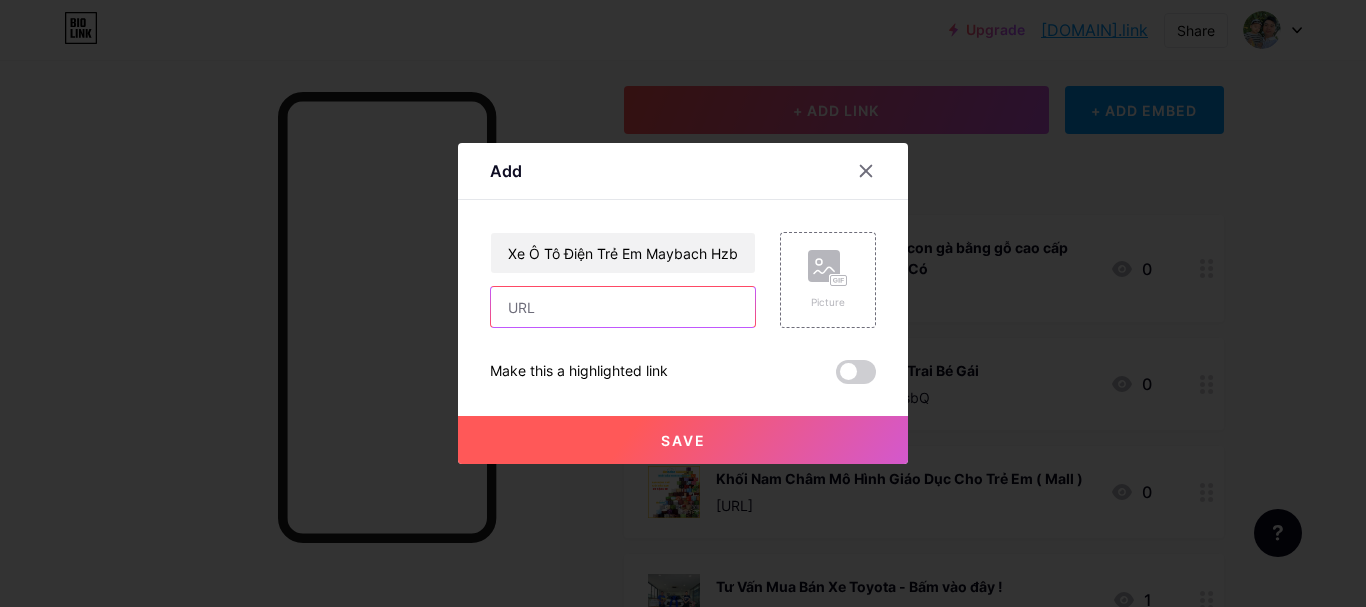 click at bounding box center (623, 307) 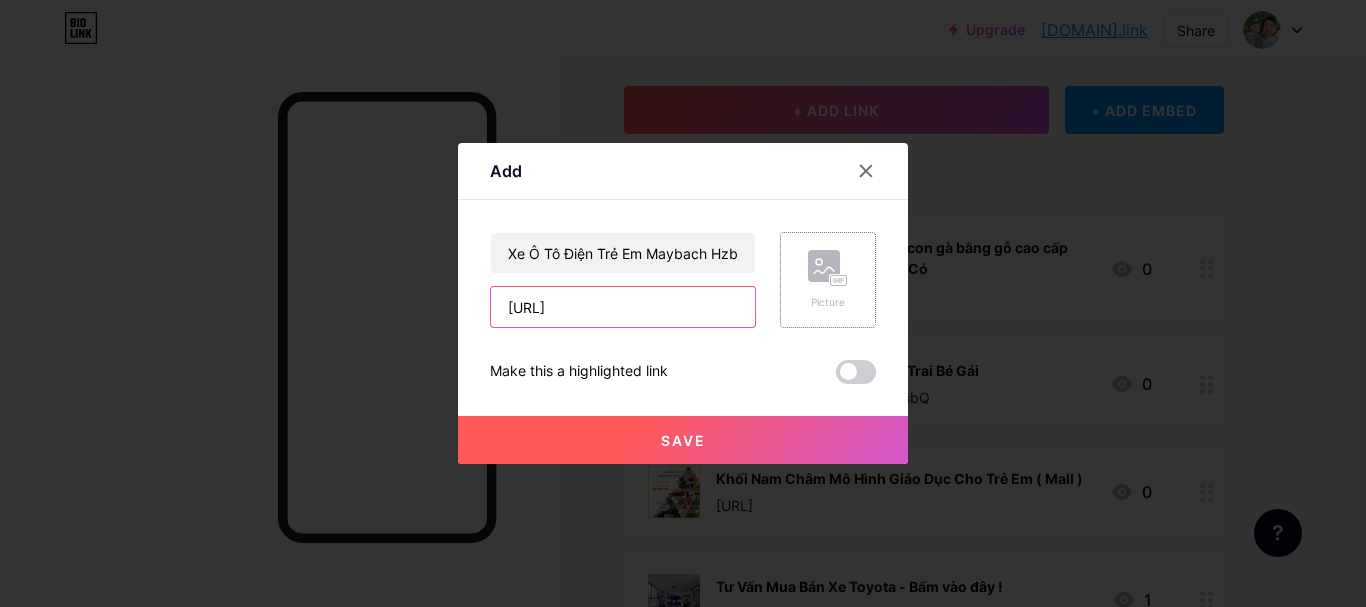 type on "[URL]" 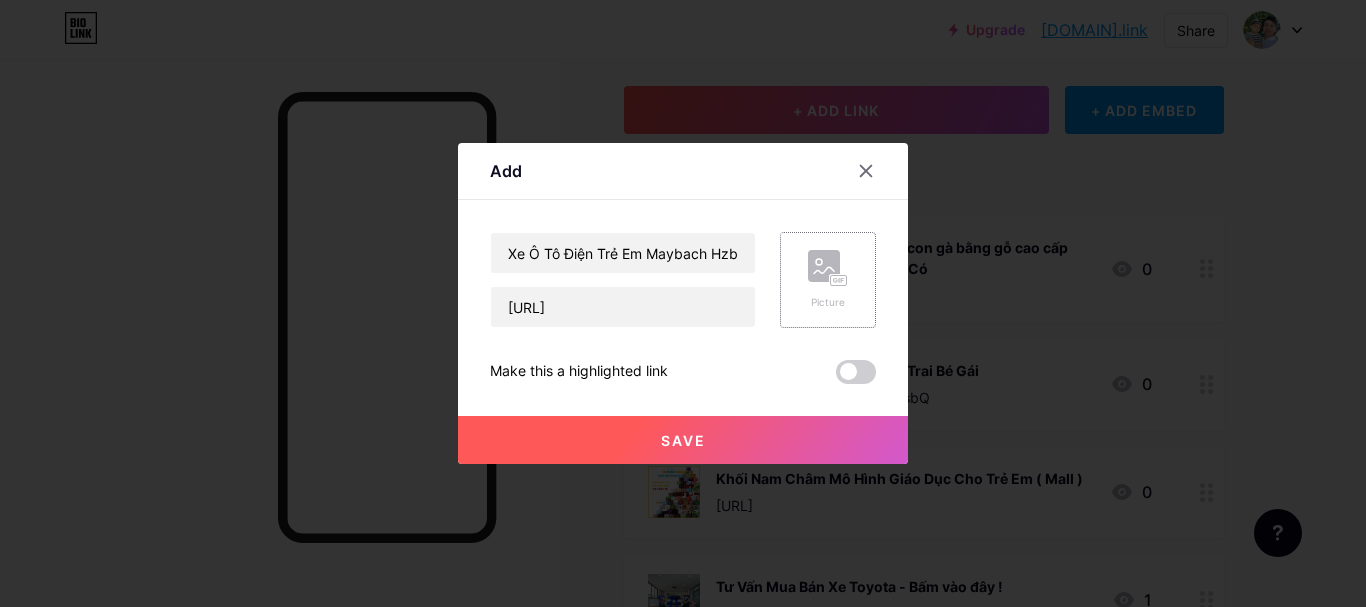 click at bounding box center [824, 266] 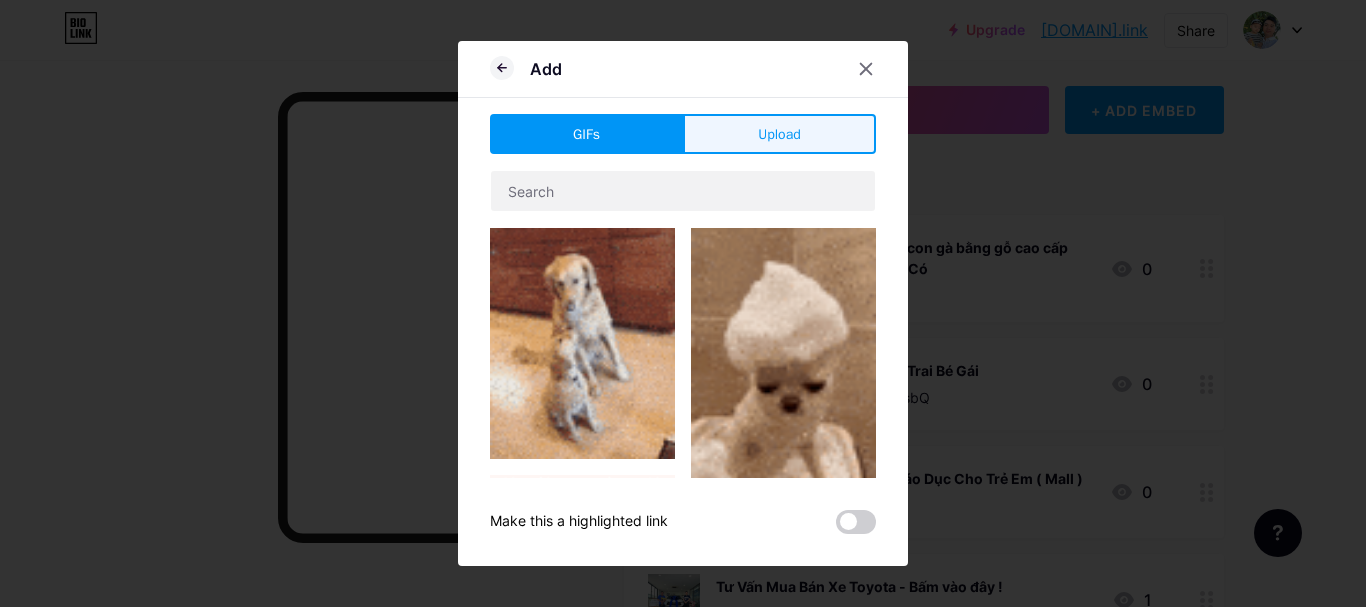 click on "Upload" at bounding box center [779, 134] 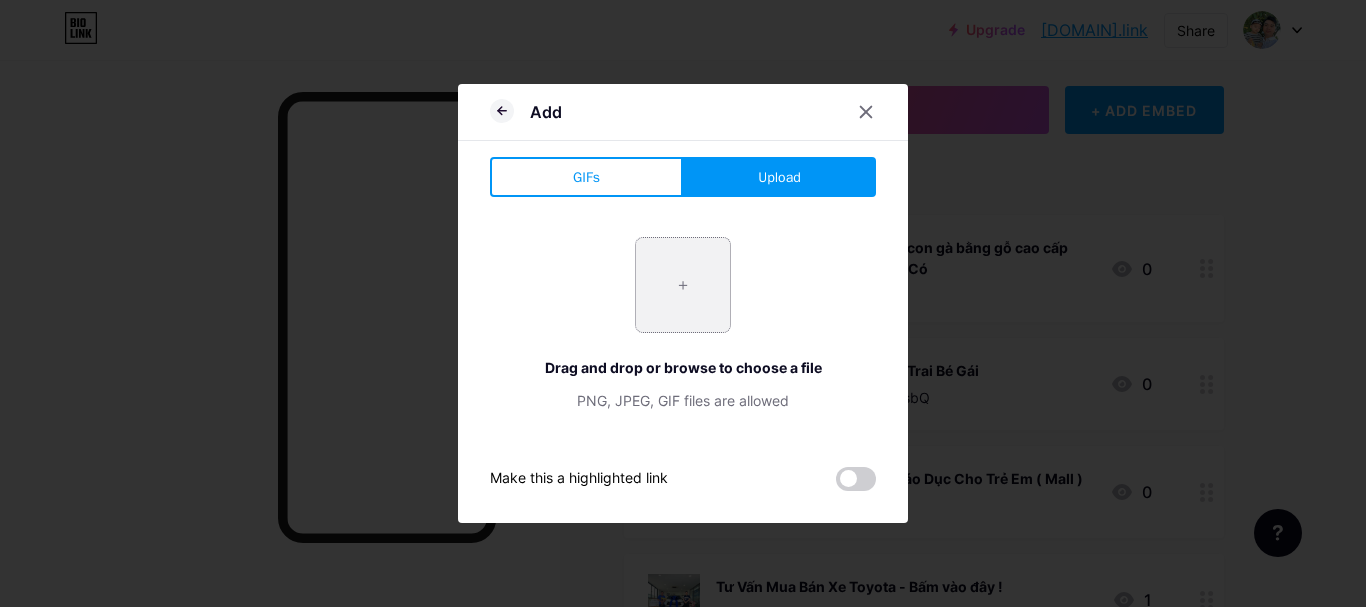 click at bounding box center [683, 285] 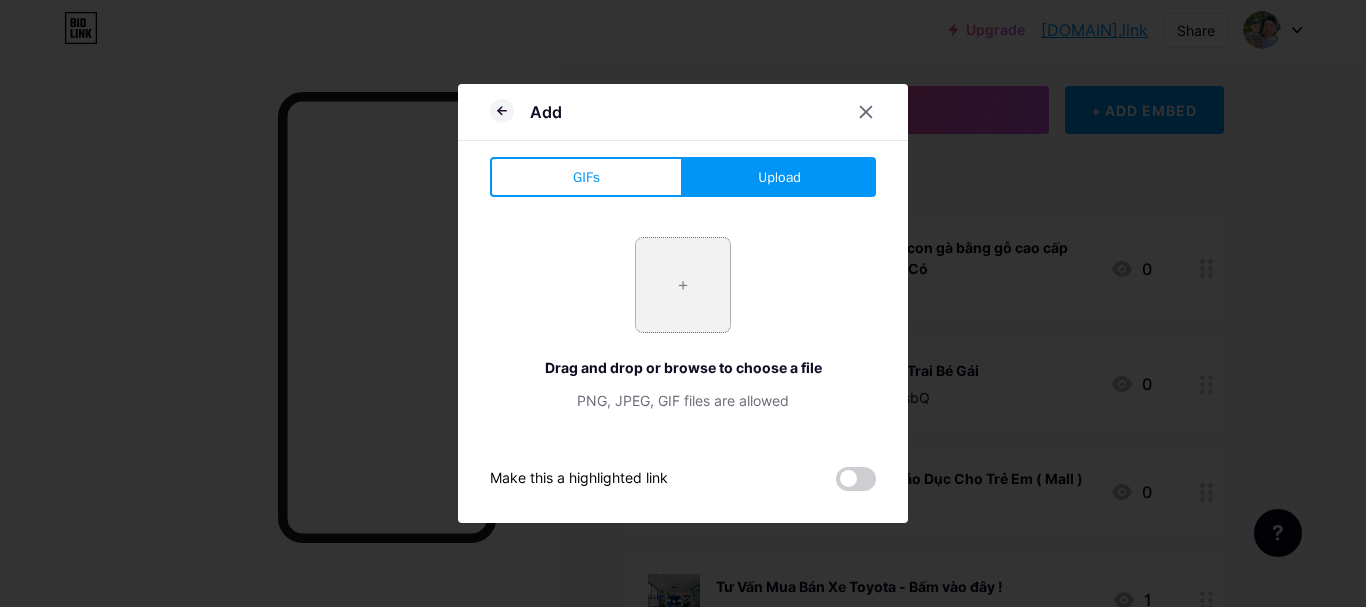 type on "C:\fakepath\[FILENAME].webp" 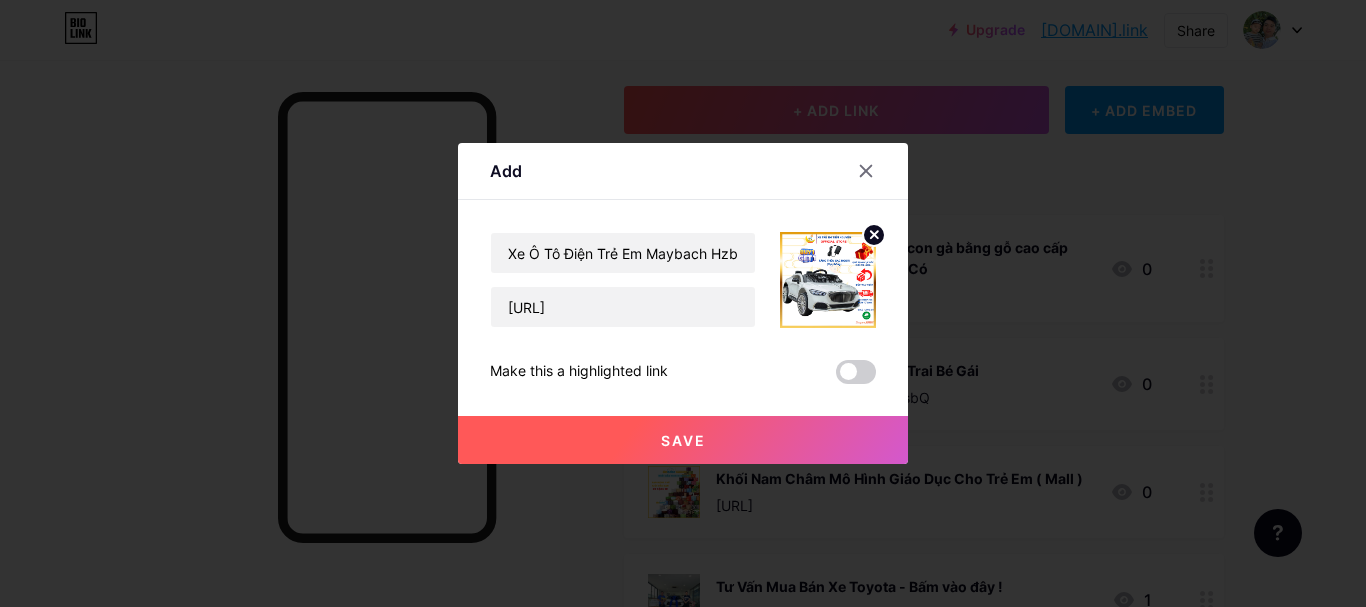 click on "Save" at bounding box center (683, 440) 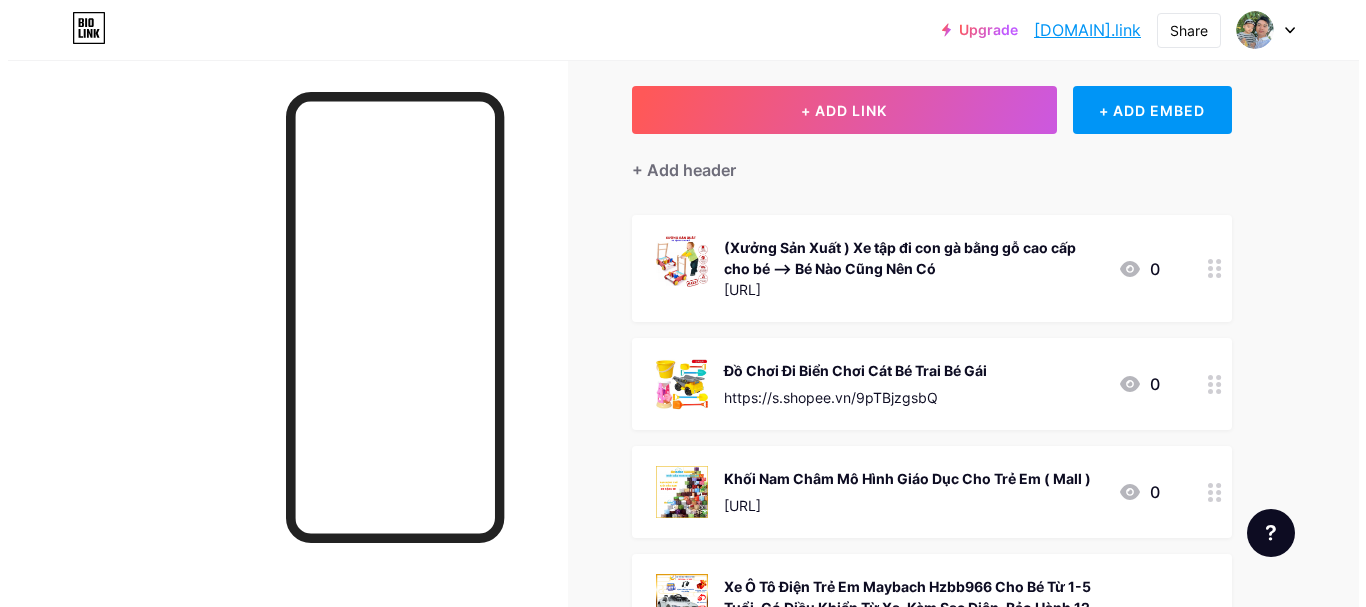 scroll, scrollTop: 200, scrollLeft: 0, axis: vertical 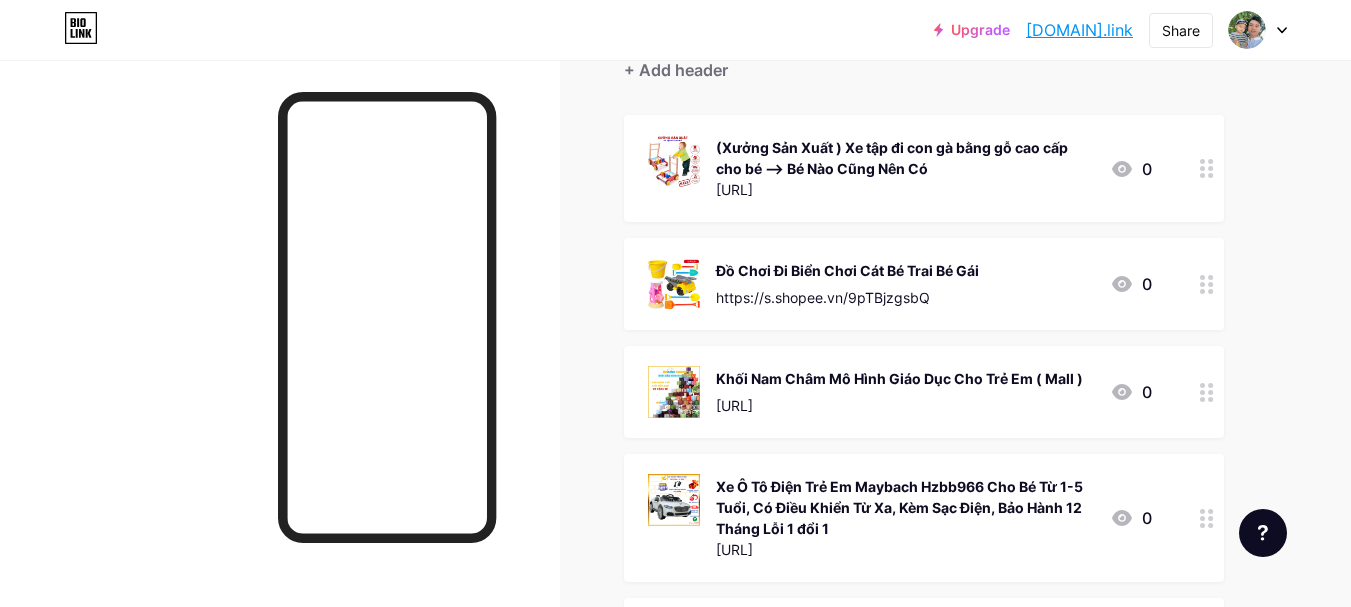 click on "Xe Ô Tô Điện Trẻ Em Maybach Hzbb966 Cho Bé Từ 1-5 Tuổi, Có Điều Khiển Từ Xa, Kèm Sạc Điện, Bảo Hành 12 Tháng Lỗi 1 đổi 1" at bounding box center [905, 158] 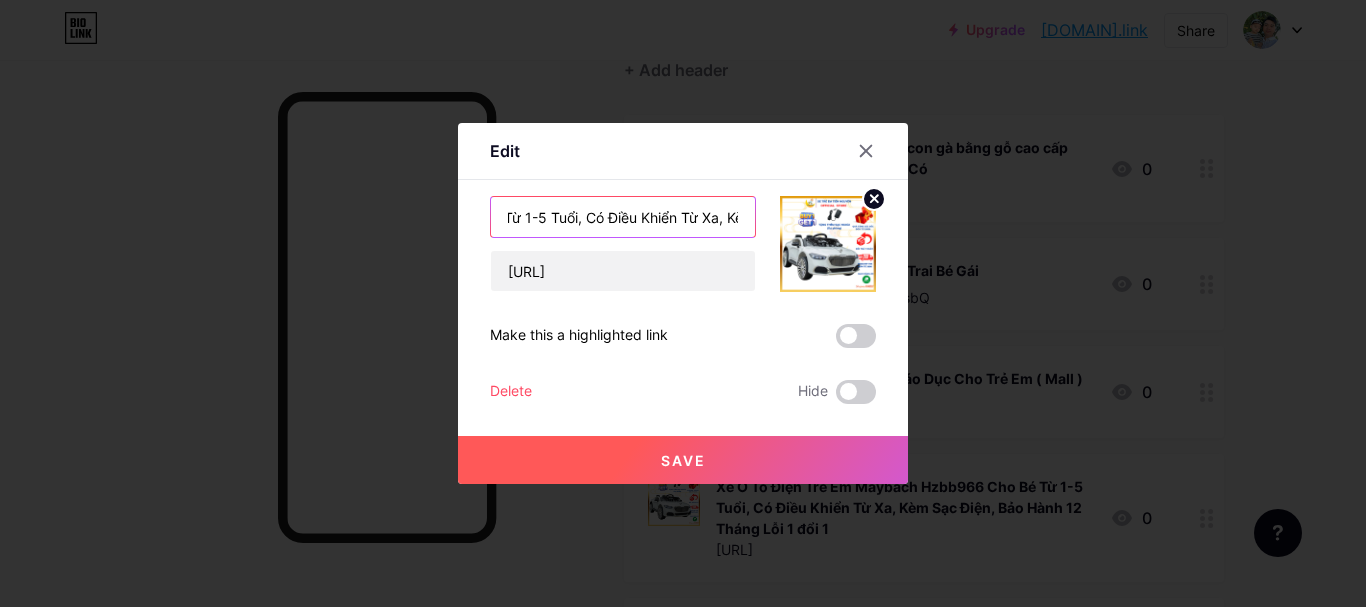scroll, scrollTop: 0, scrollLeft: 0, axis: both 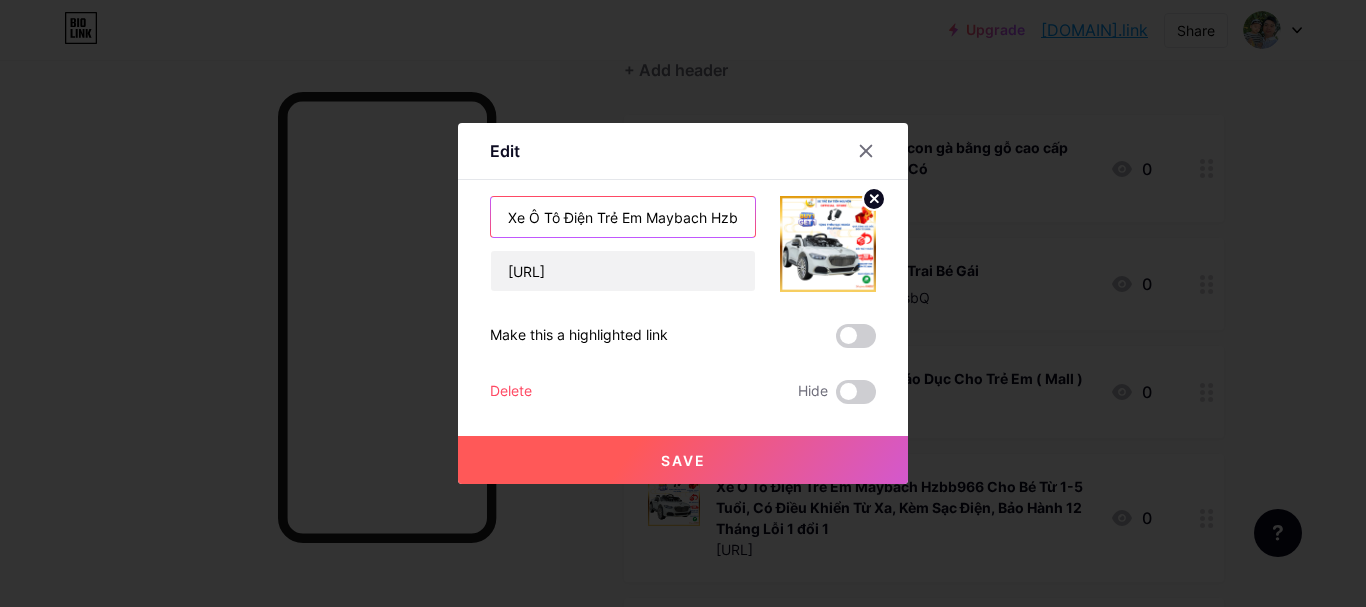 click on "Xe Ô Tô Điện Trẻ Em Maybach Hzbb966 Cho Bé Từ 1-5 Tuổi, Có Điều Khiển Từ Xa, Kèm Sạc Điện, Bảo Hành 12 Tháng Lỗi 1 đổi 1" at bounding box center (623, 217) 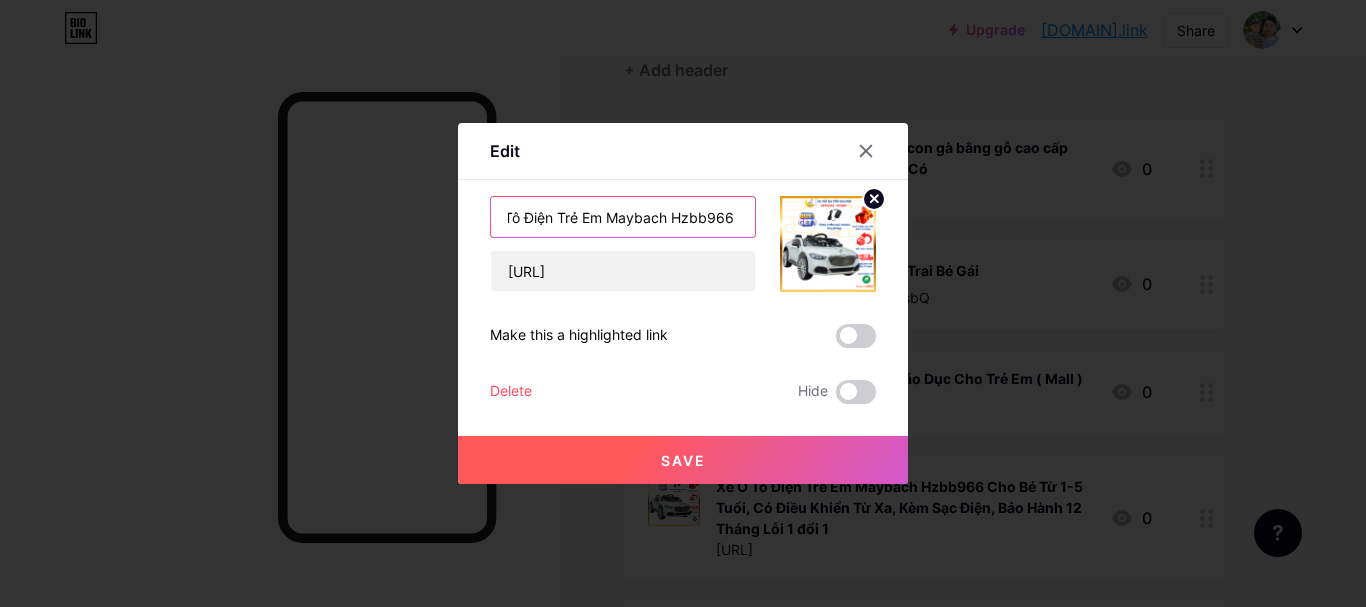 scroll, scrollTop: 0, scrollLeft: 50, axis: horizontal 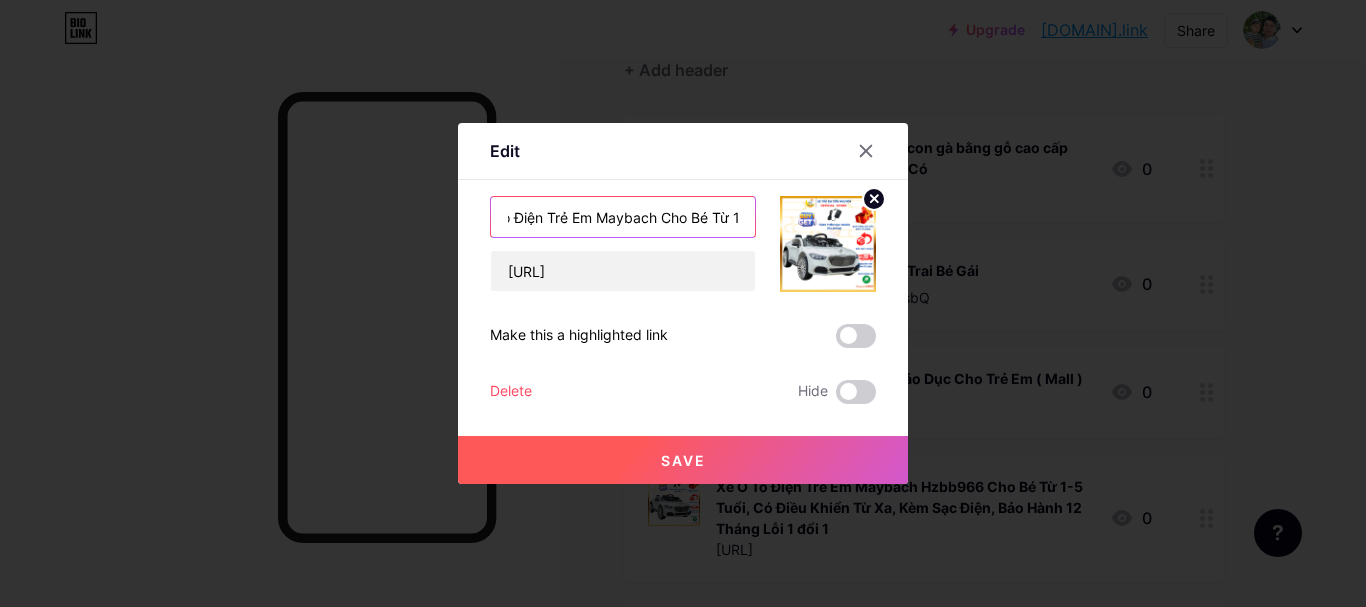 type on "Xe Ô Tô Điện Trẻ Em Maybach Cho Bé Từ 1-5 Tuổi, Có Điều Khiển Từ Xa, Kèm Sạc Điện, Bảo Hành 12 Tháng Lỗi 1 đổi 1" 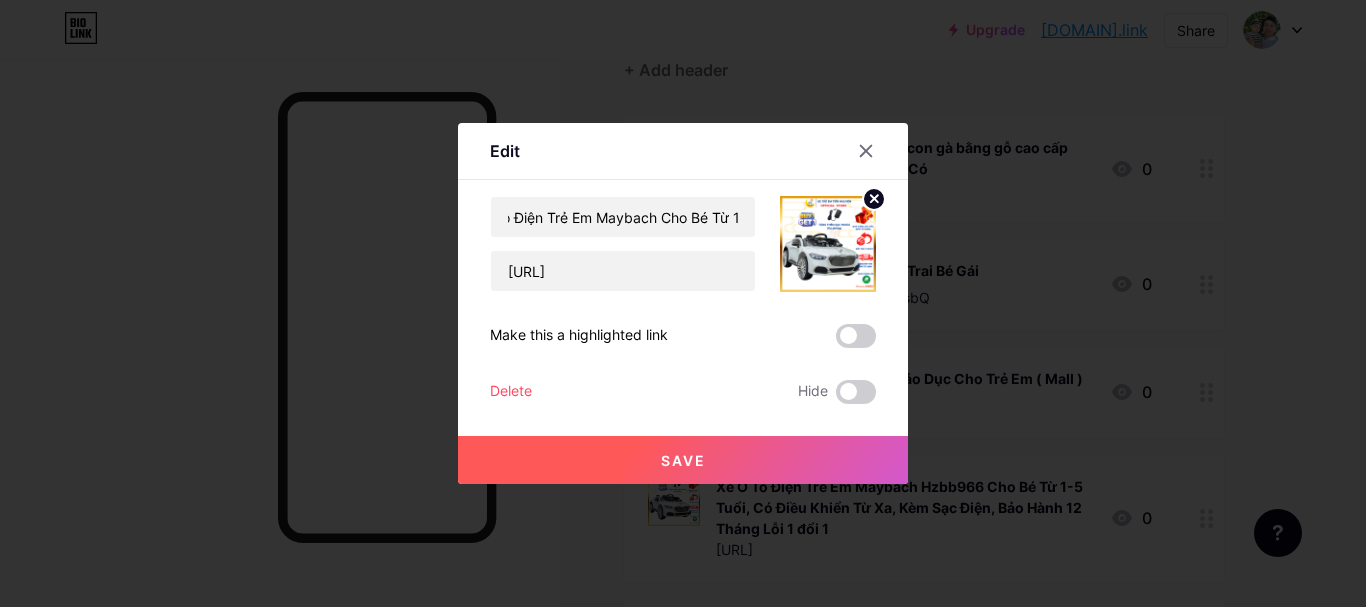 click on "Save" at bounding box center (683, 460) 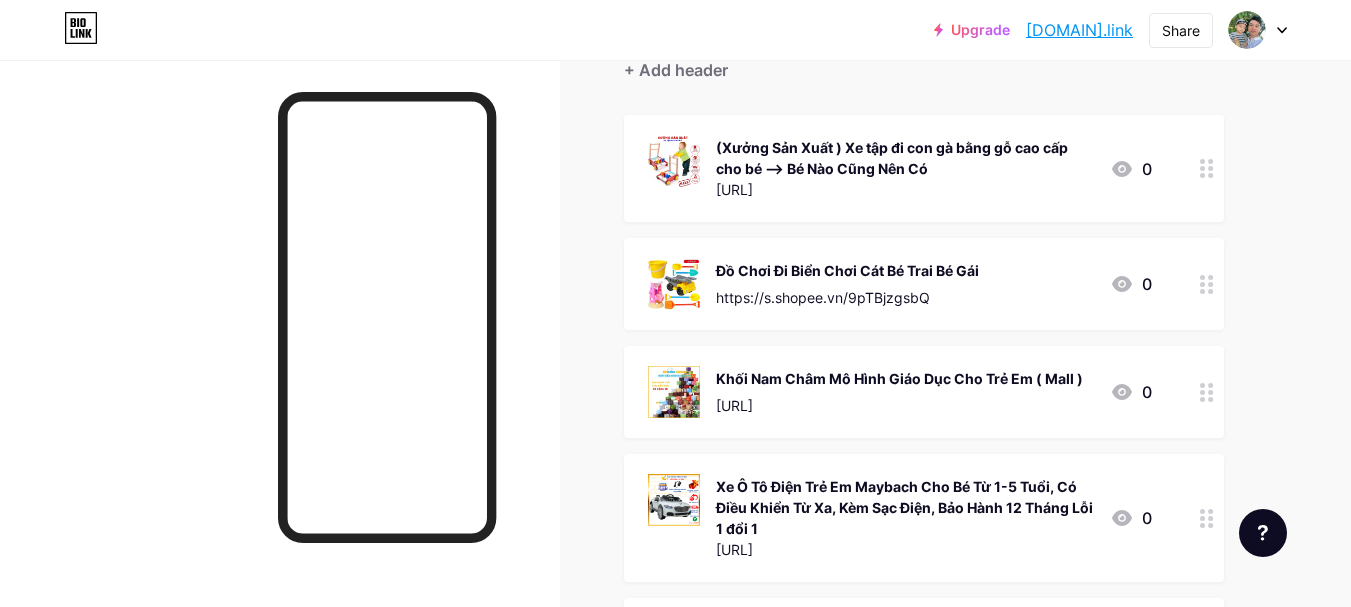 click at bounding box center (1122, 169) 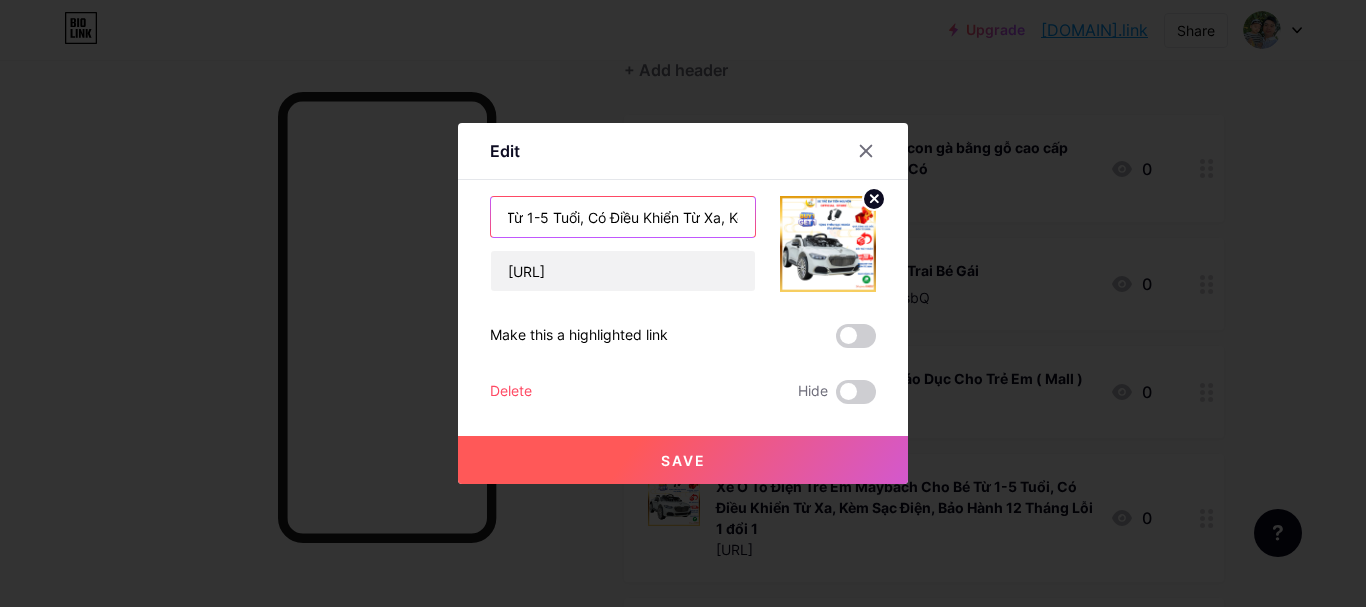 scroll, scrollTop: 0, scrollLeft: 546, axis: horizontal 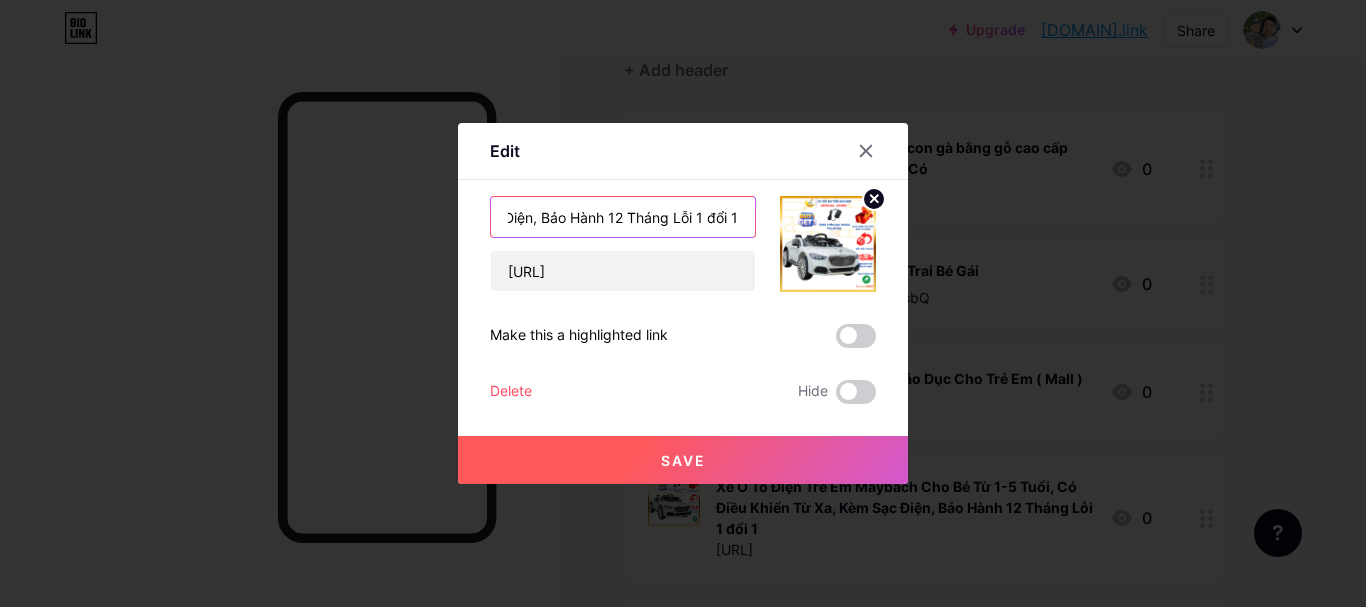 drag, startPoint x: 643, startPoint y: 215, endPoint x: 751, endPoint y: 238, distance: 110.42192 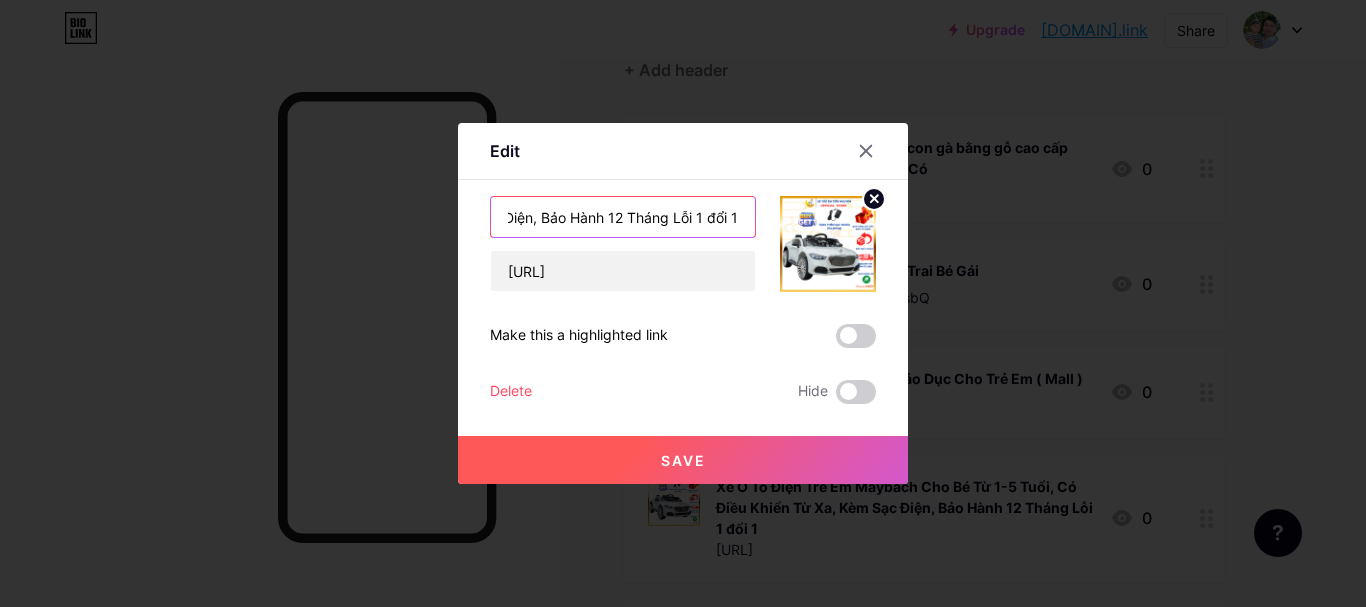 click on "Xe Ô Tô Điện Trẻ Em Maybach Cho Bé Từ 1-5 Tuổi, Có Điều Khiển Từ Xa, Kèm Sạc Điện, Bảo Hành 12 Tháng Lỗi 1 đổi 1     [URL]" at bounding box center [683, 244] 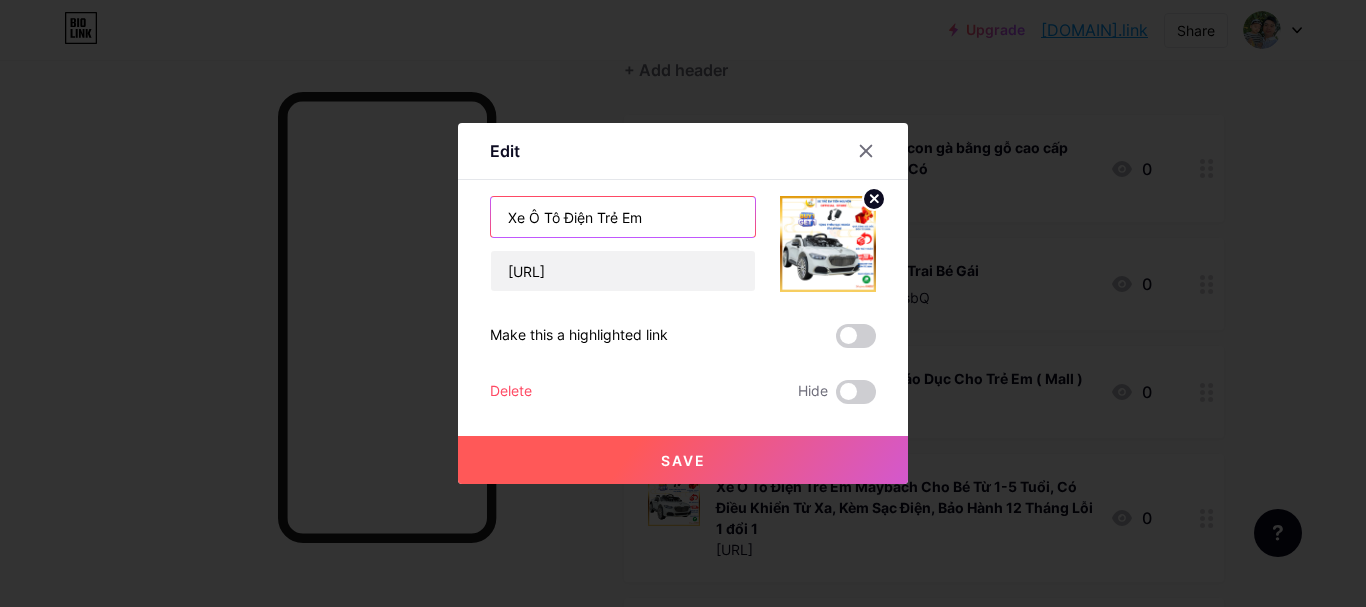 scroll, scrollTop: 0, scrollLeft: 0, axis: both 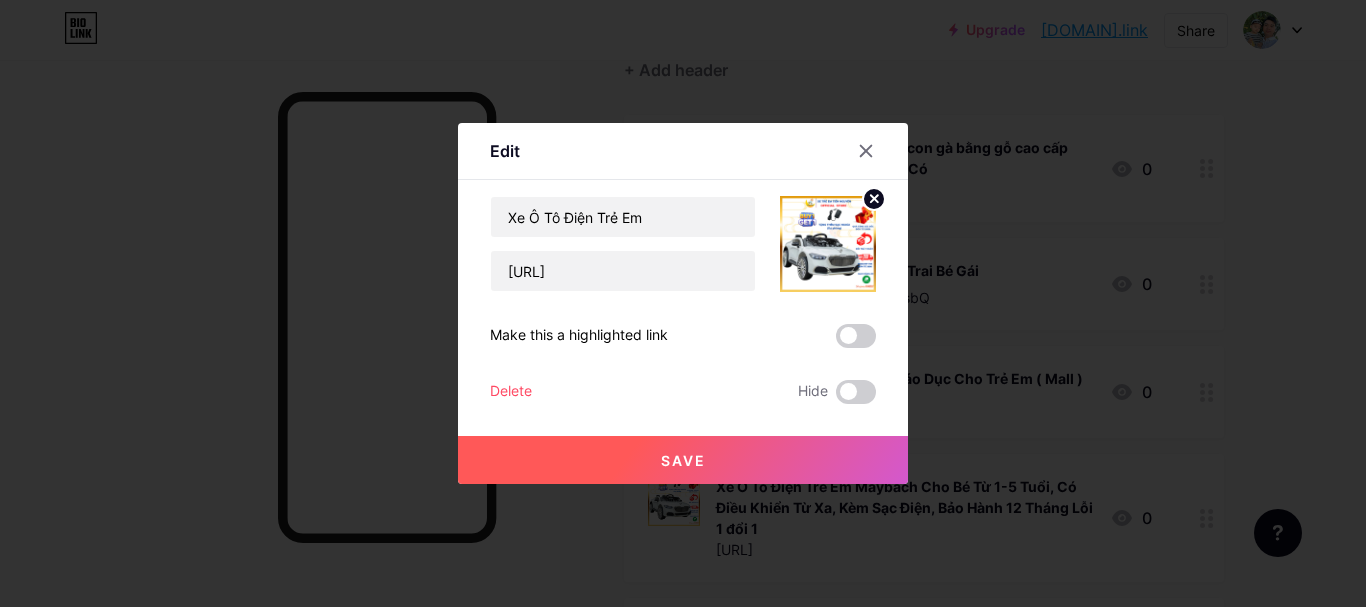 click on "Save" at bounding box center [683, 460] 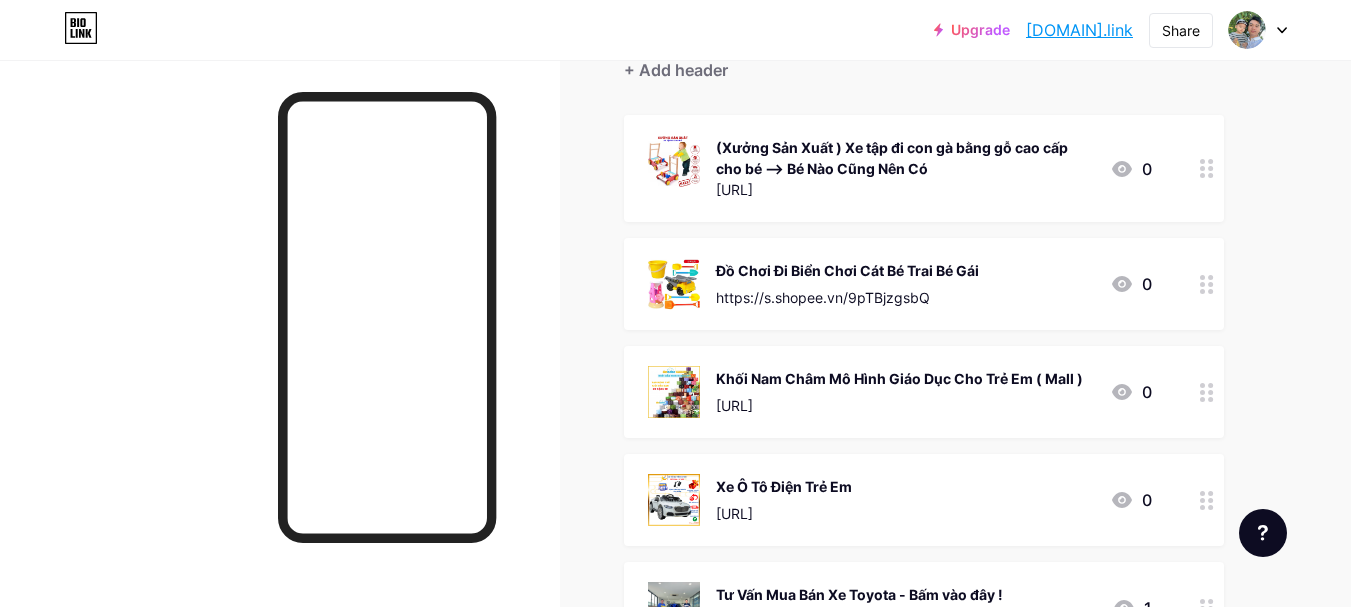 click on "(Xưởng Sản Xuất ) Xe tập đi con gà bằng gỗ cao cấp cho bé --> Bé Nào Cũng Nên Có" at bounding box center (905, 158) 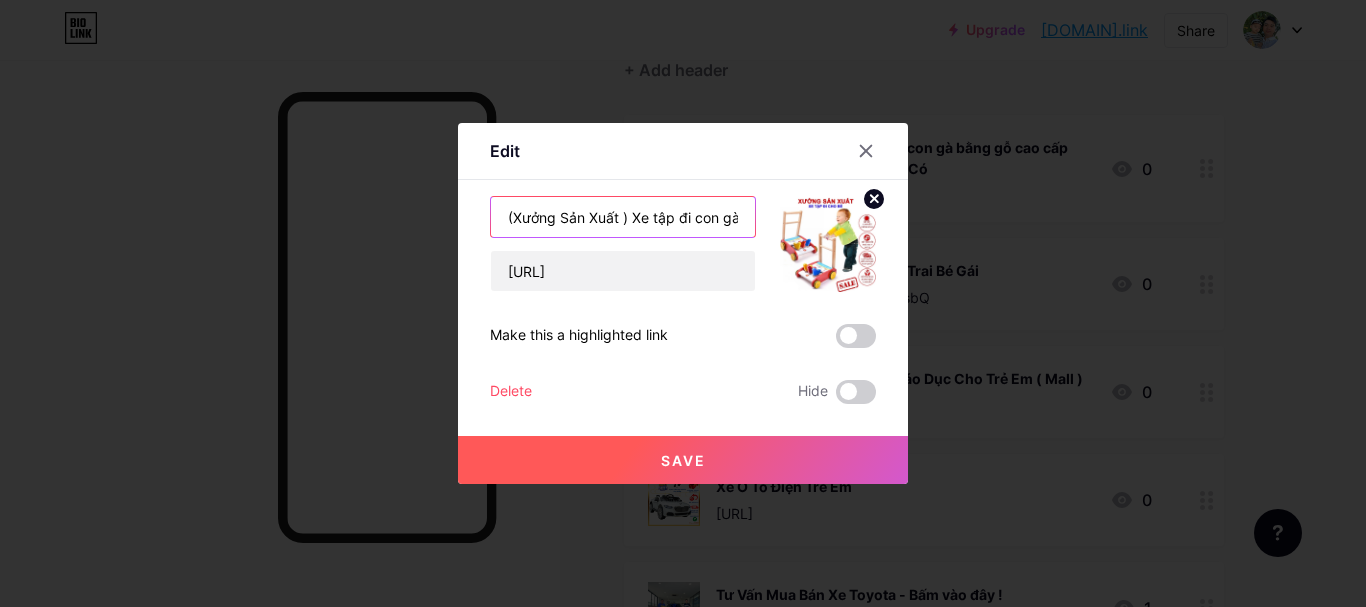 drag, startPoint x: 626, startPoint y: 219, endPoint x: 430, endPoint y: 219, distance: 196 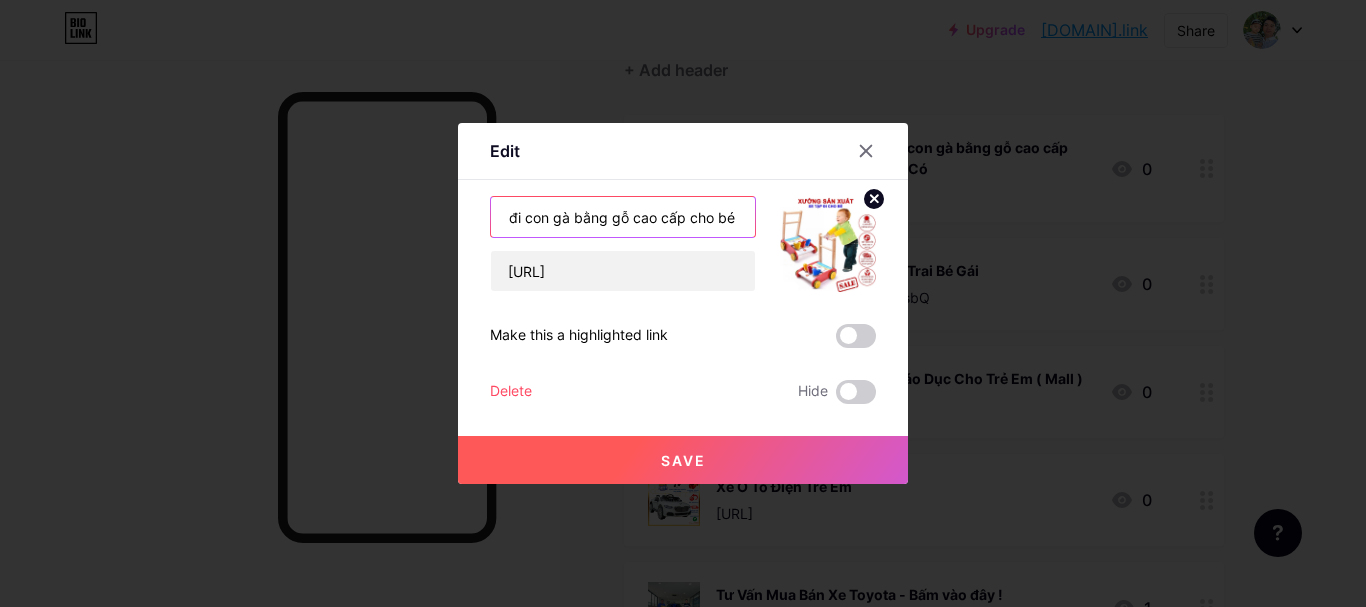 scroll, scrollTop: 0, scrollLeft: 208, axis: horizontal 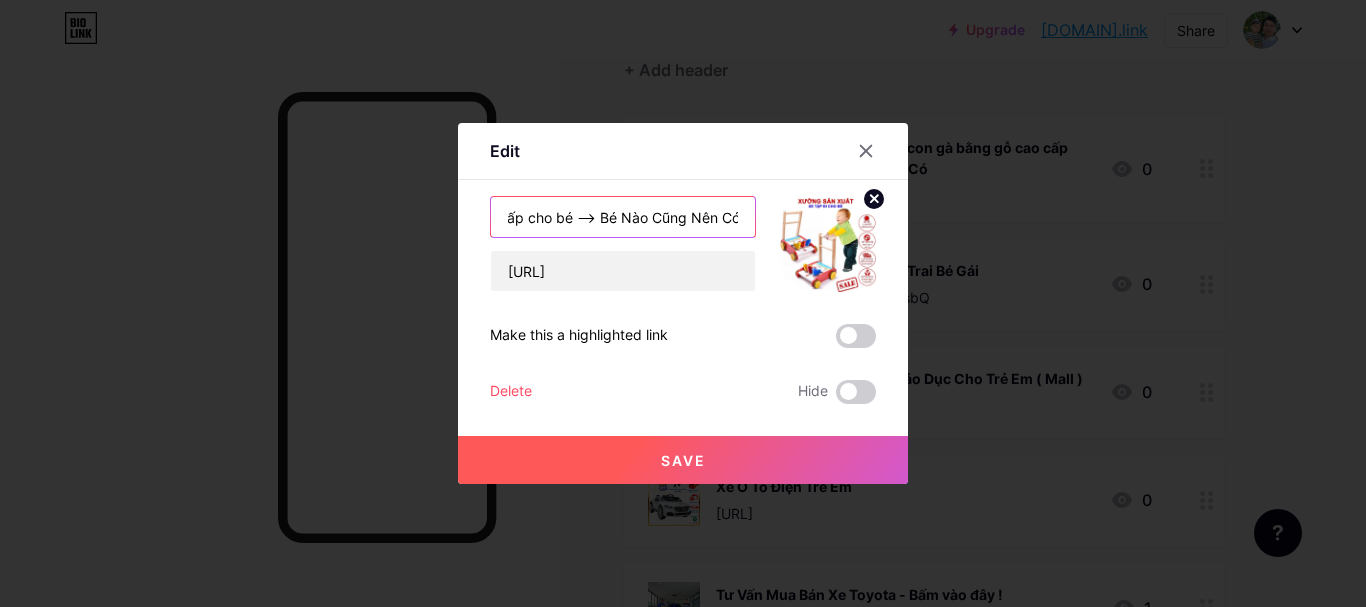 drag, startPoint x: 615, startPoint y: 220, endPoint x: 770, endPoint y: 222, distance: 155.01291 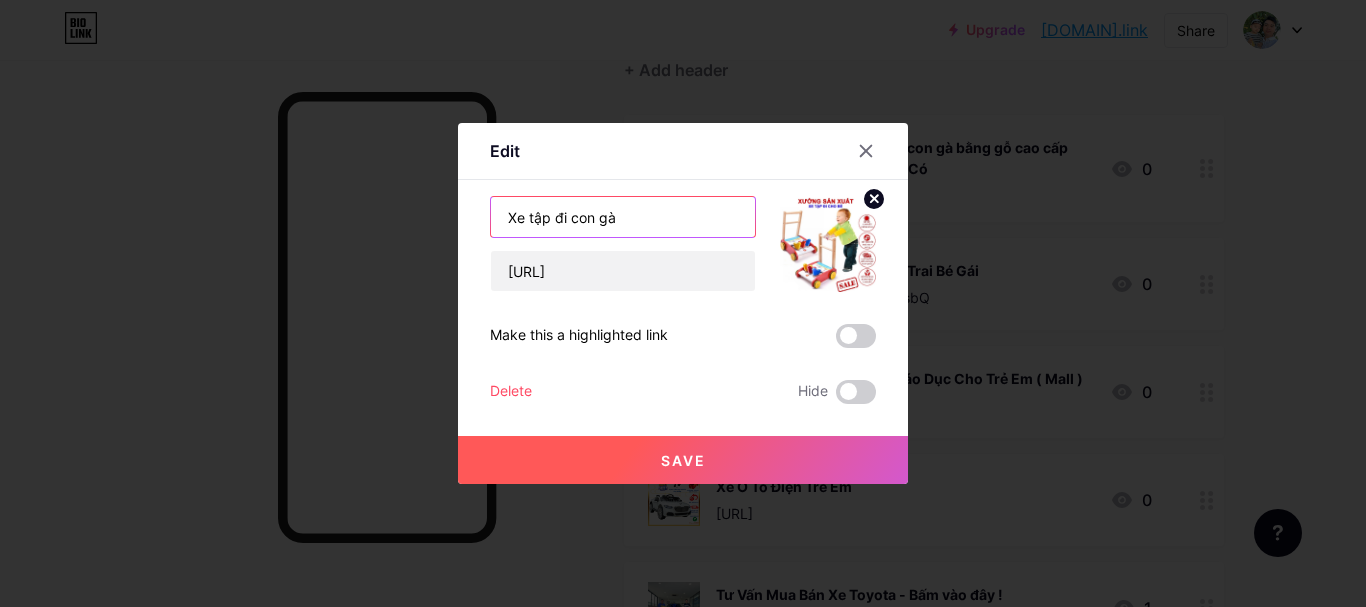 scroll, scrollTop: 0, scrollLeft: 0, axis: both 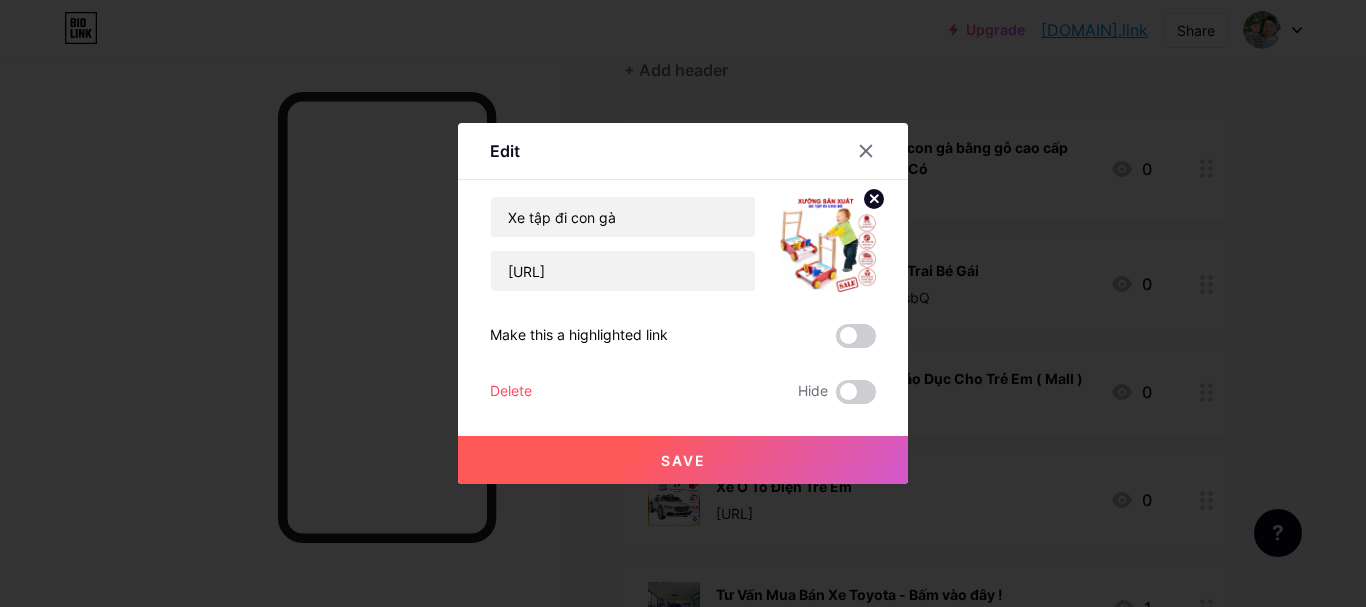 click on "Save" at bounding box center (683, 460) 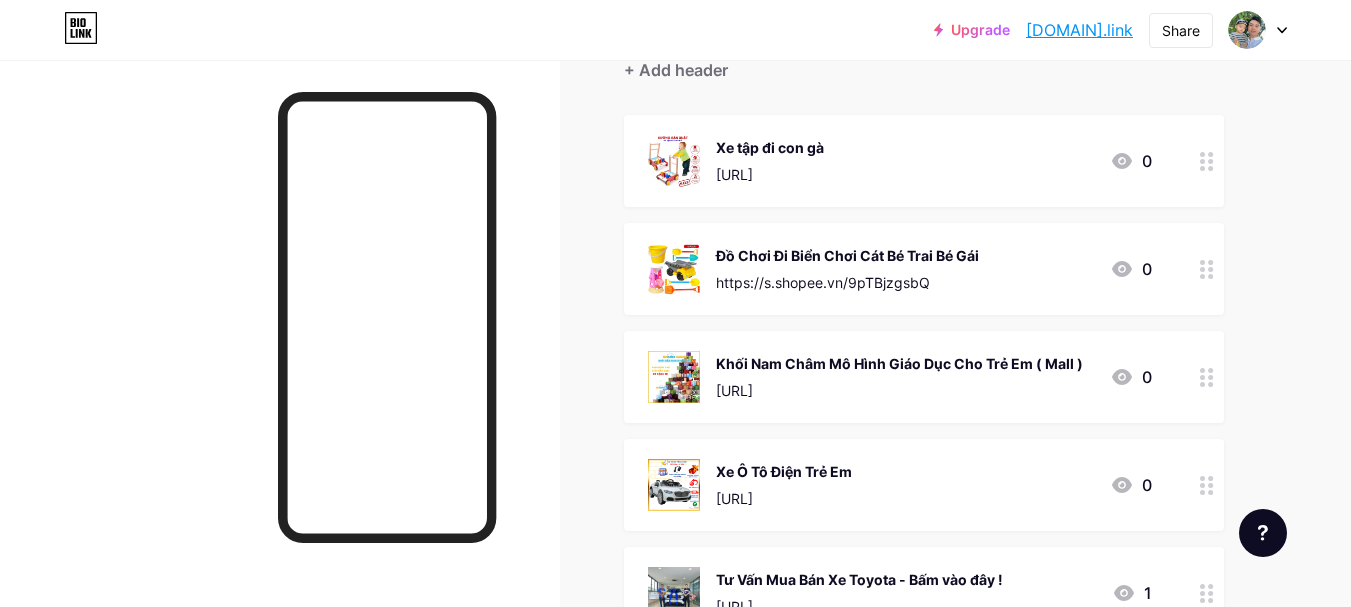 click on "Đồ Chơi Đi Biển Chơi Cát Bé Trai Bé Gái" at bounding box center (770, 147) 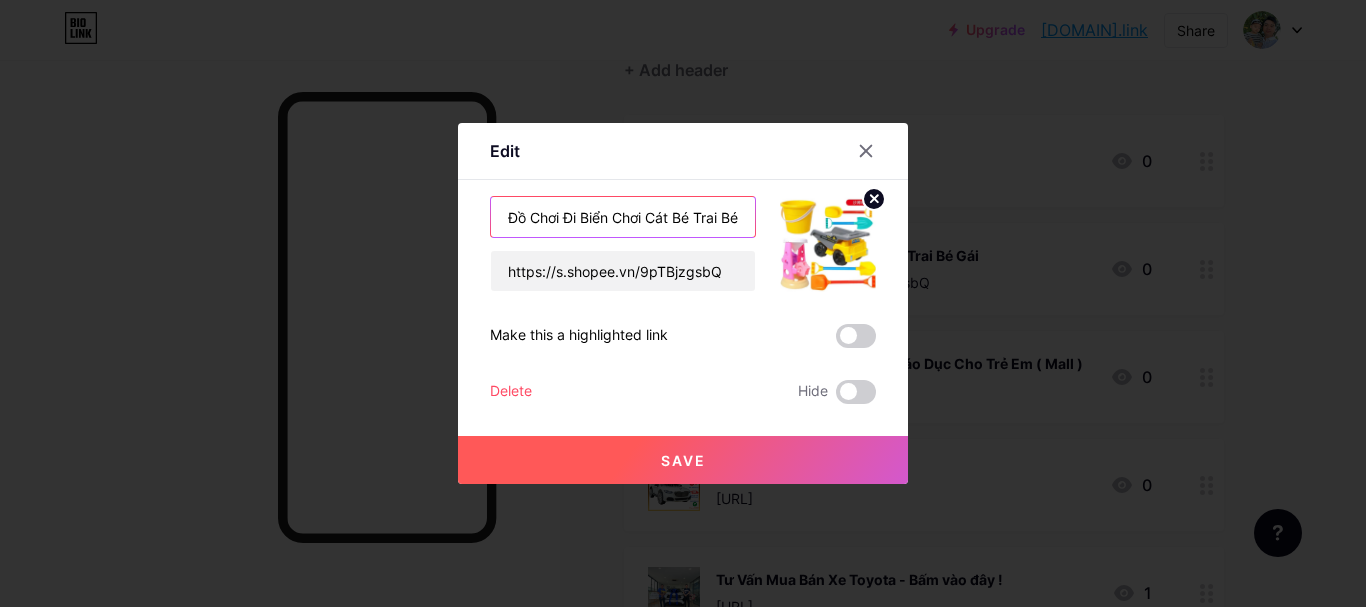 scroll, scrollTop: 0, scrollLeft: 30, axis: horizontal 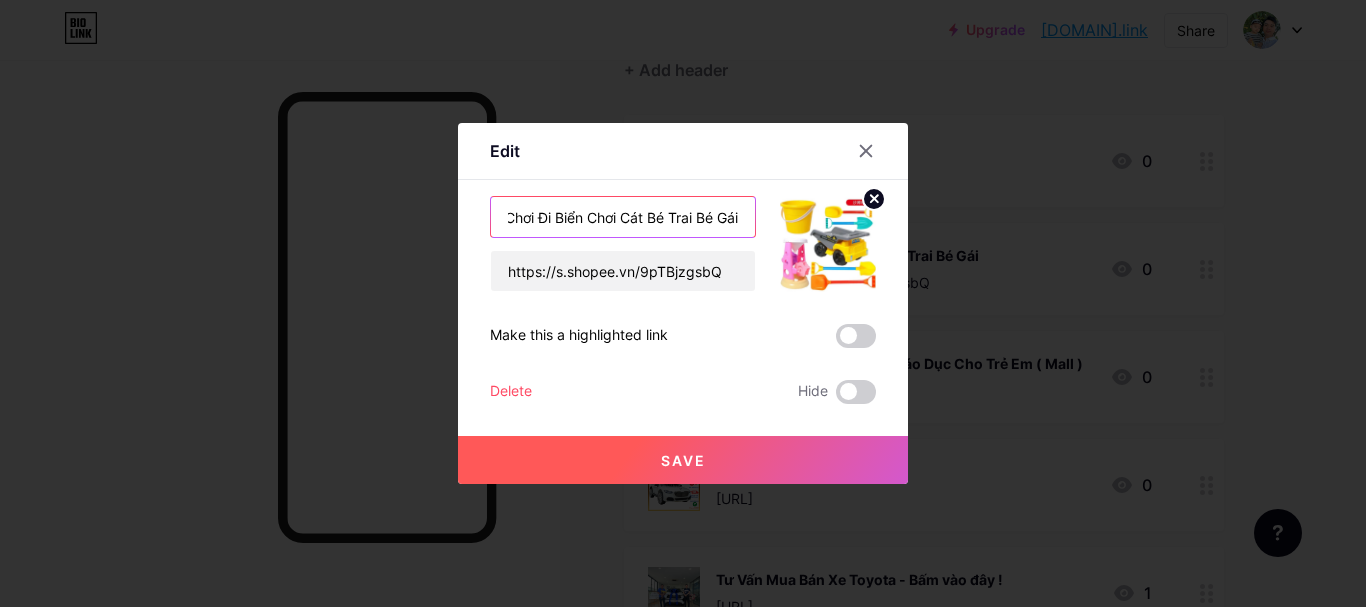 drag, startPoint x: 604, startPoint y: 218, endPoint x: 754, endPoint y: 218, distance: 150 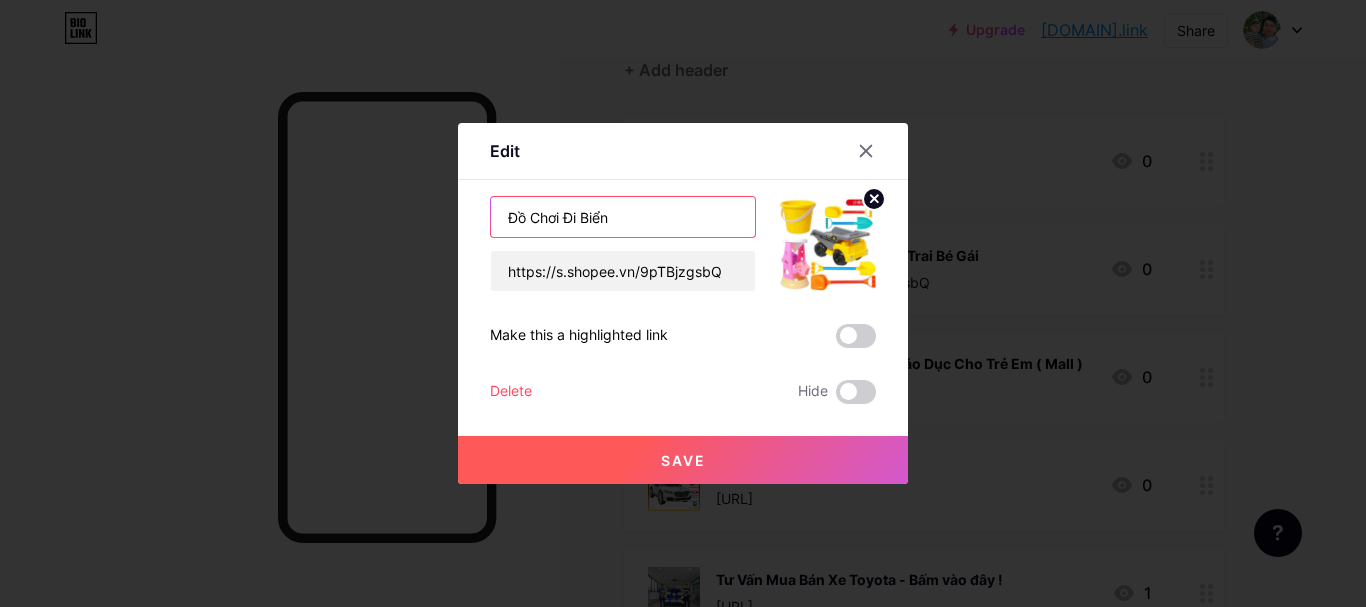 scroll, scrollTop: 0, scrollLeft: 0, axis: both 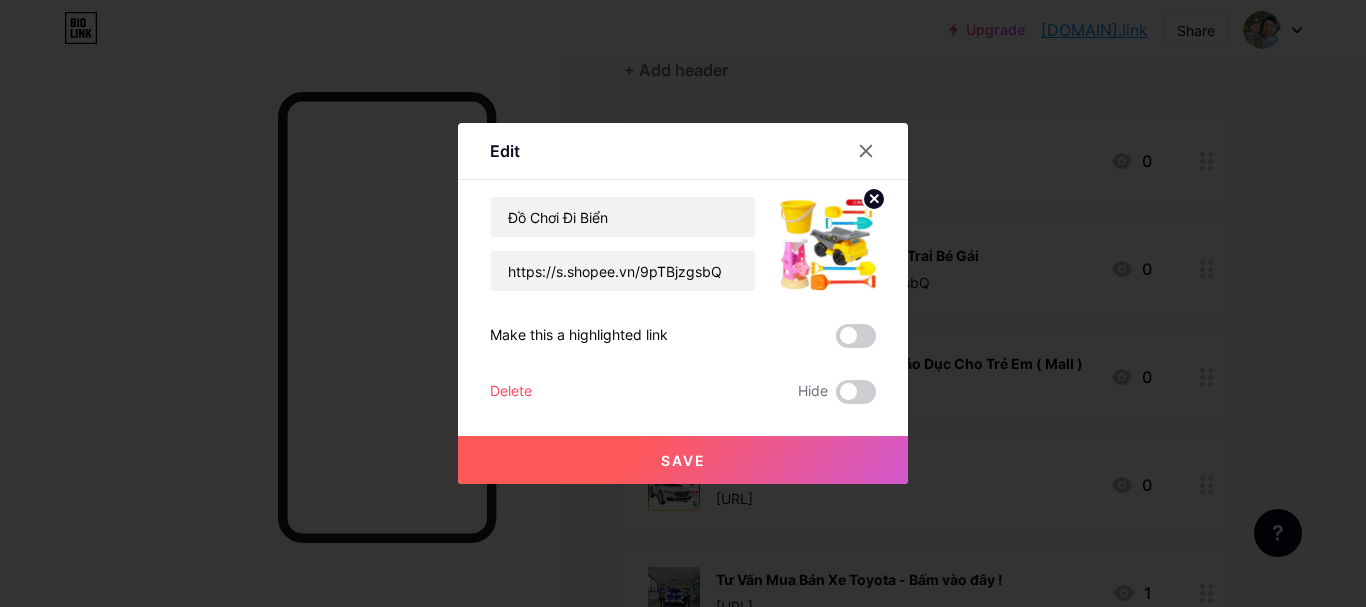 click on "Save" at bounding box center [683, 460] 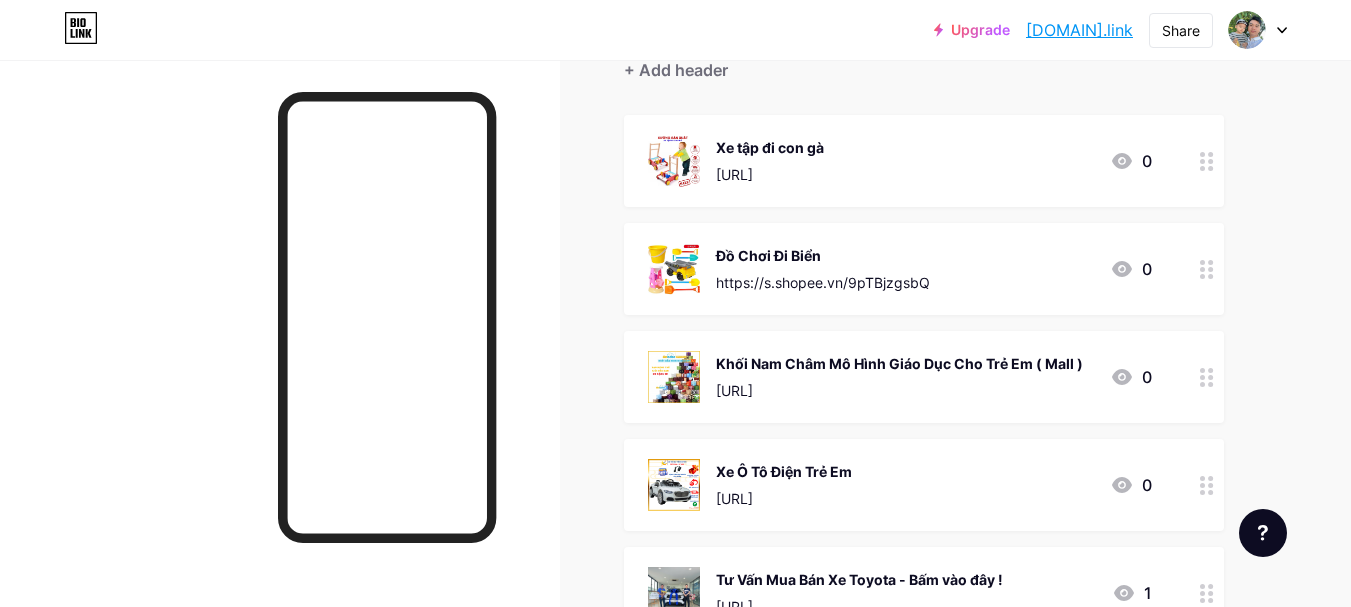 click on "Khối Nam Châm Mô Hình Giáo Dục Cho Trẻ Em ( Mall )" at bounding box center (770, 147) 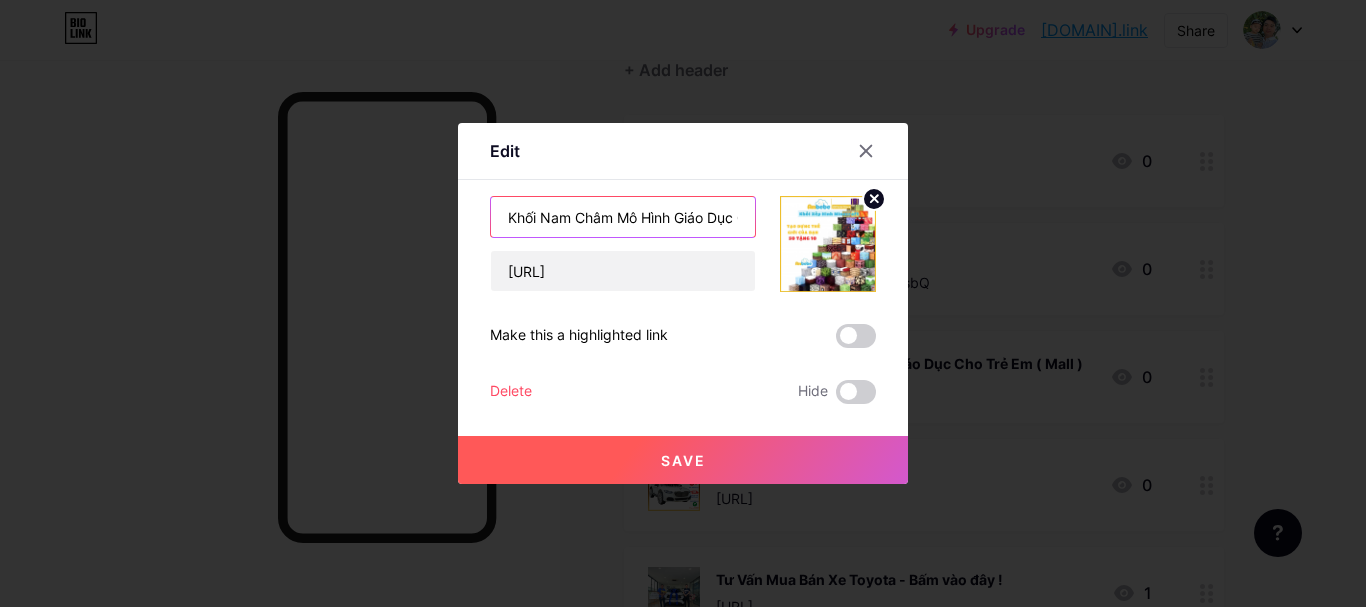scroll, scrollTop: 0, scrollLeft: 129, axis: horizontal 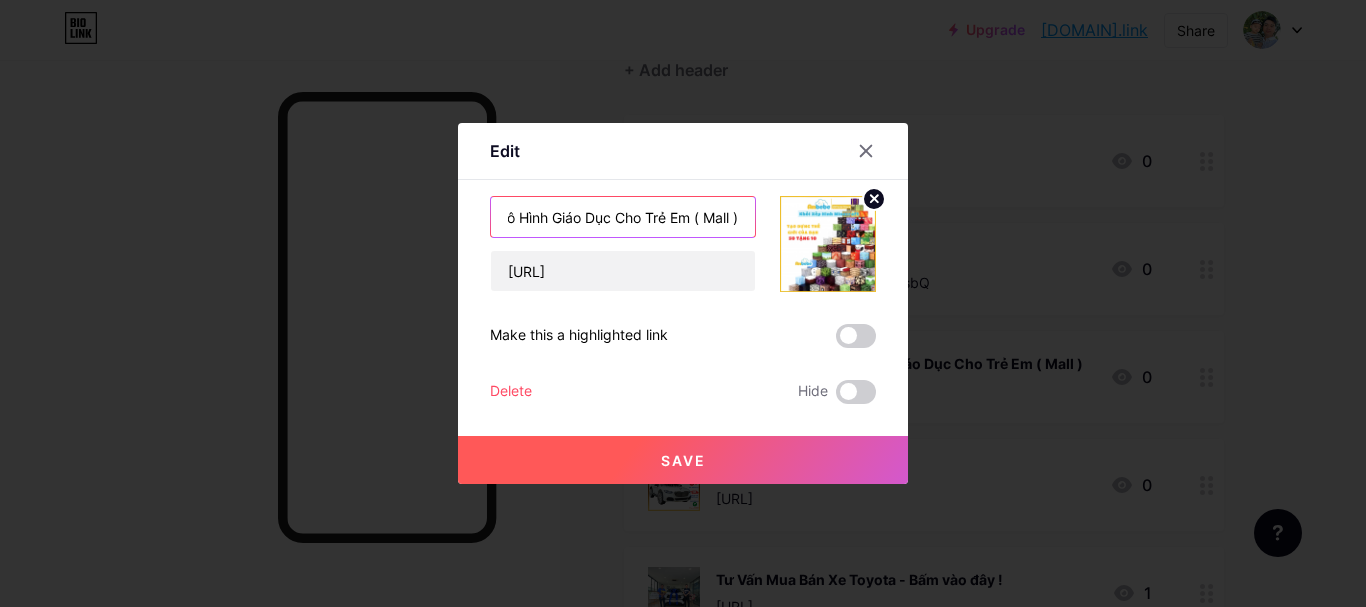 drag, startPoint x: 665, startPoint y: 221, endPoint x: 782, endPoint y: 226, distance: 117.10679 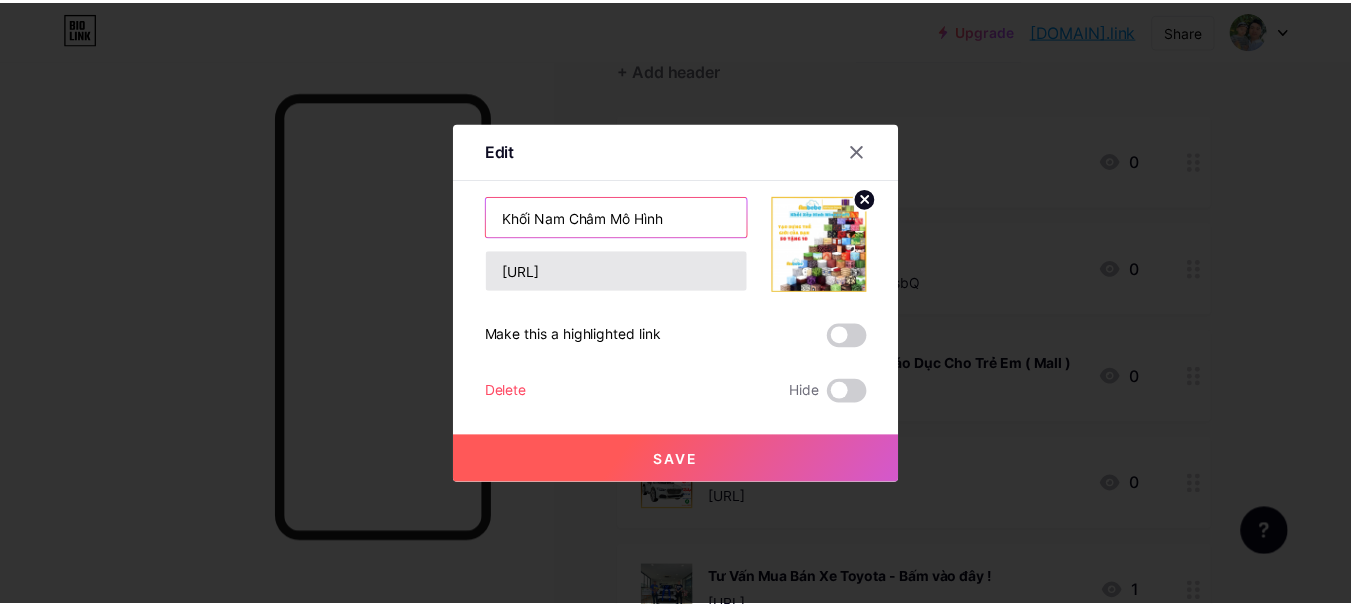 scroll, scrollTop: 0, scrollLeft: 0, axis: both 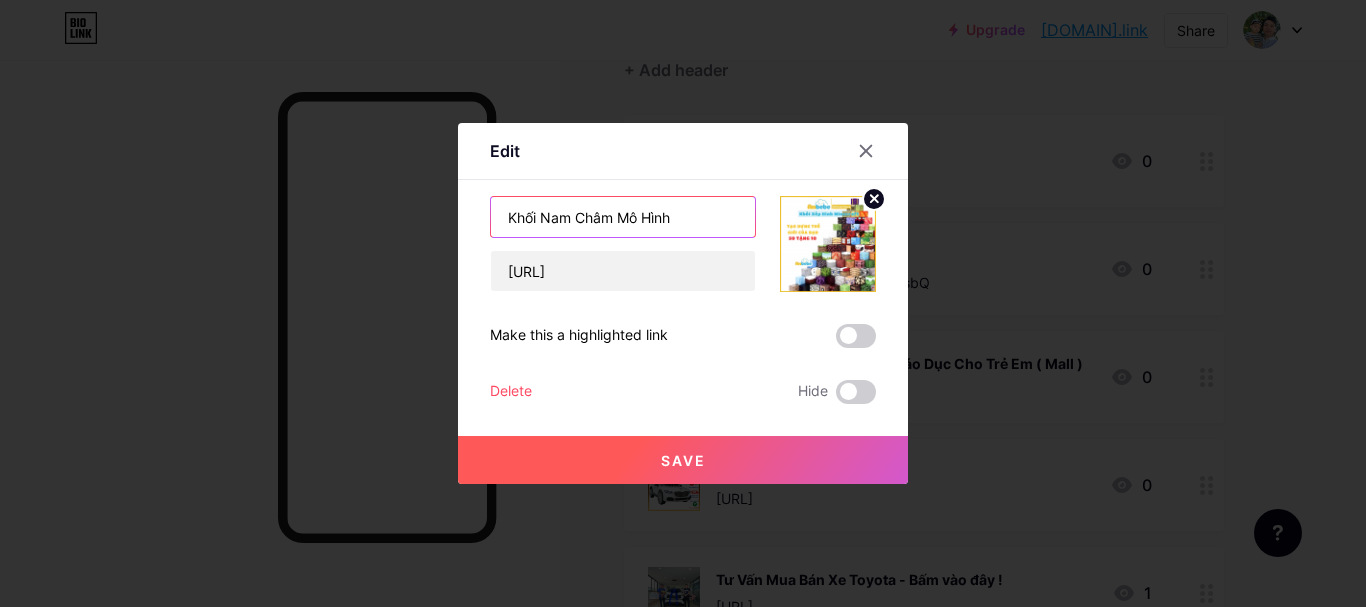 type on "Khối Nam Châm Mô Hình" 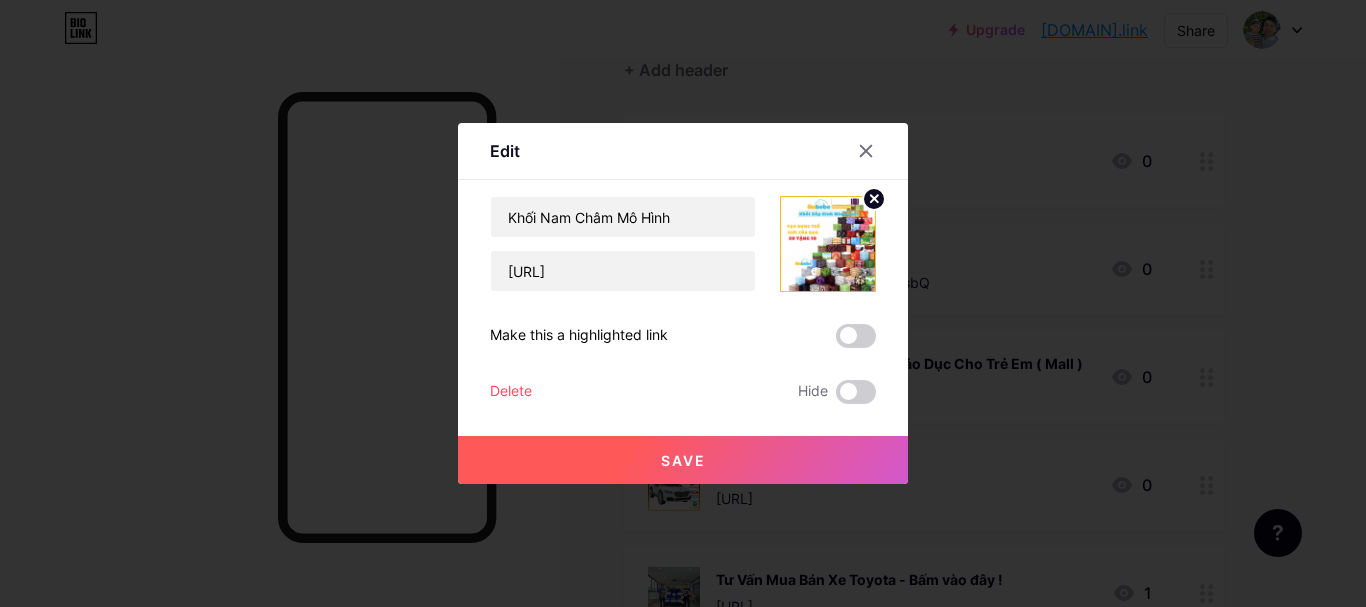 click on "Save" at bounding box center (683, 460) 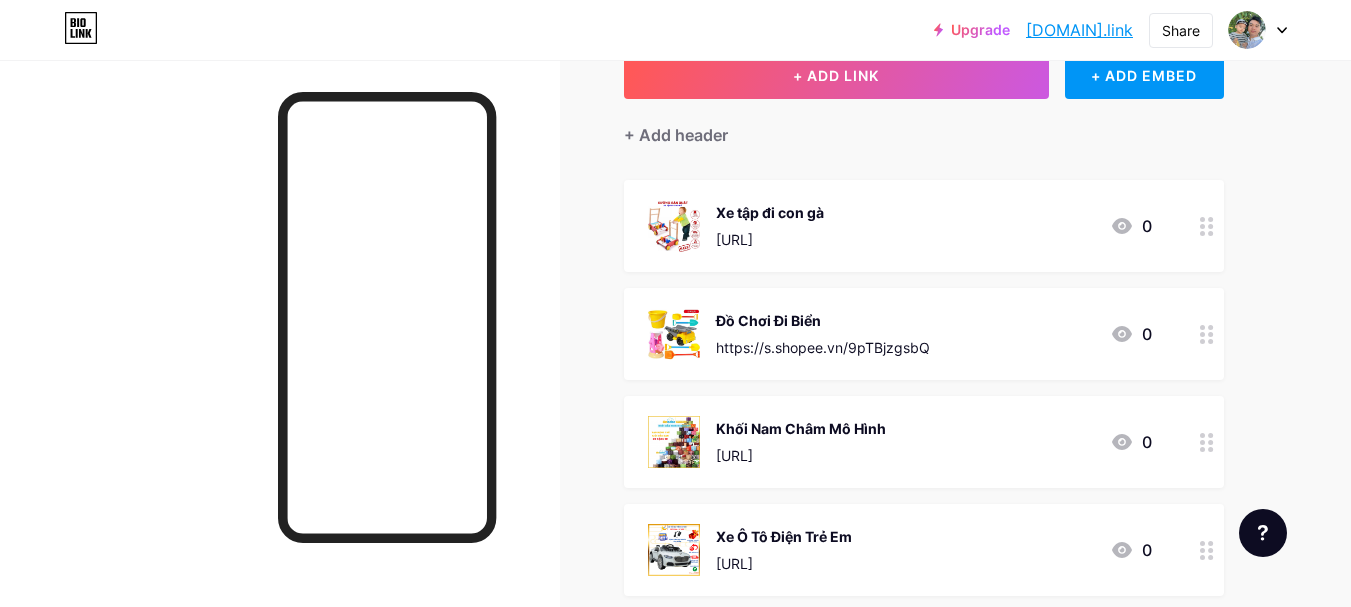 scroll, scrollTop: 100, scrollLeft: 0, axis: vertical 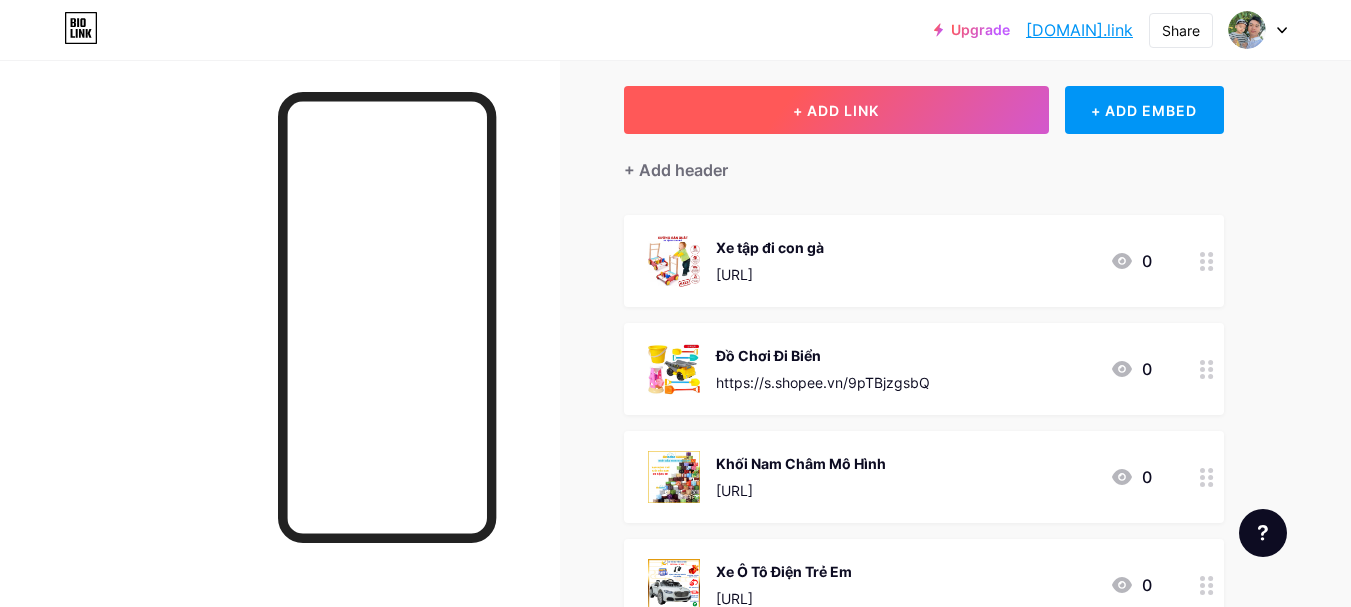 click on "+ ADD LINK" at bounding box center [836, 110] 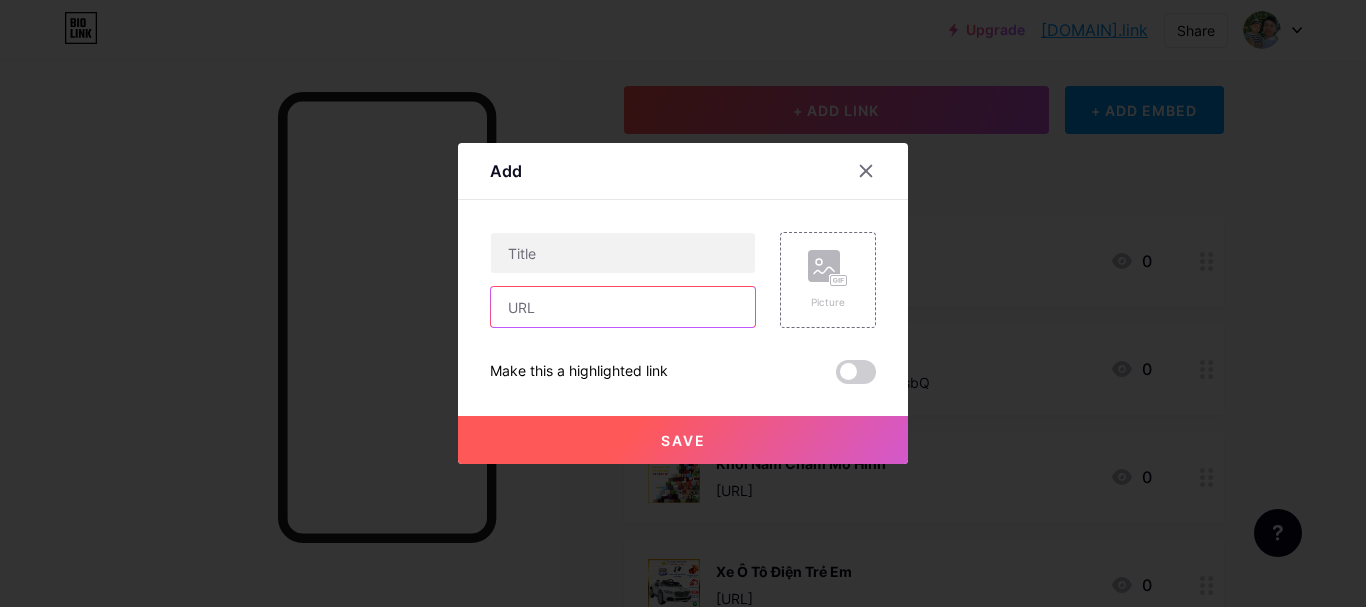 click at bounding box center [623, 307] 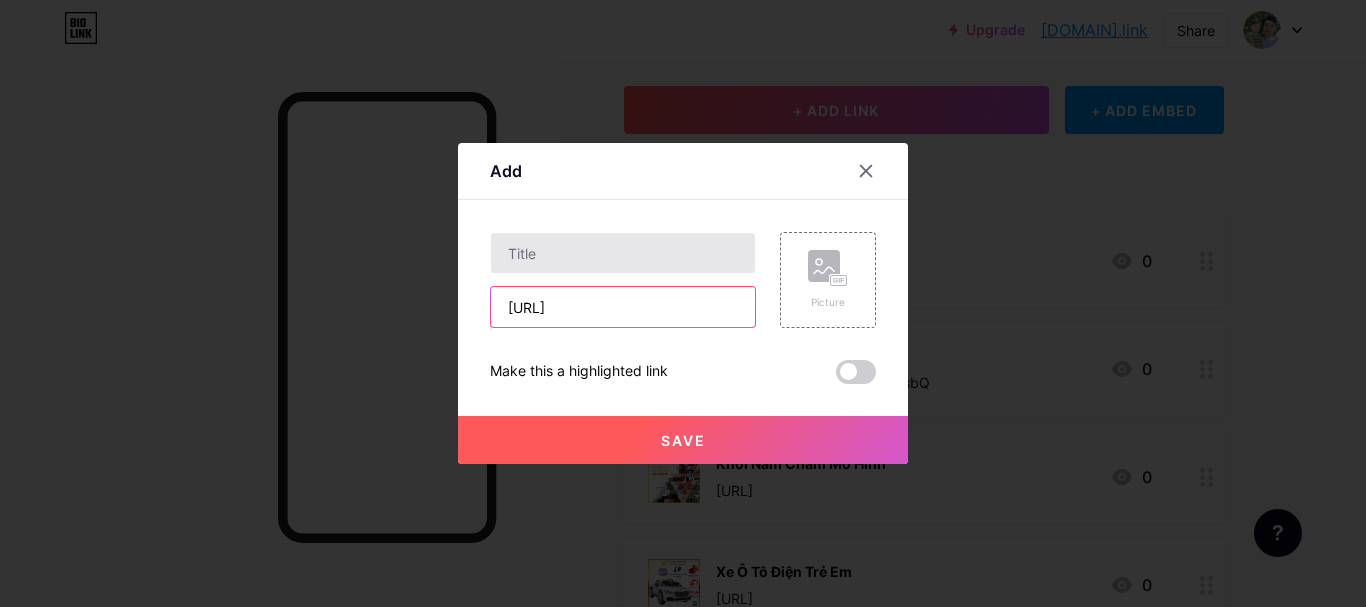 type on "[URL]" 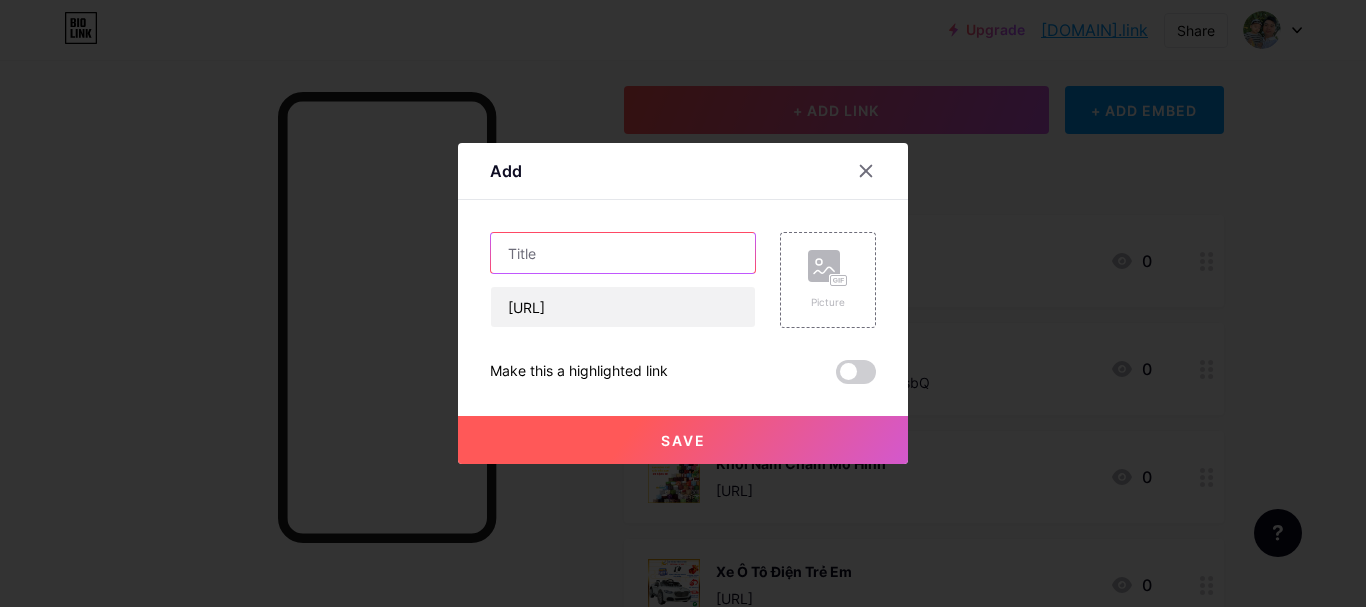 click at bounding box center [623, 253] 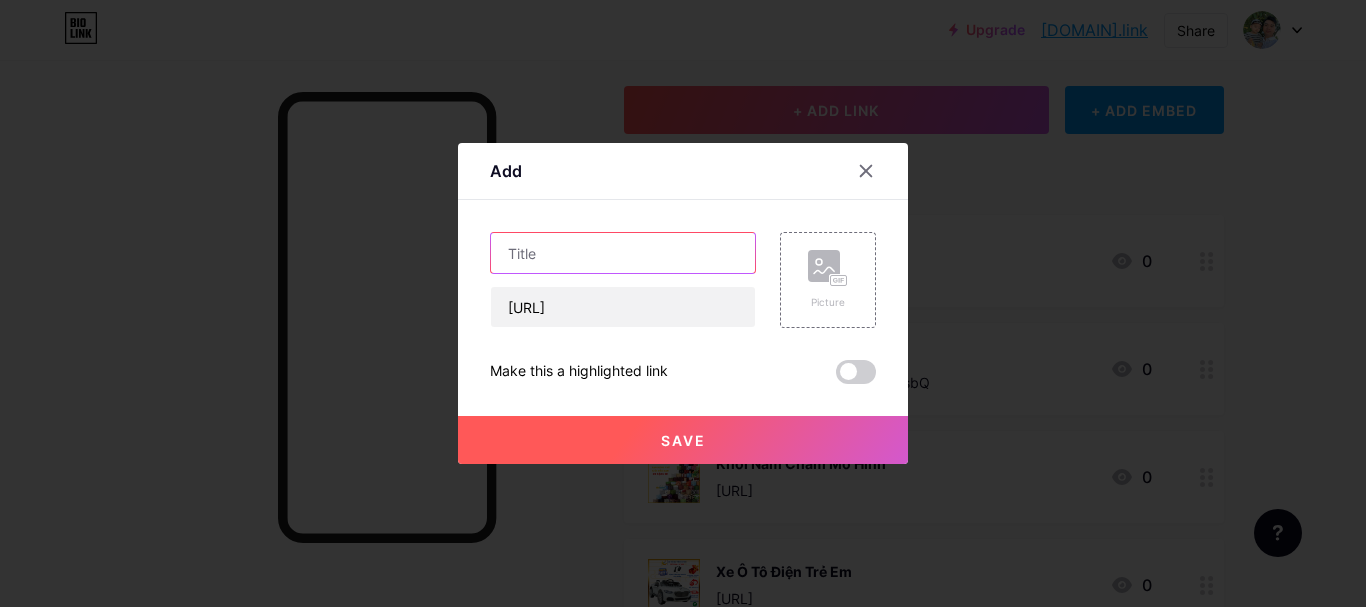 paste on "Ghế ăn dặm cho bé cao cấp Chilux" 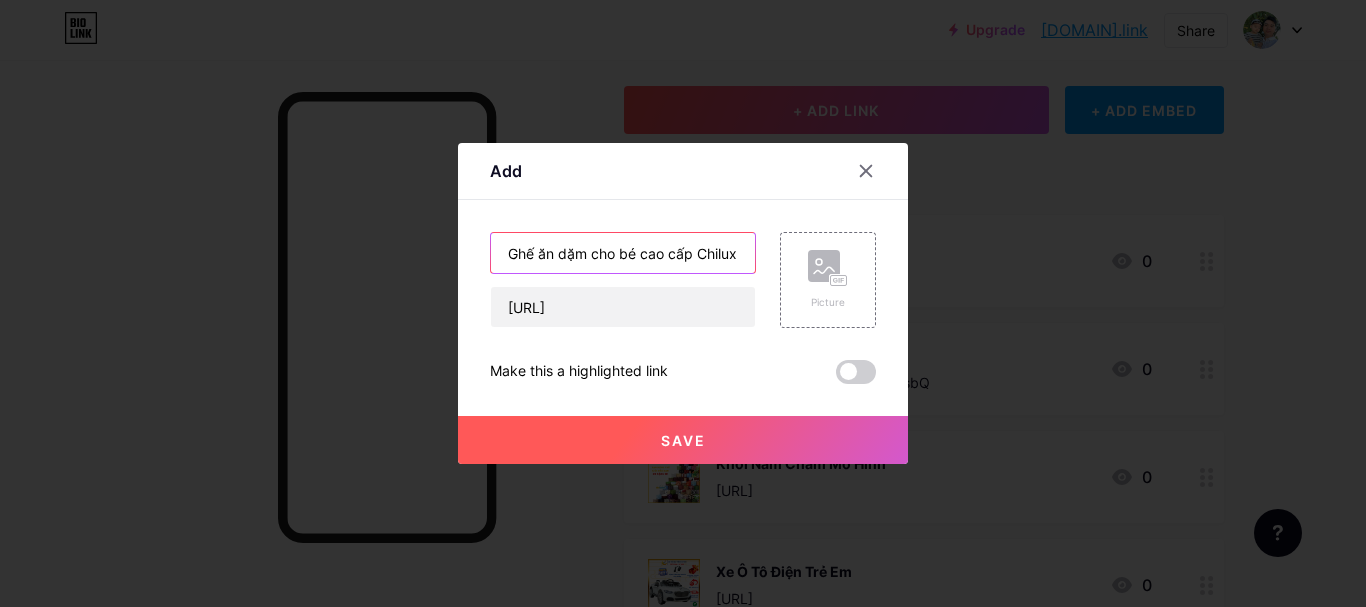 drag, startPoint x: 630, startPoint y: 256, endPoint x: 584, endPoint y: 254, distance: 46.043457 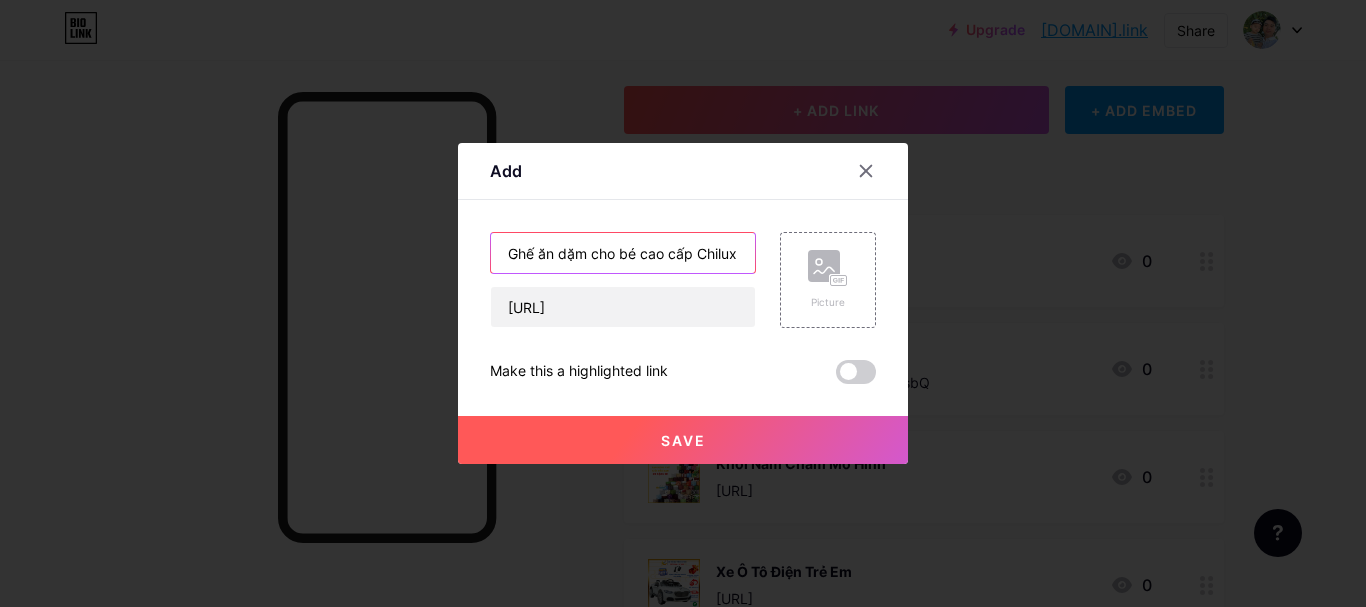 click on "Ghế ăn dặm cho bé cao cấp Chilux" at bounding box center (623, 253) 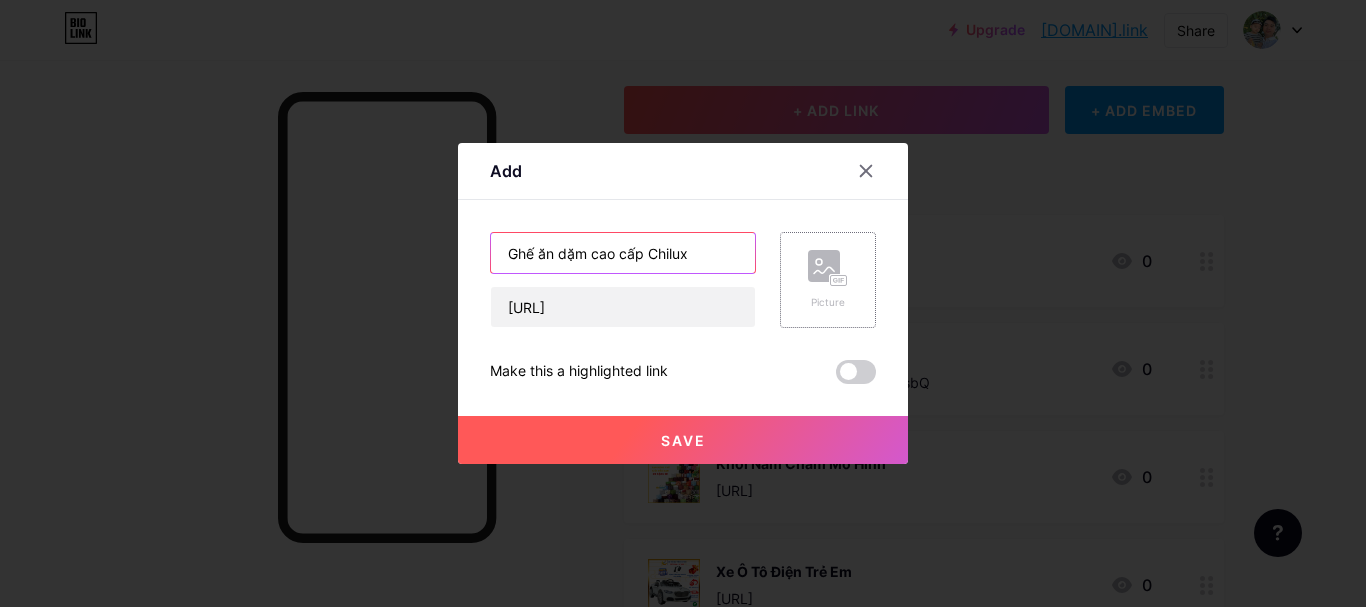 type on "Ghế ăn dặm cao cấp Chilux" 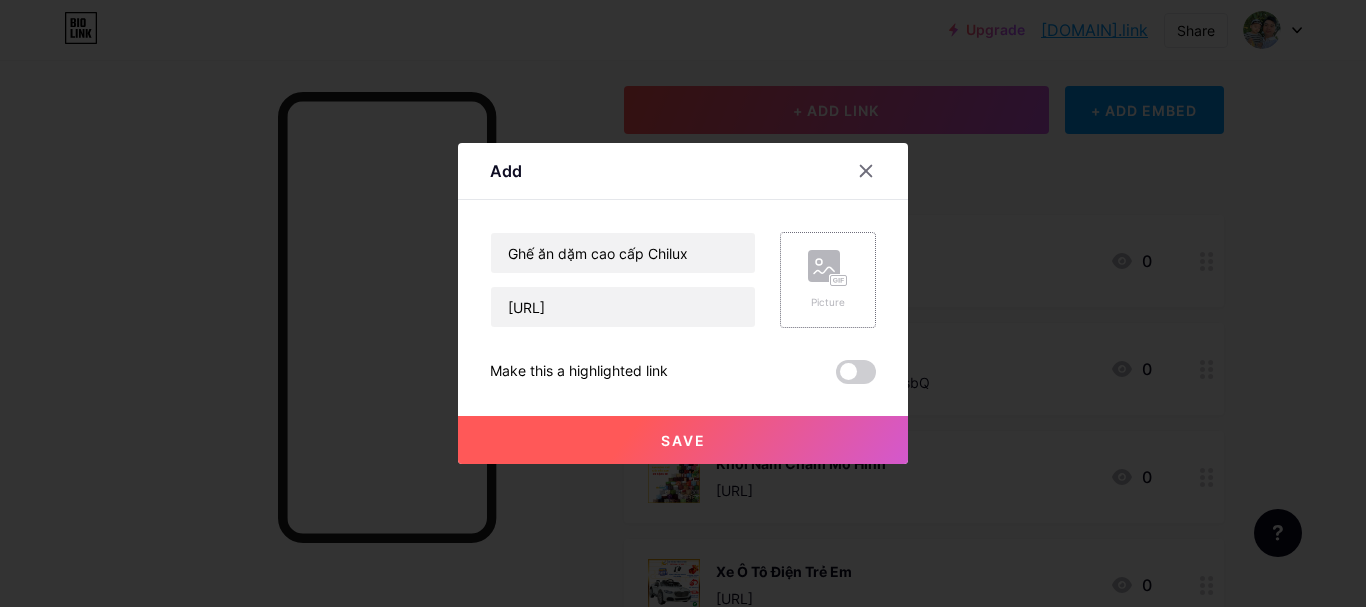 click on "Picture" at bounding box center (828, 302) 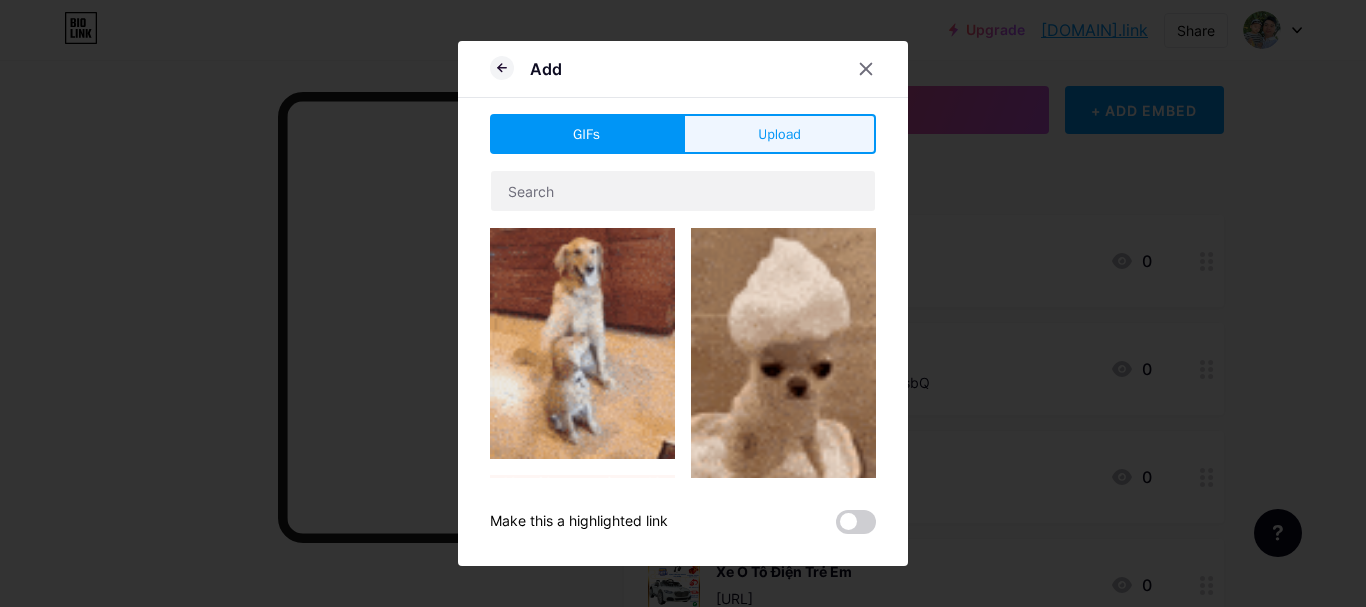 click on "Upload" at bounding box center (779, 134) 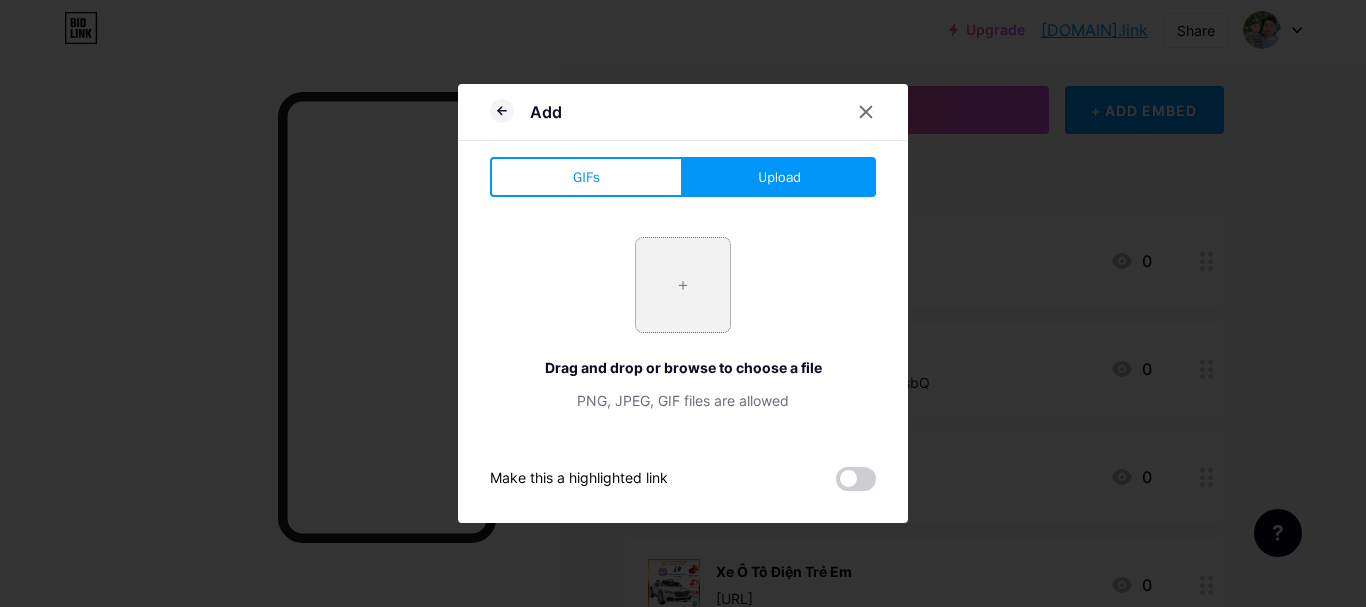 click at bounding box center [683, 285] 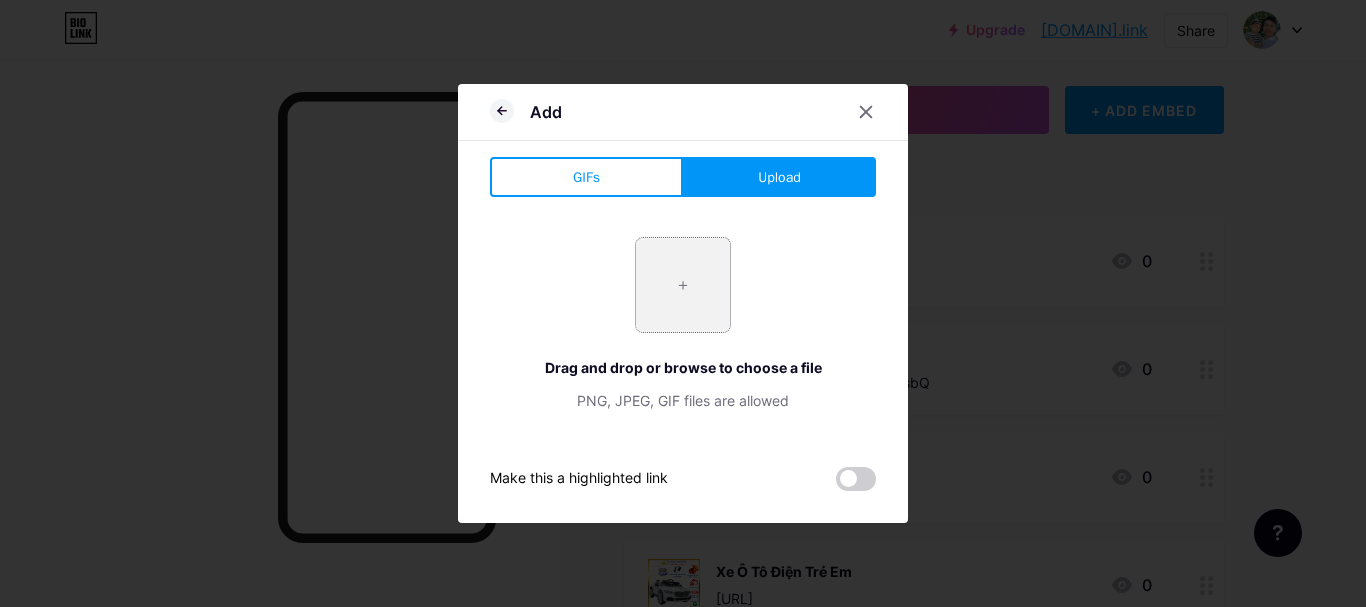 type on "C:\fakepath\[FILENAME].webp" 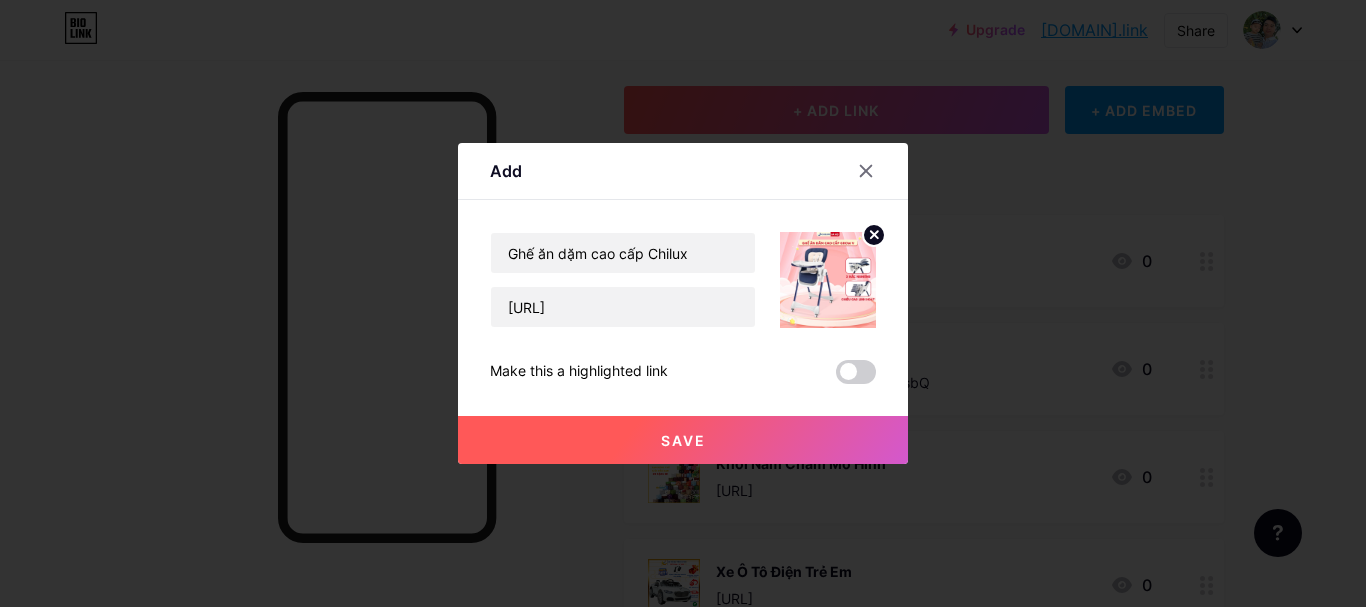 click on "Save" at bounding box center (683, 440) 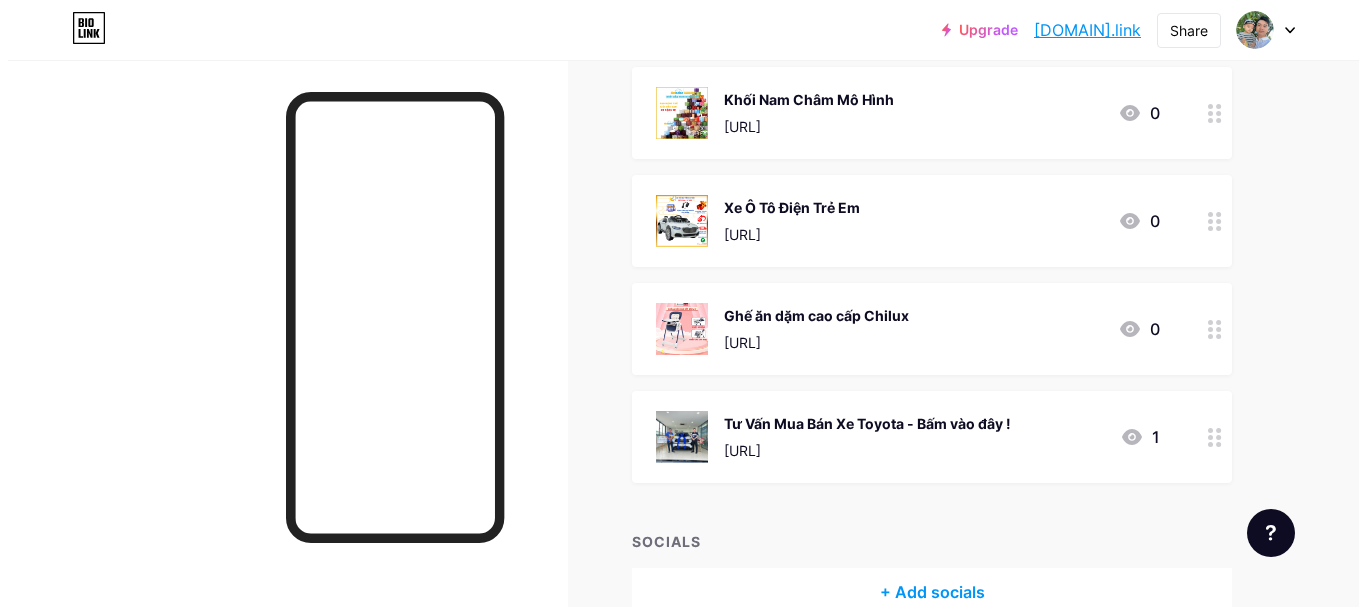 scroll, scrollTop: 0, scrollLeft: 0, axis: both 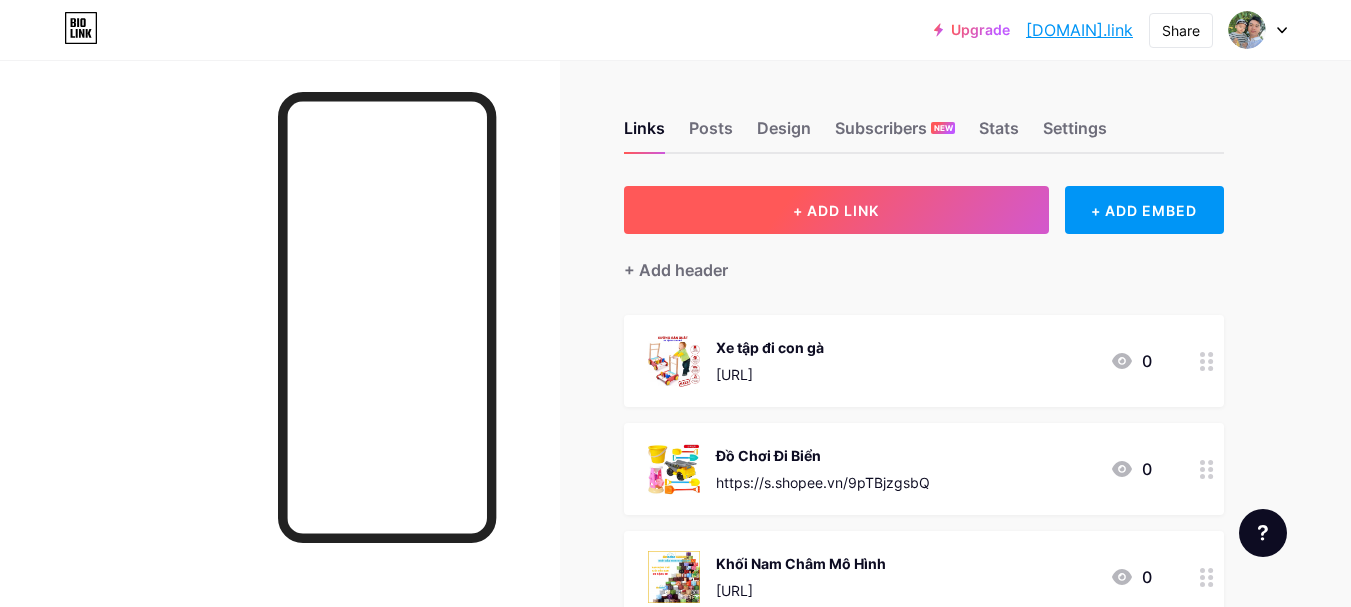 click on "+ ADD LINK" at bounding box center [836, 210] 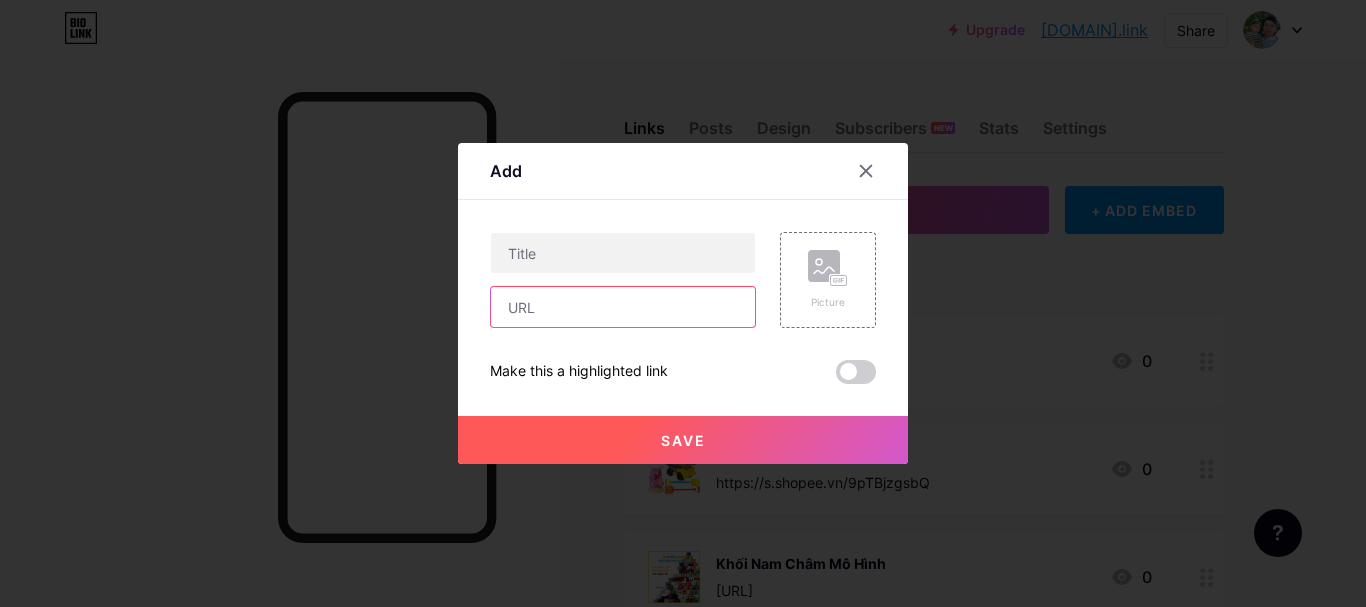 click at bounding box center [623, 307] 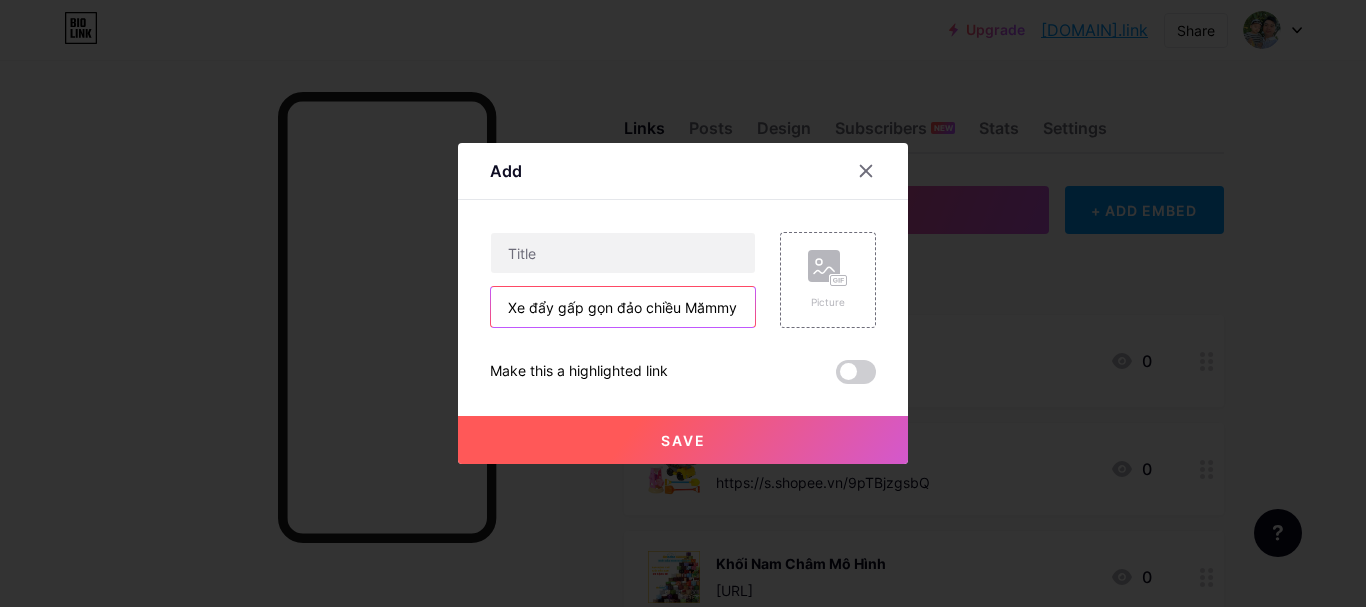 drag, startPoint x: 733, startPoint y: 306, endPoint x: 405, endPoint y: 313, distance: 328.07468 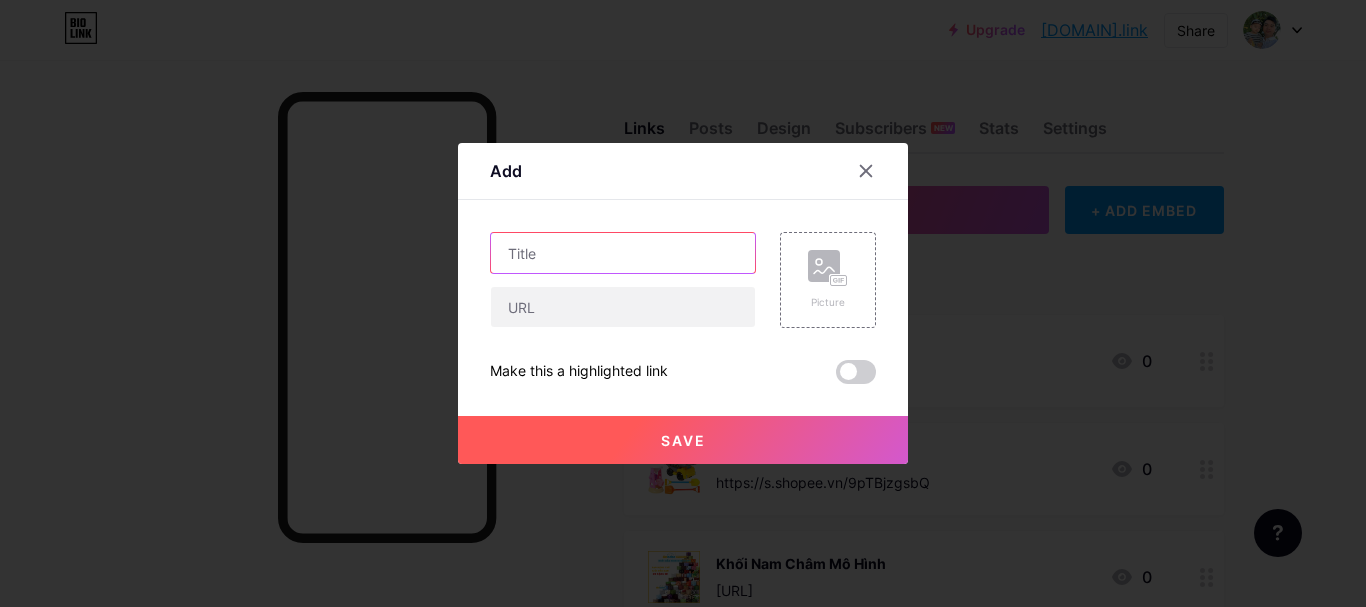 click at bounding box center [623, 253] 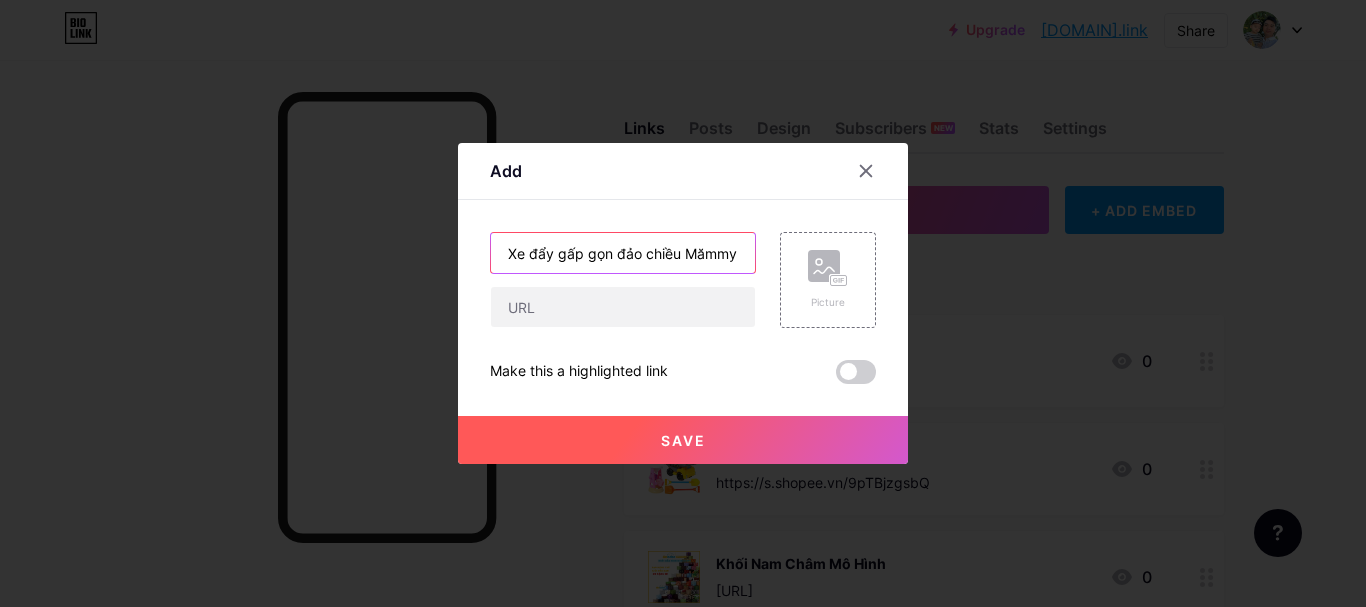 type on "Xe đẩy gấp gọn đảo chiều Mămmy" 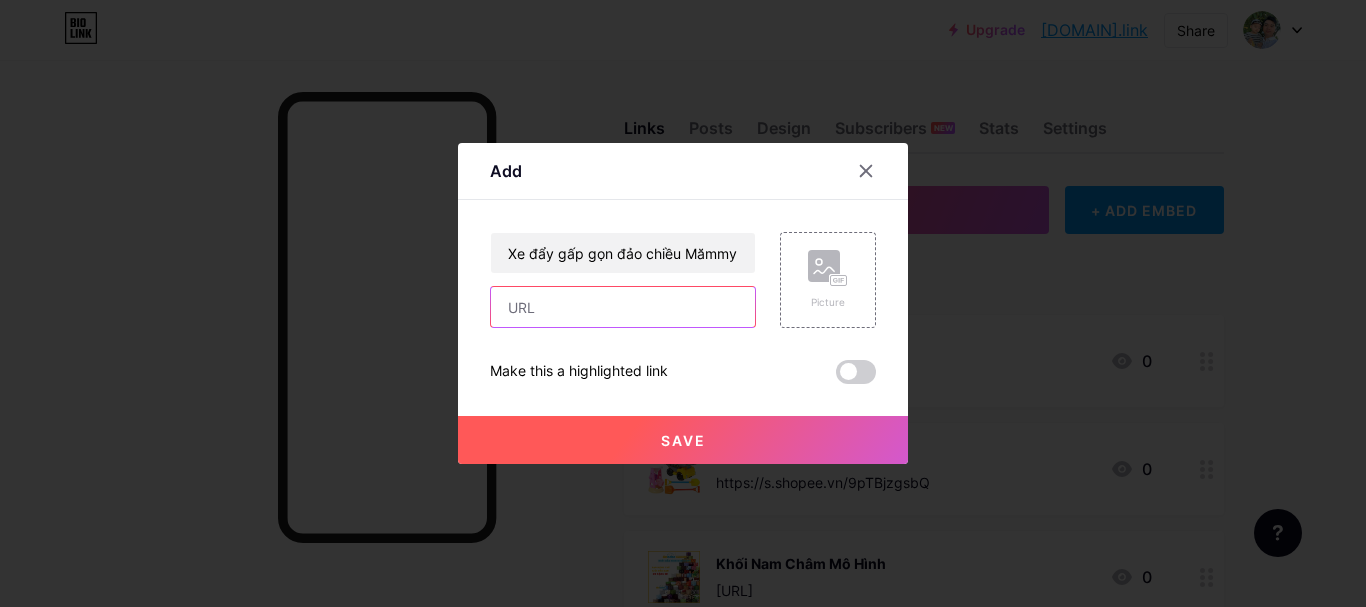 click at bounding box center (623, 307) 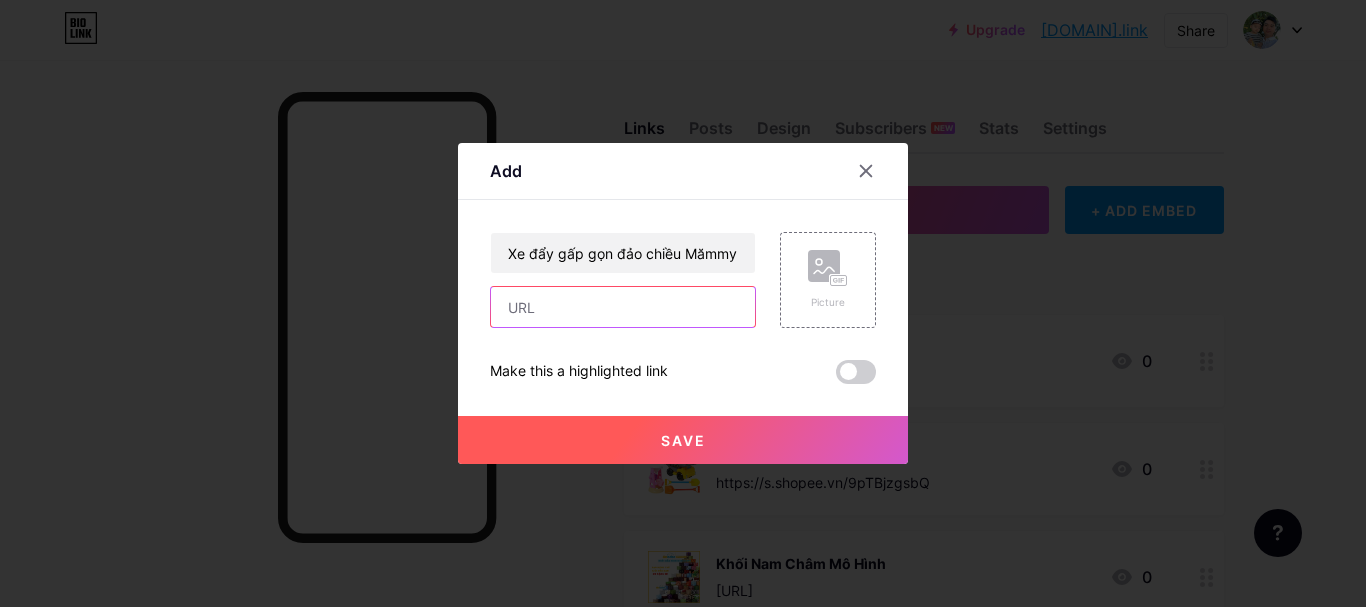 paste on "[URL]" 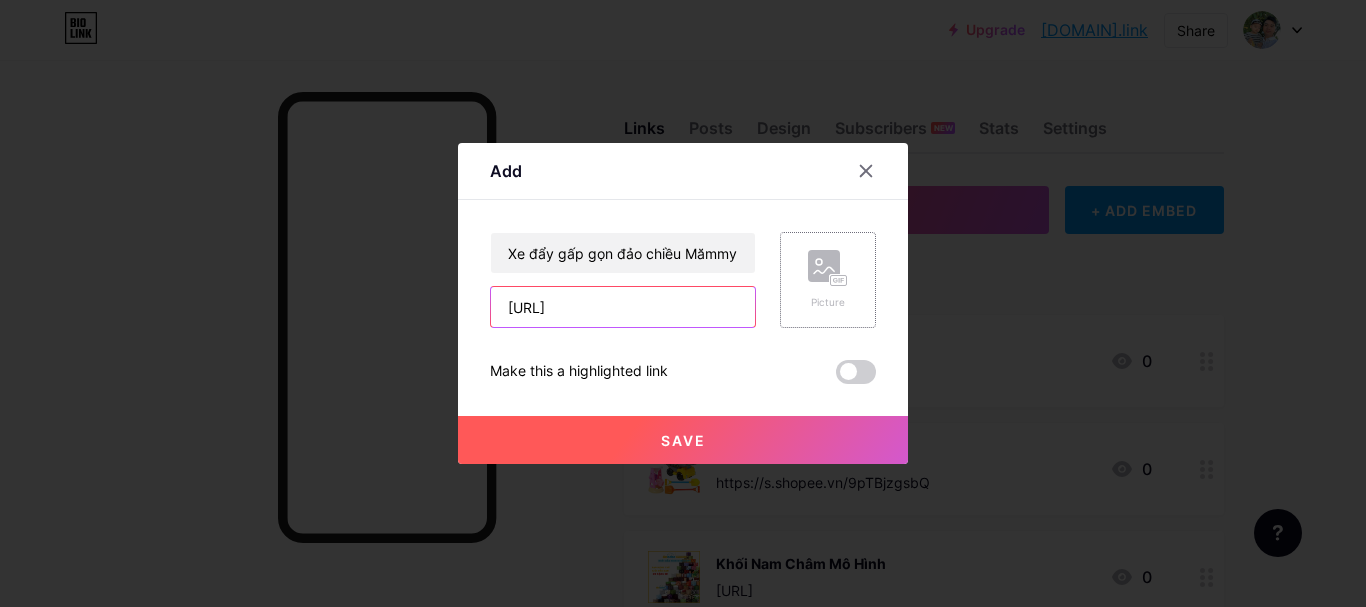 type on "[URL]" 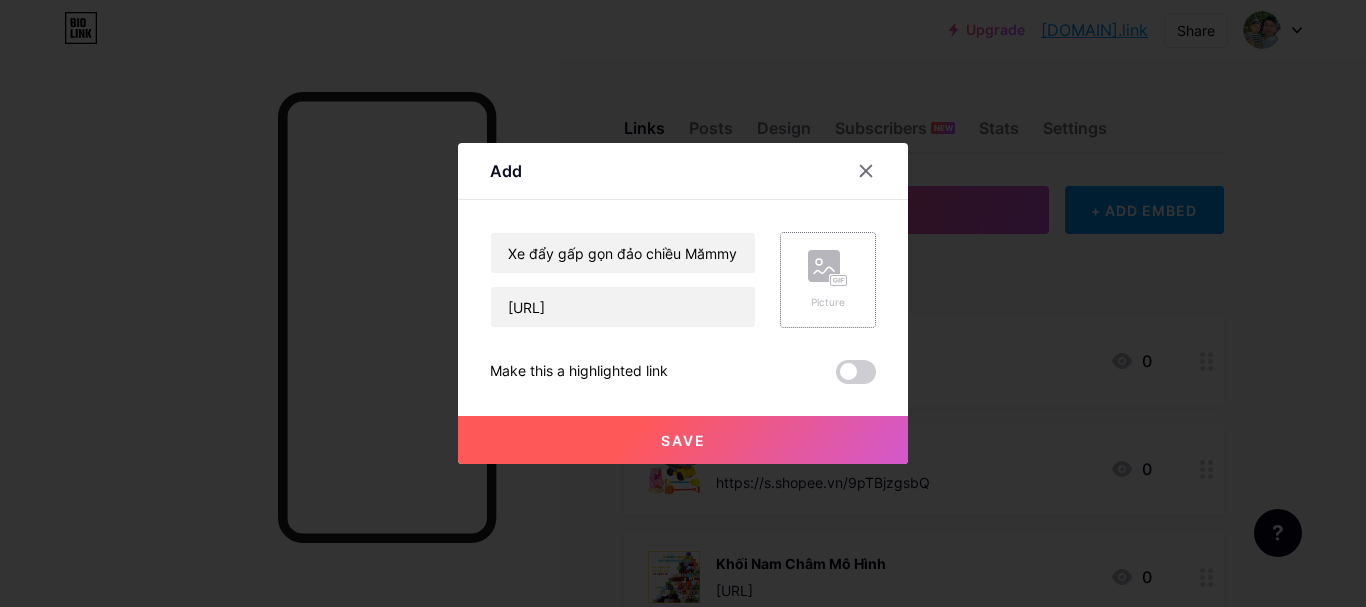 click at bounding box center (828, 268) 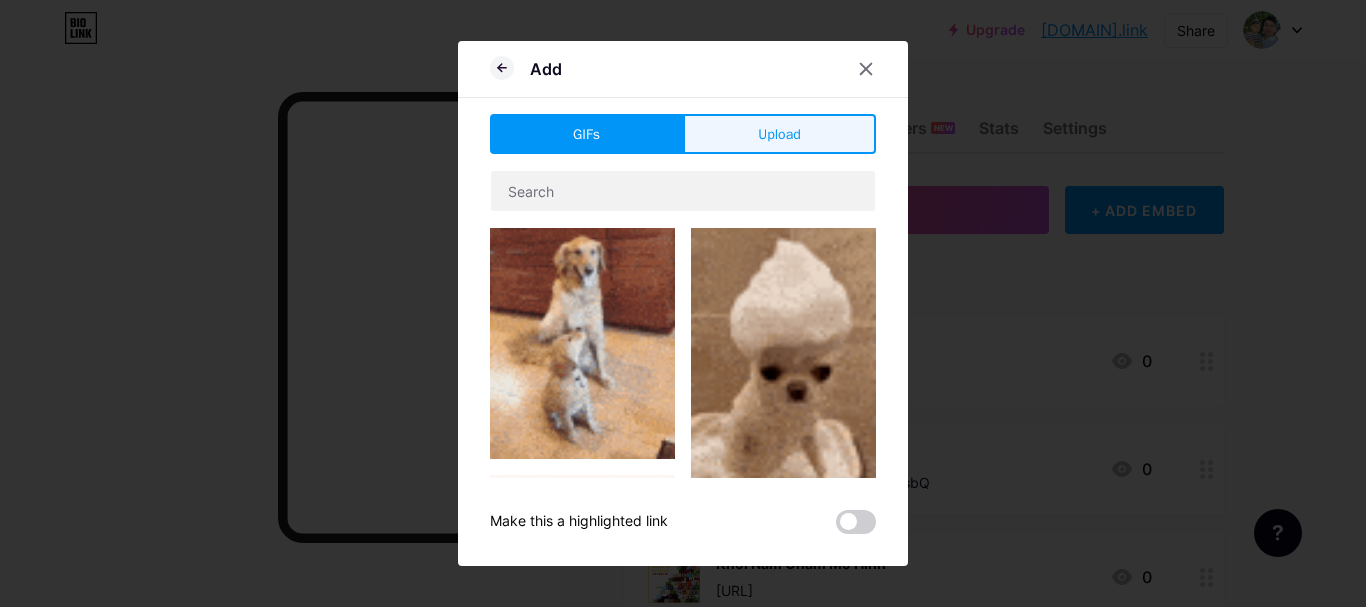 click on "Upload" at bounding box center [779, 134] 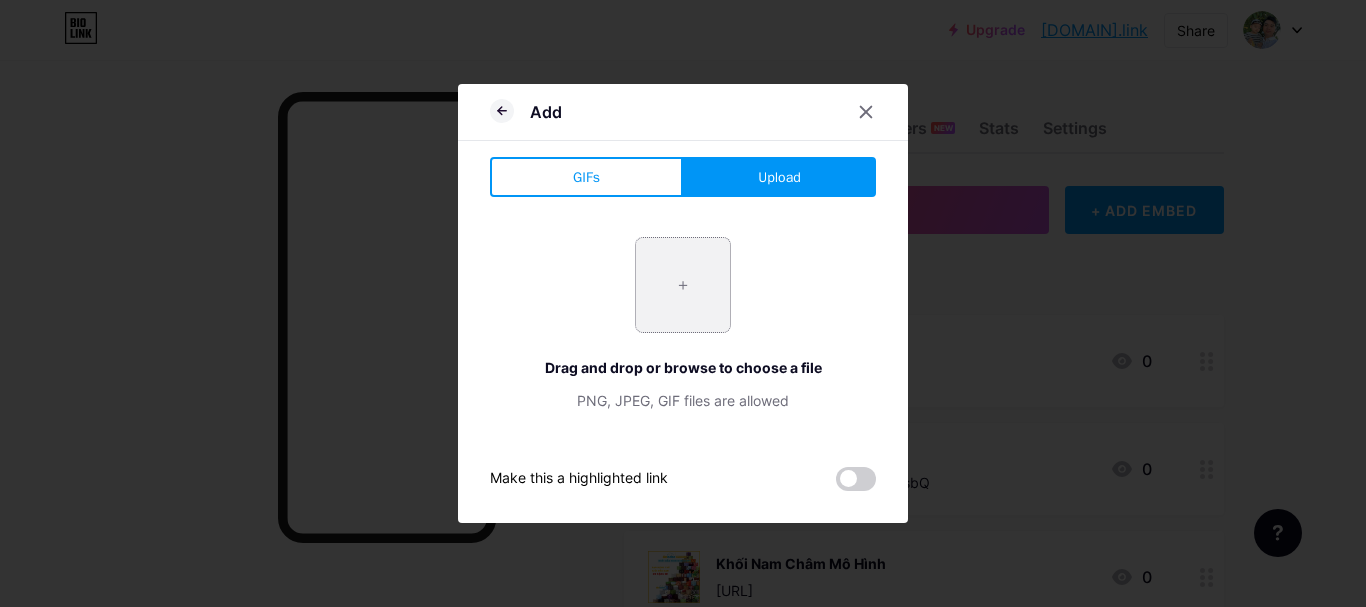 click at bounding box center [683, 285] 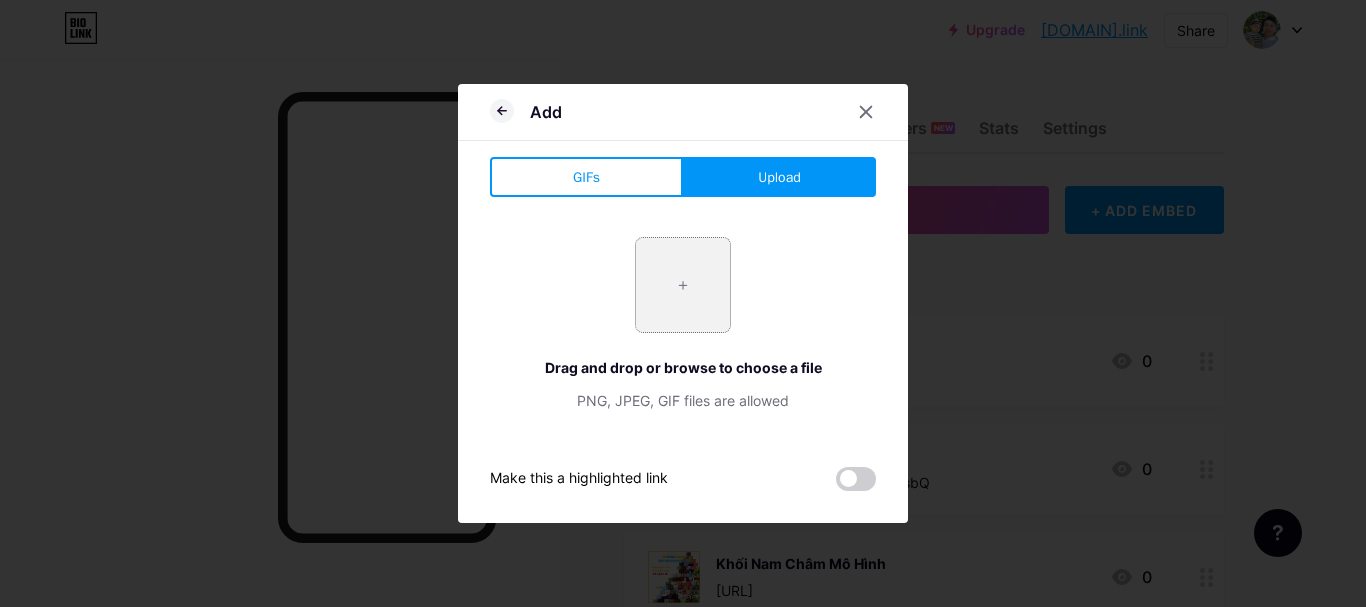 type on "C:\fakepath\[FILENAME].webp" 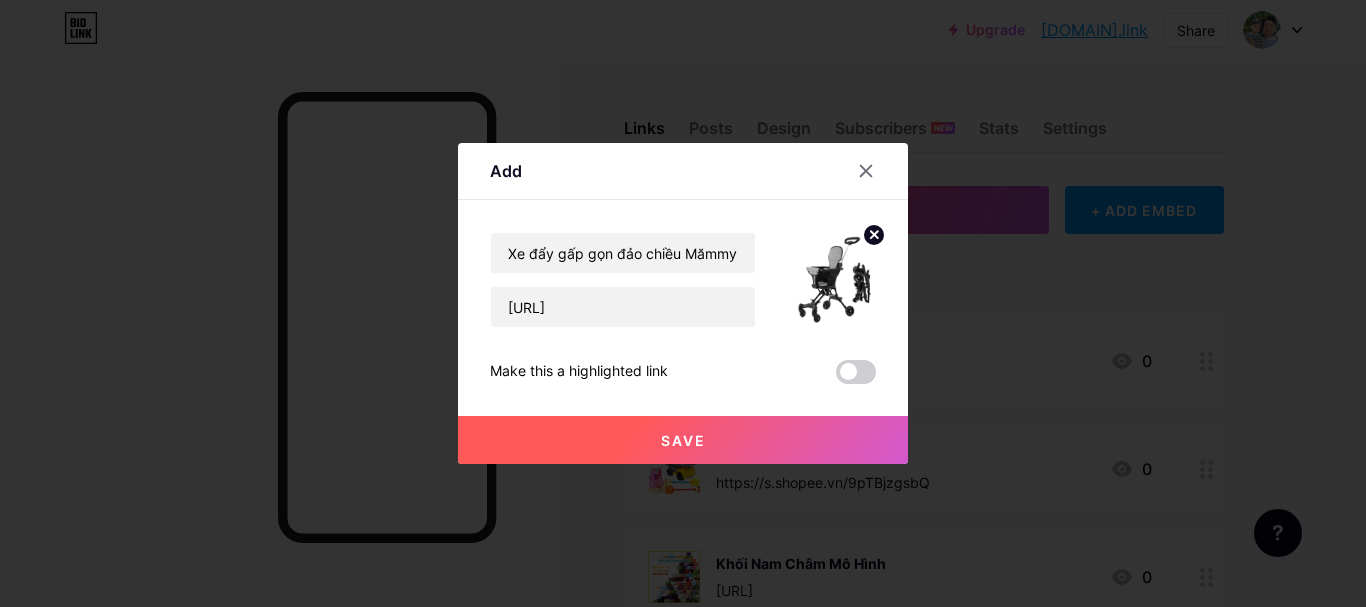 click on "Save" at bounding box center (683, 440) 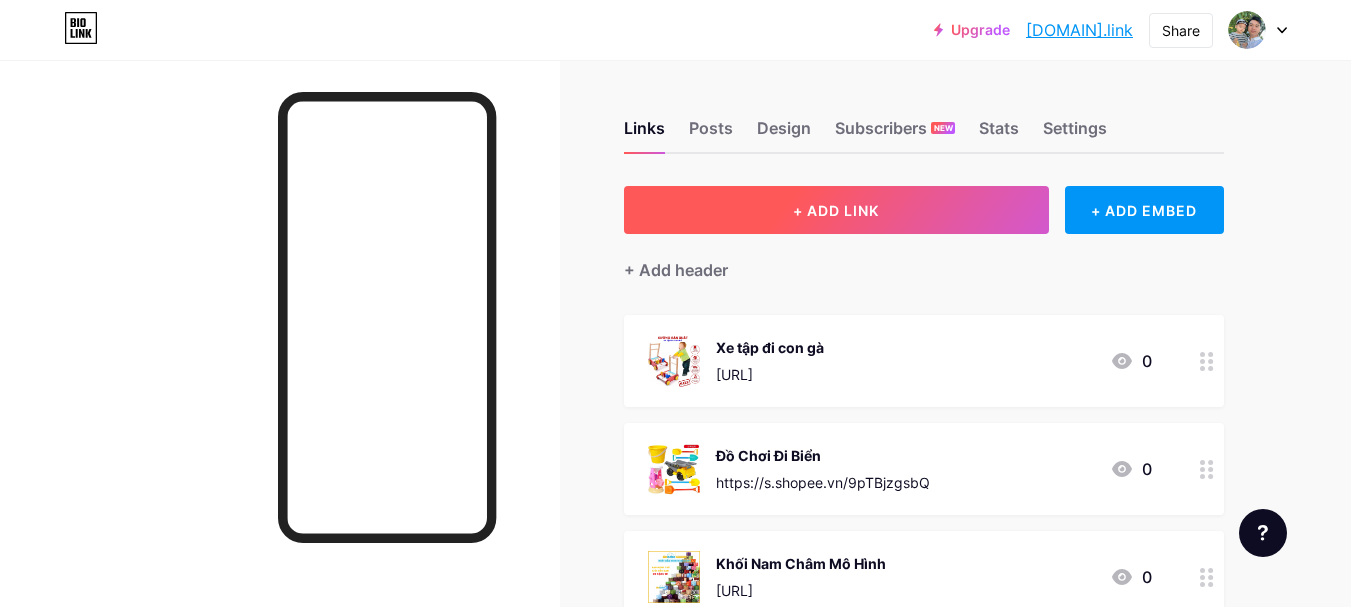click on "+ ADD LINK" at bounding box center [836, 210] 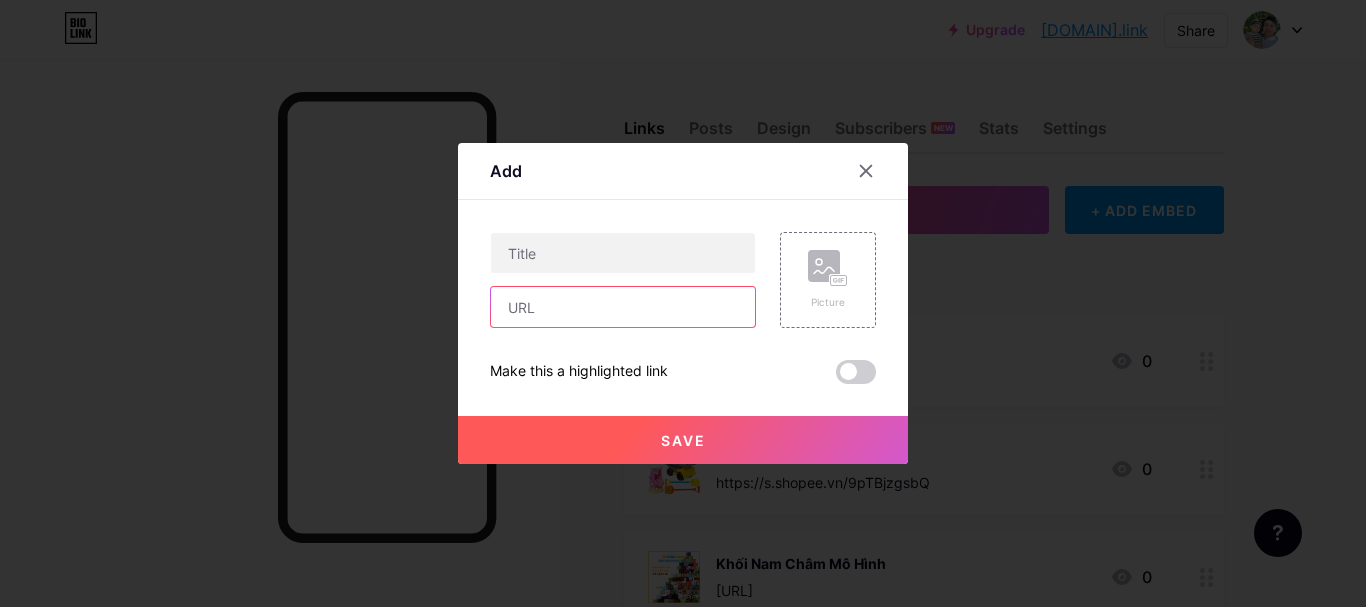 click at bounding box center [623, 307] 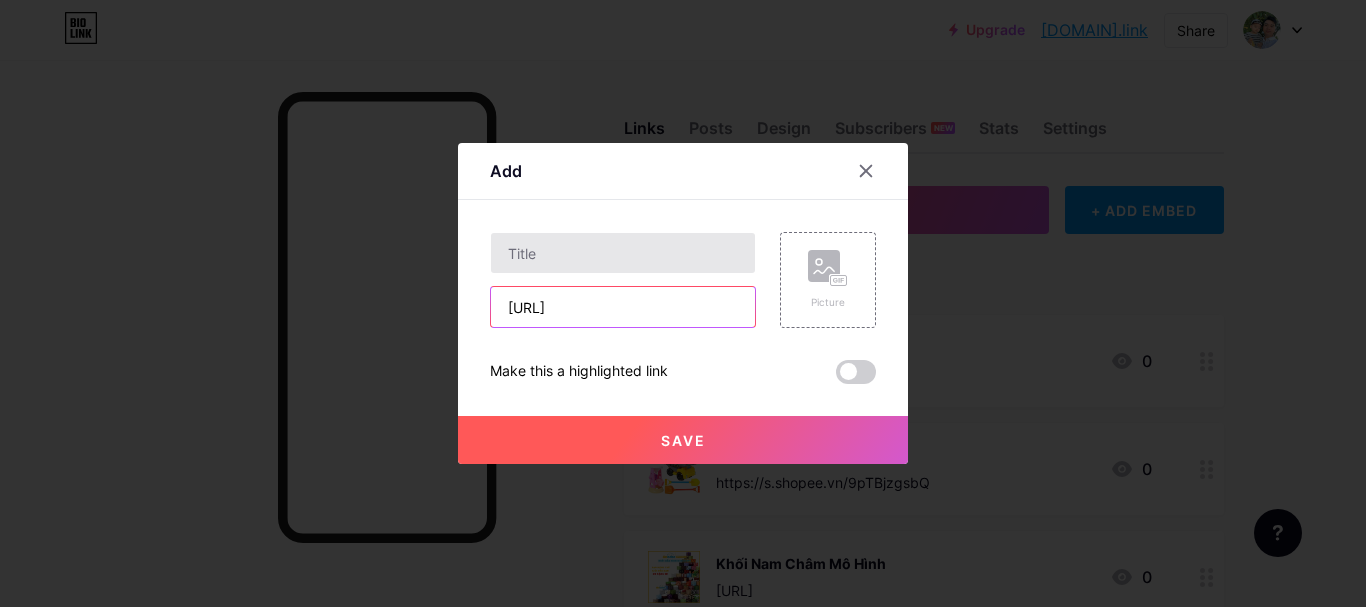 type on "[URL]" 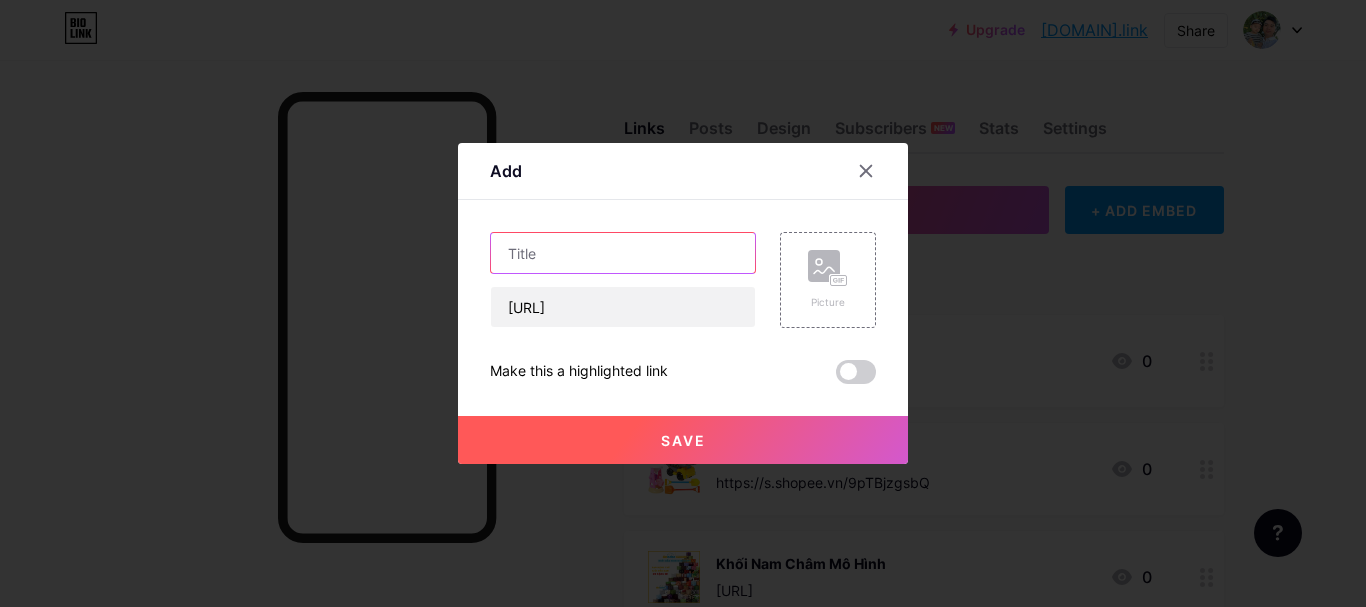 click at bounding box center (623, 253) 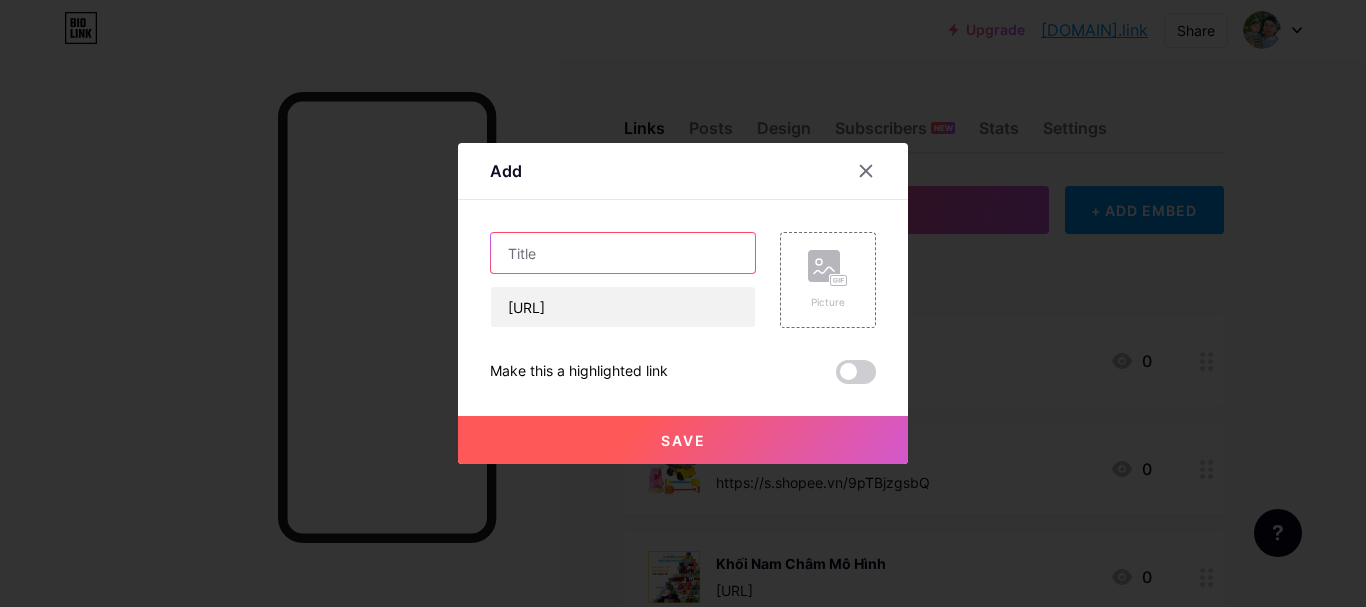 click at bounding box center [623, 253] 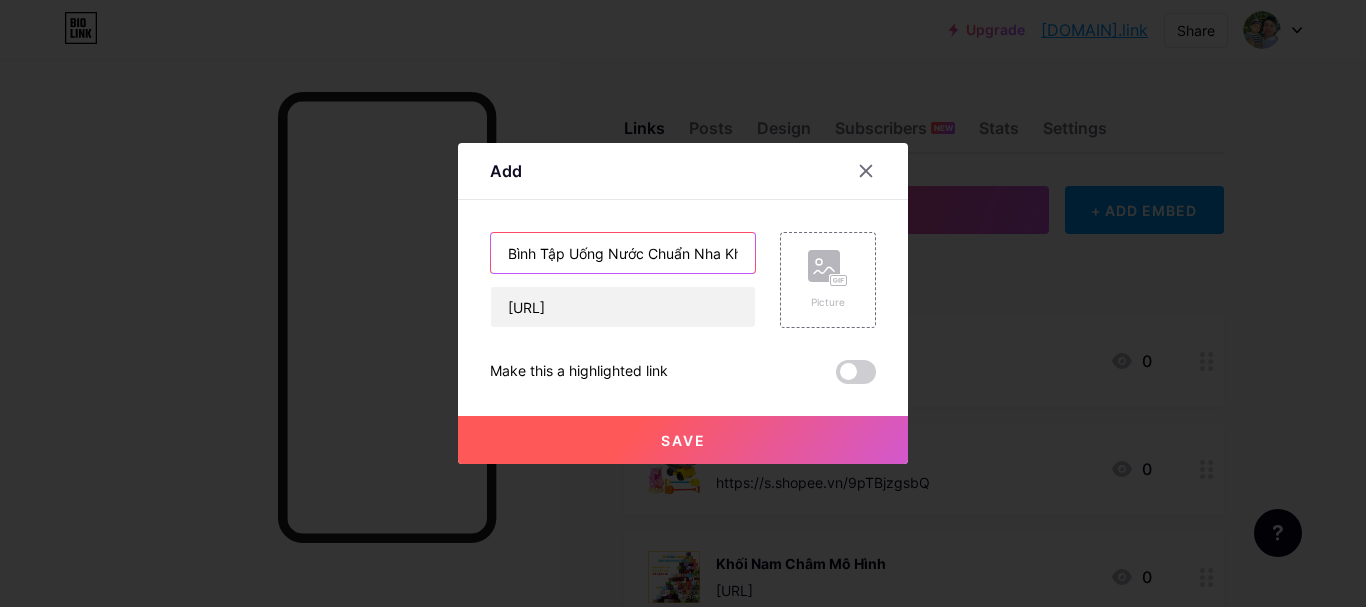 scroll, scrollTop: 0, scrollLeft: 91, axis: horizontal 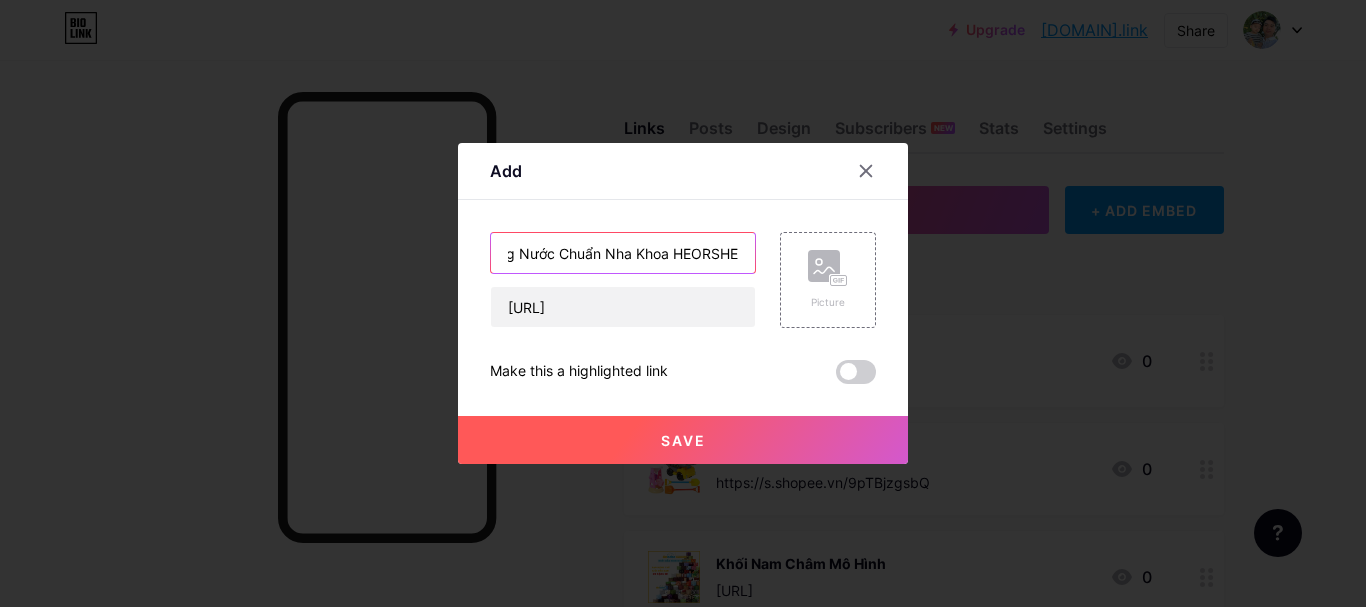 type on "Bình Tập Uống Nước Chuẩn Nha Khoa HEORSHE" 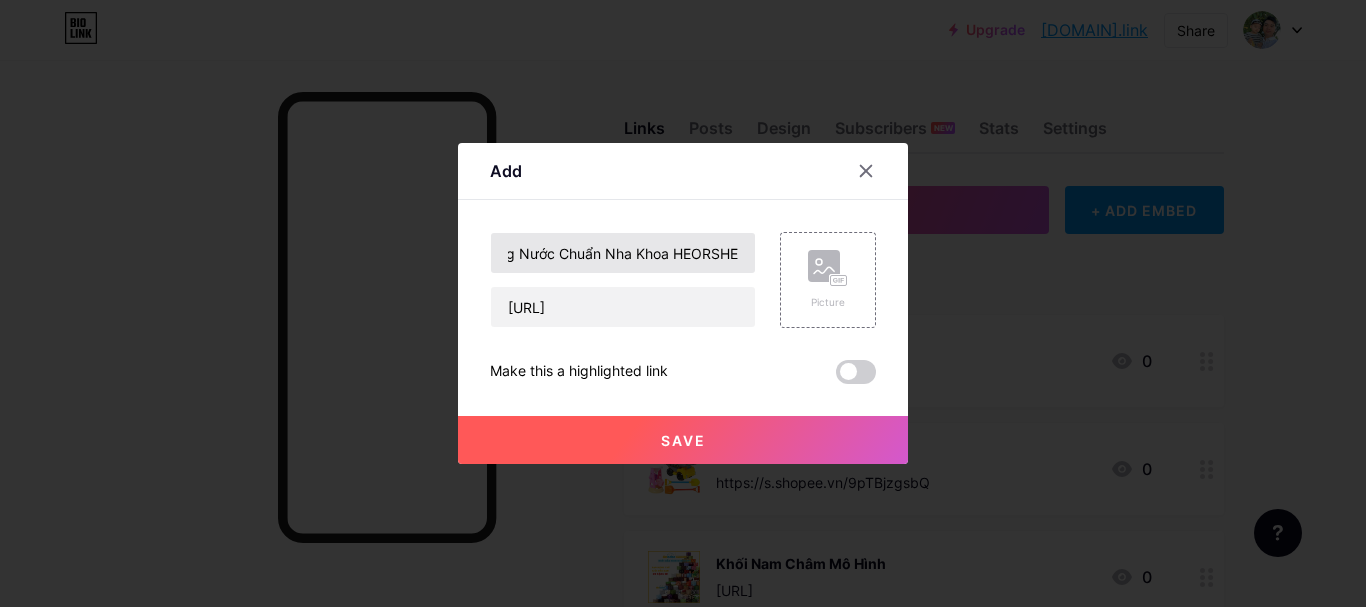 scroll, scrollTop: 0, scrollLeft: 0, axis: both 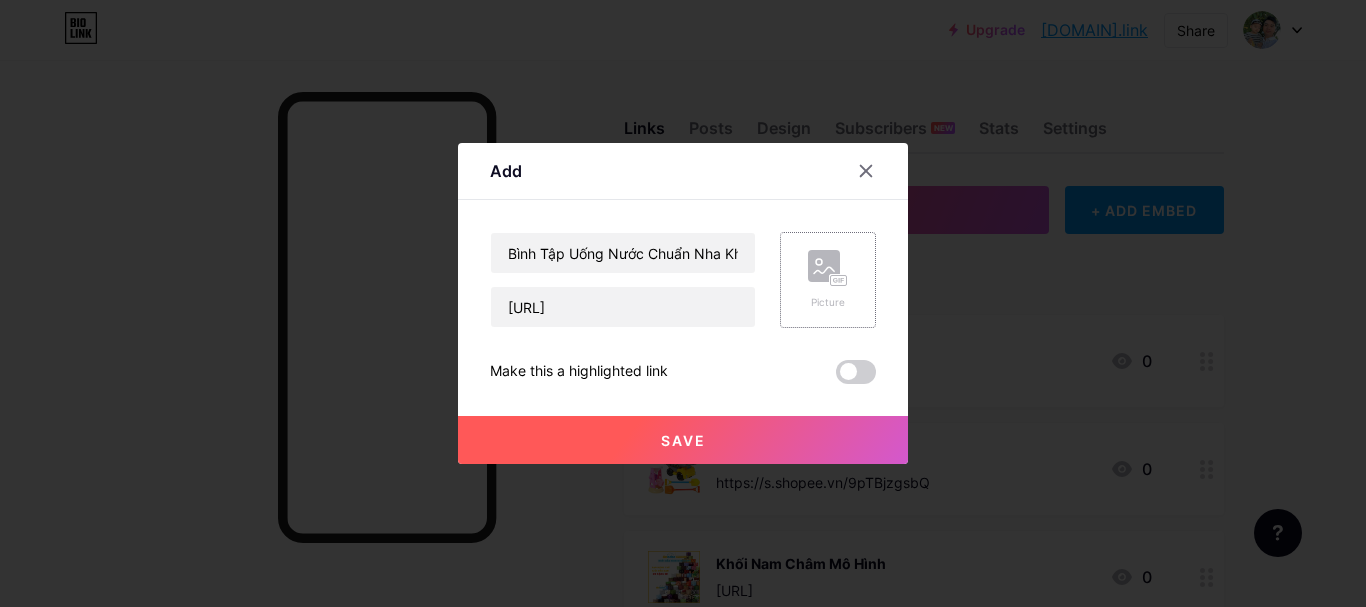 click at bounding box center [839, 281] 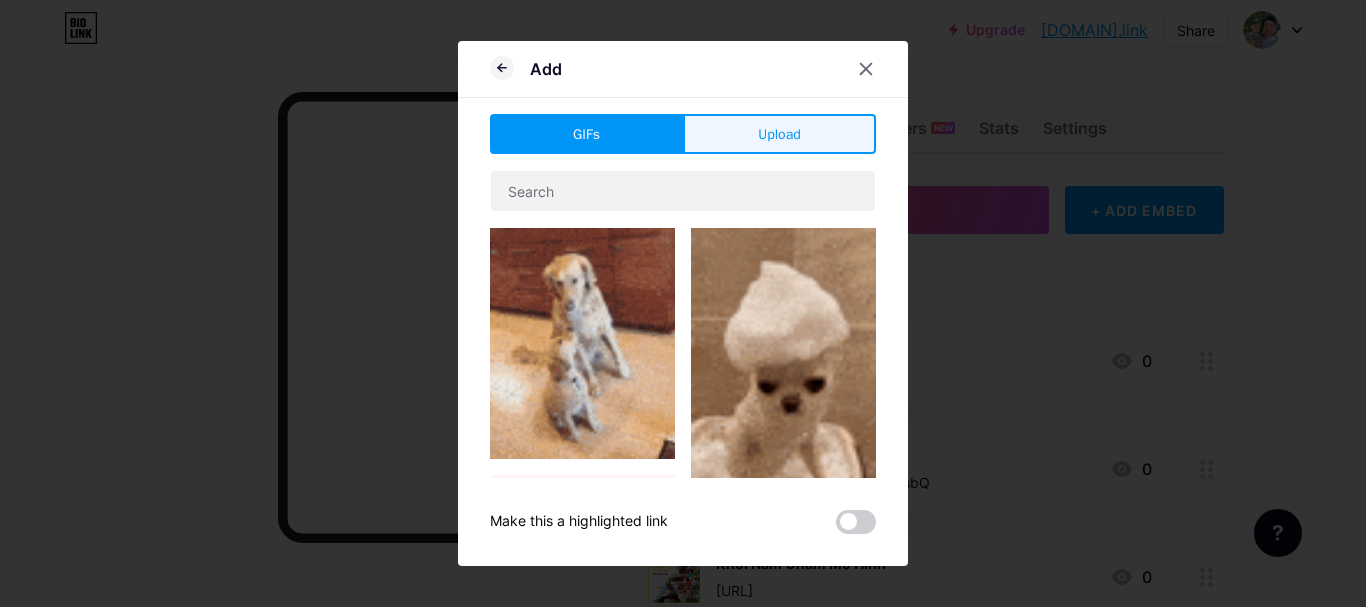 click on "Upload" at bounding box center (779, 134) 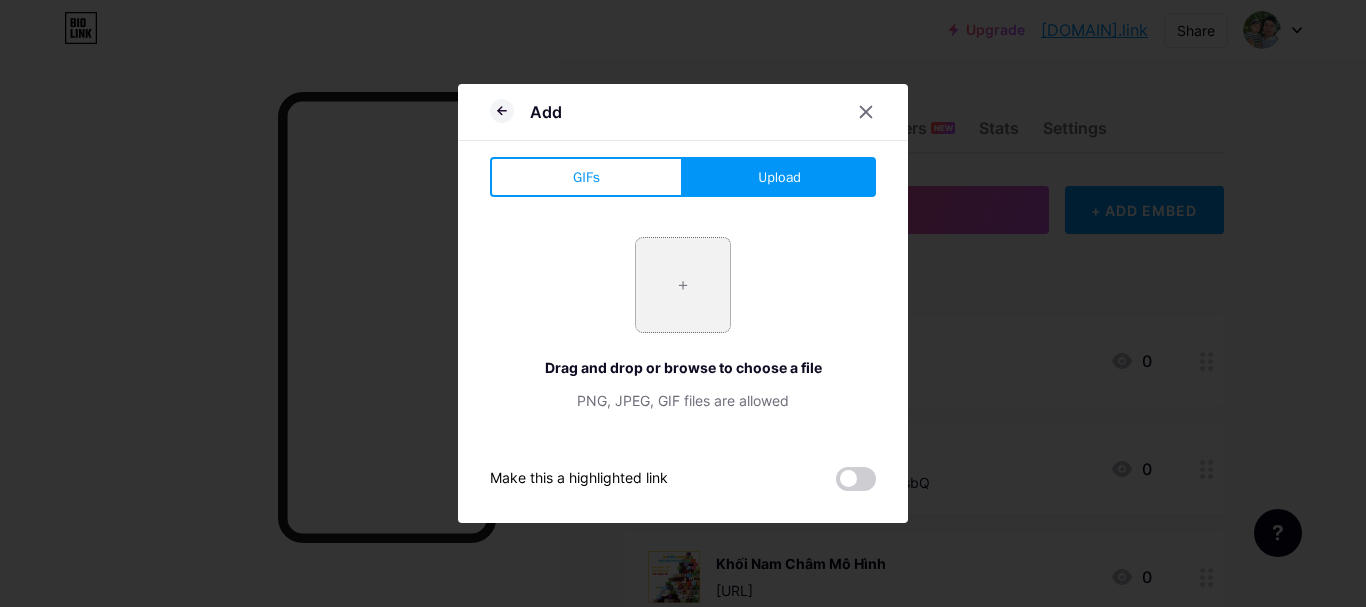 click at bounding box center [683, 285] 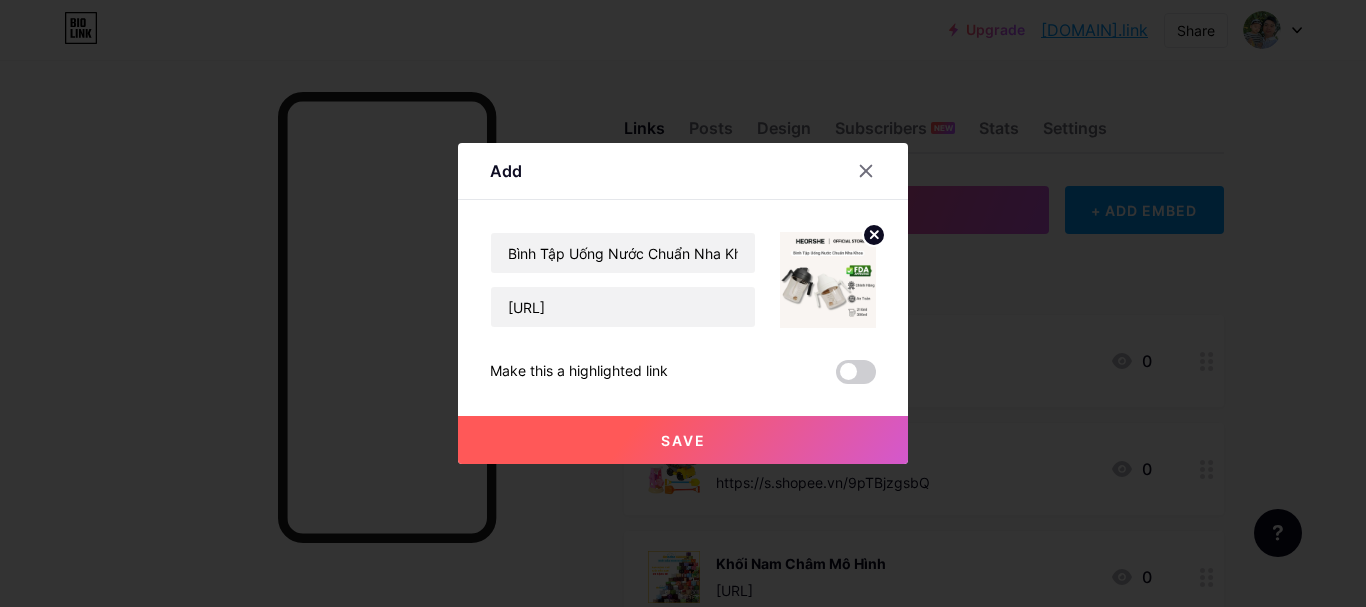 click on "Save" at bounding box center (683, 440) 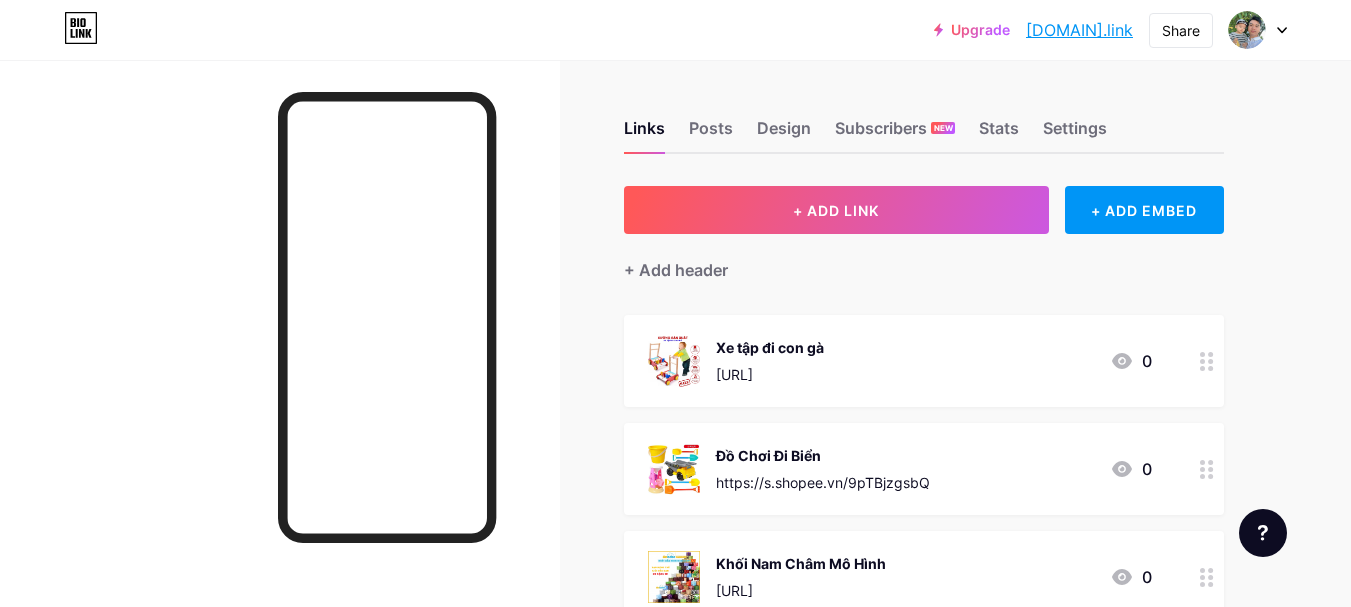 click on "Upgrade   [DOMAIN]...   [DOMAIN].link   Share               Switch accounts     Gia Đình [LAST]   bio.link/[LAST]       + Add a new page        Account settings   Logout" at bounding box center (675, 30) 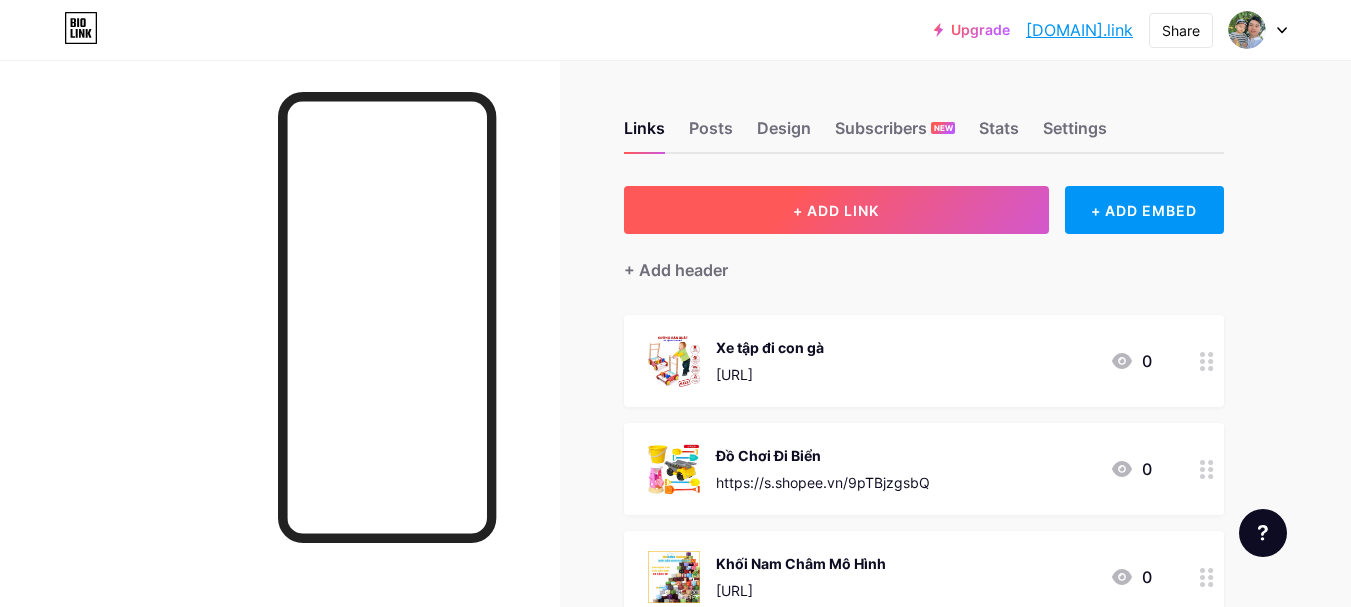 click on "+ ADD LINK" at bounding box center (836, 210) 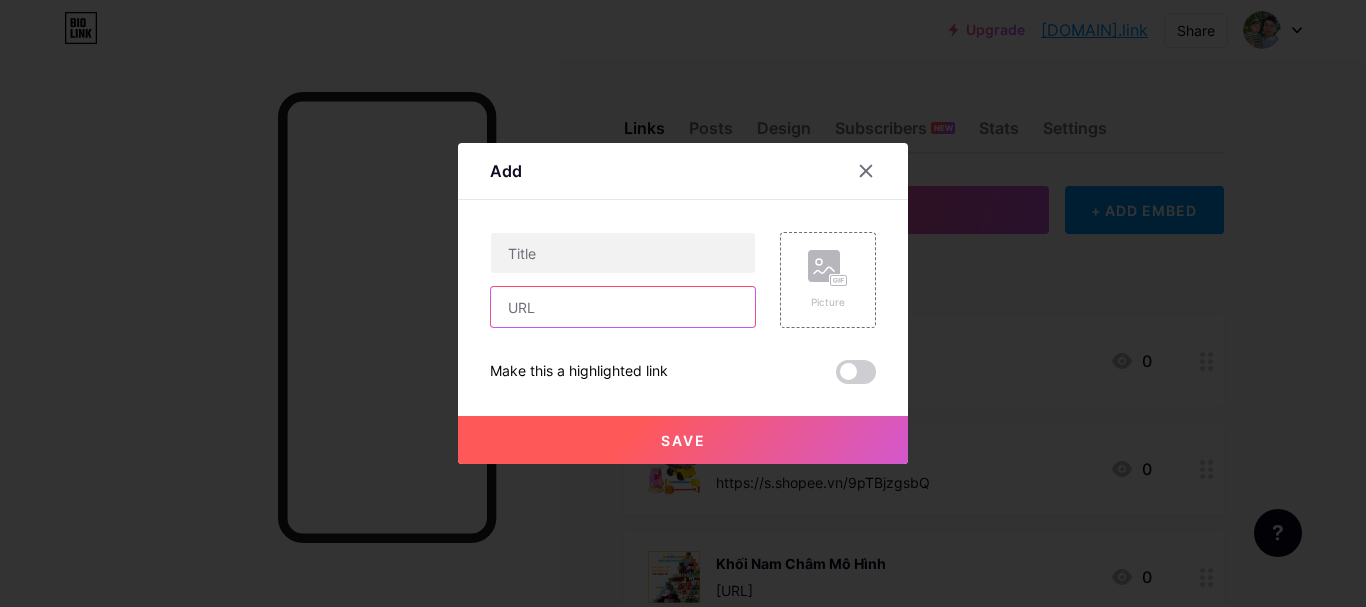 click at bounding box center [623, 307] 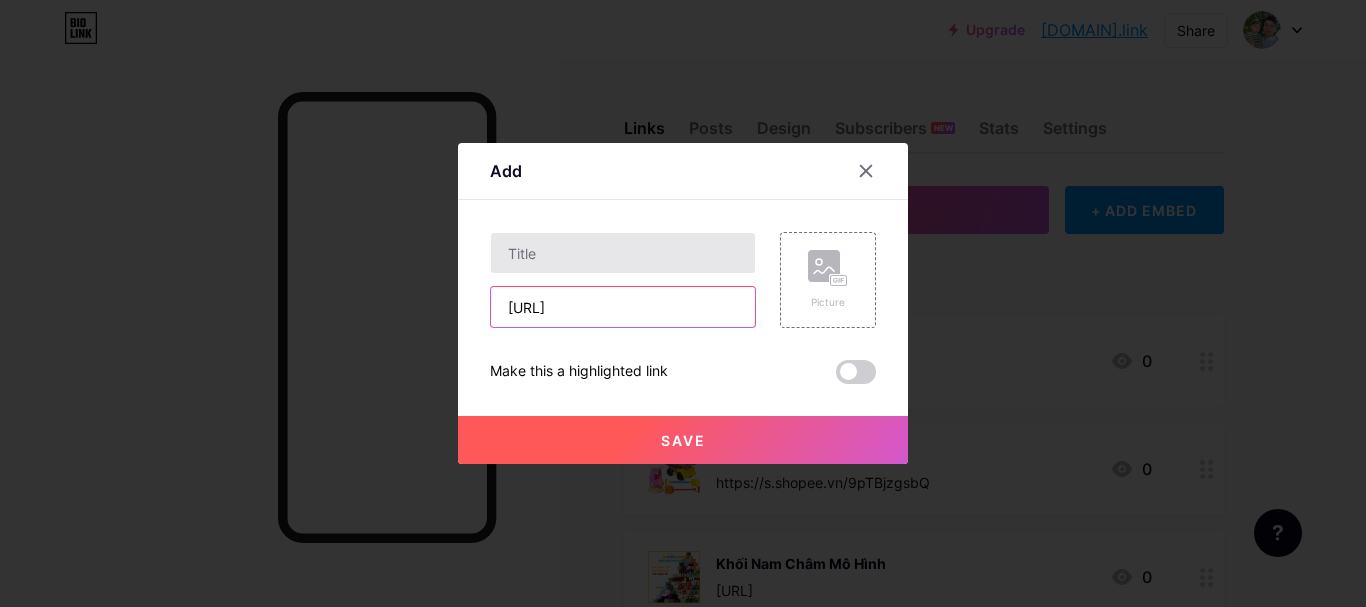type on "[URL]" 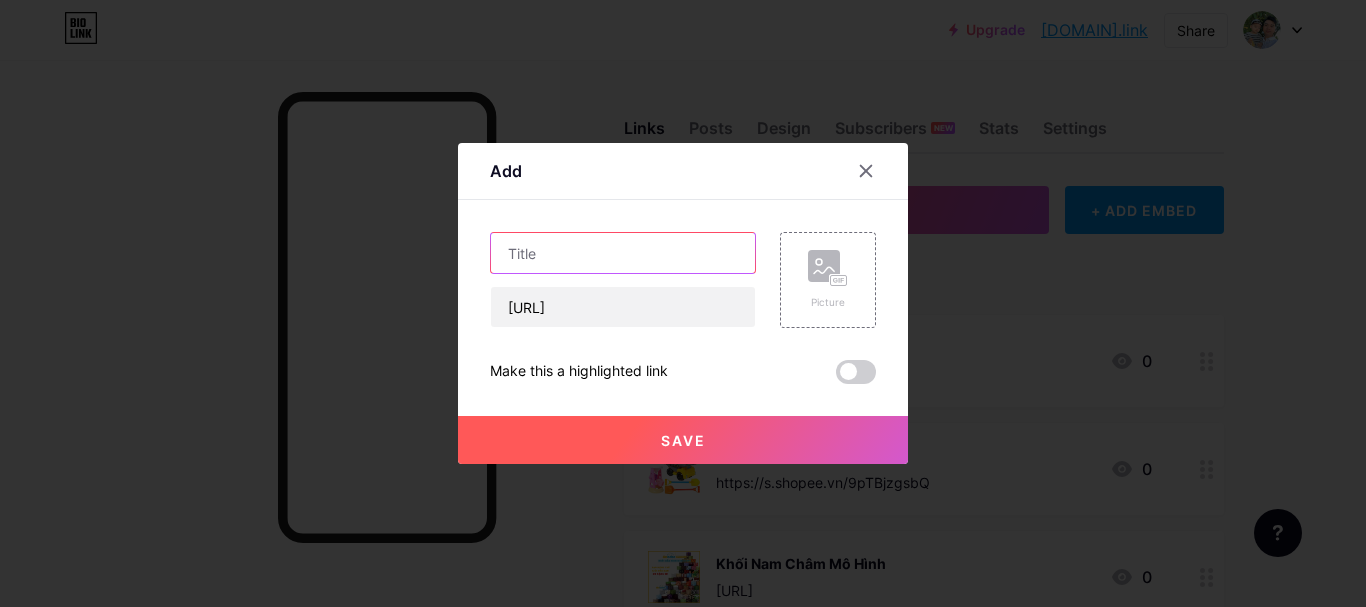 click at bounding box center (623, 253) 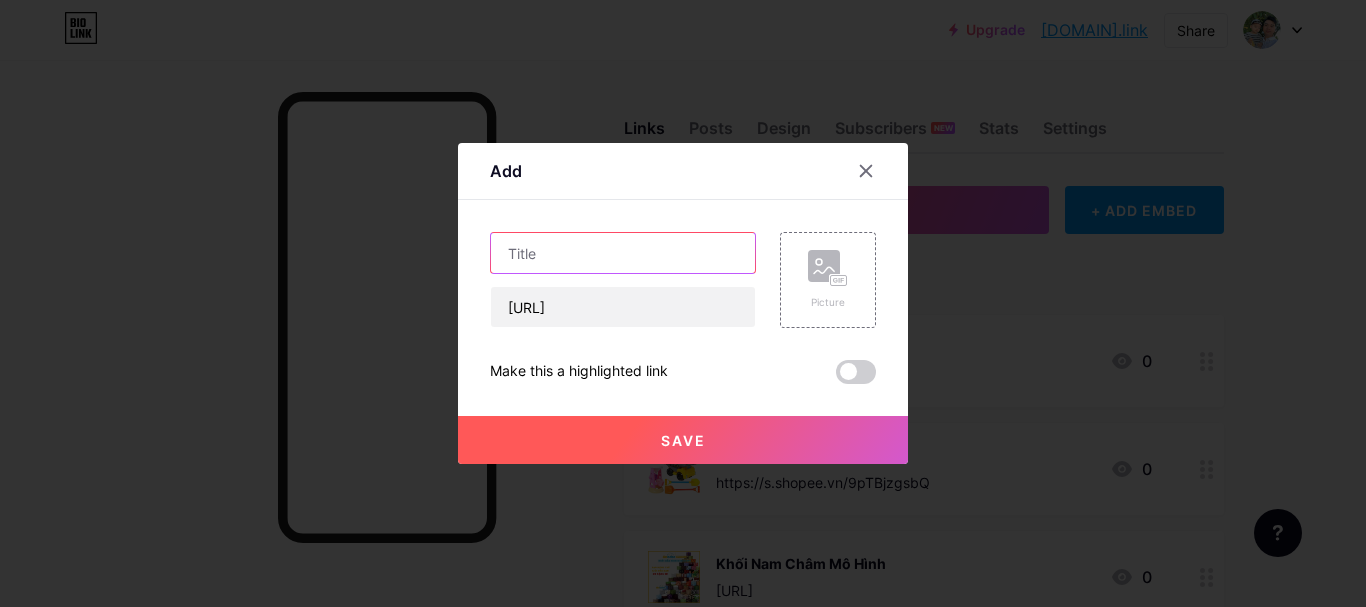 click at bounding box center [623, 253] 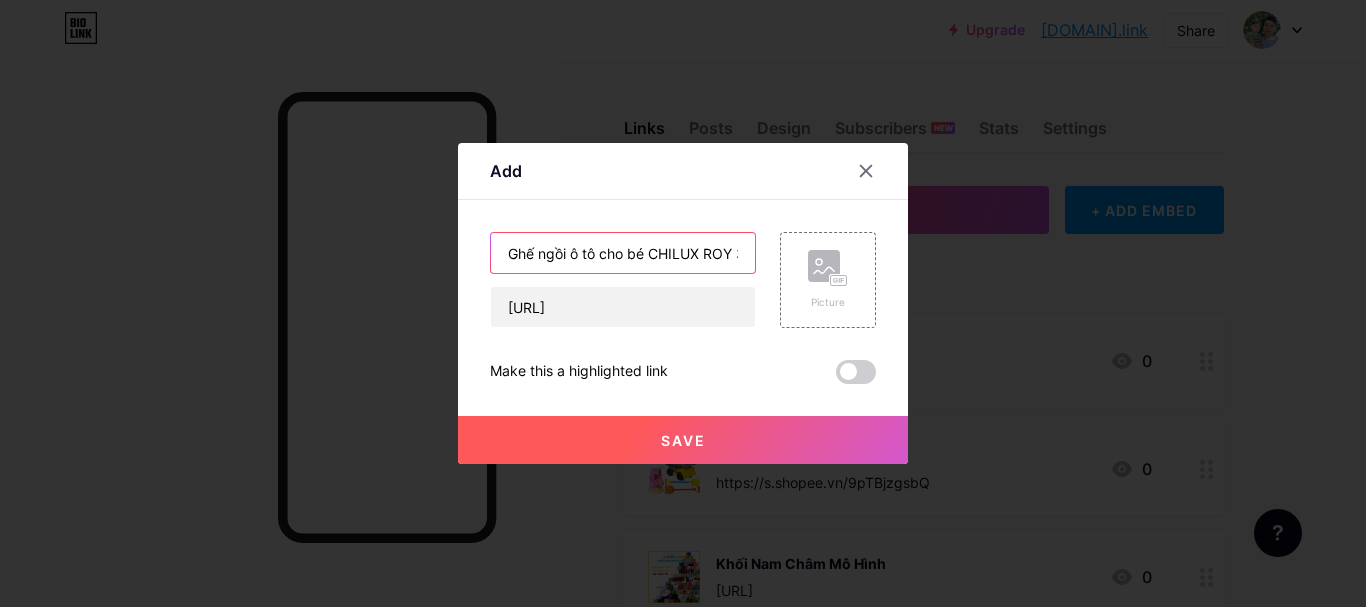scroll, scrollTop: 0, scrollLeft: 62, axis: horizontal 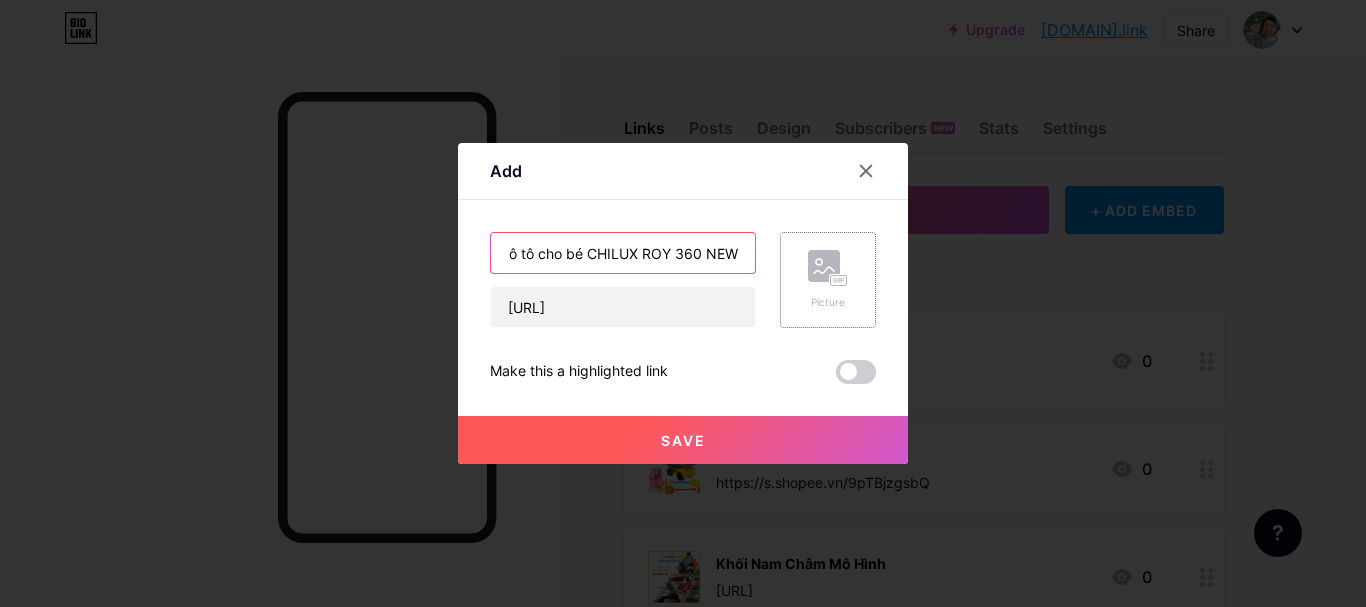 type on "Ghế ngồi ô tô cho bé CHILUX ROY 360 NEW" 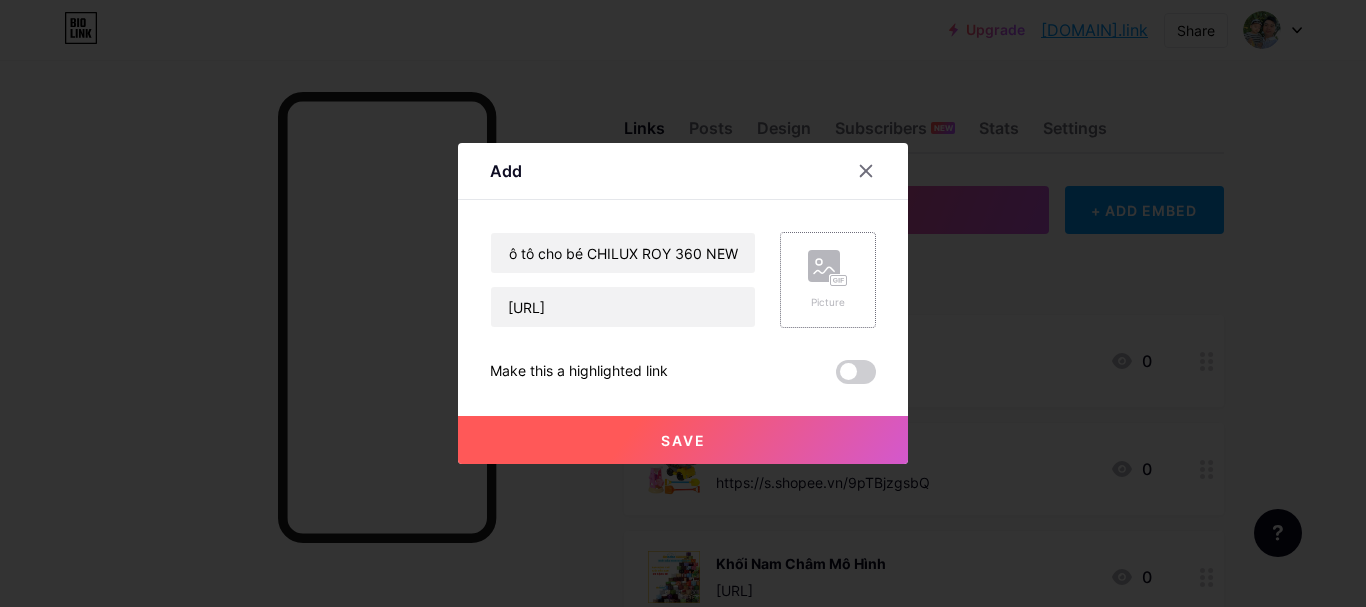 click at bounding box center (824, 266) 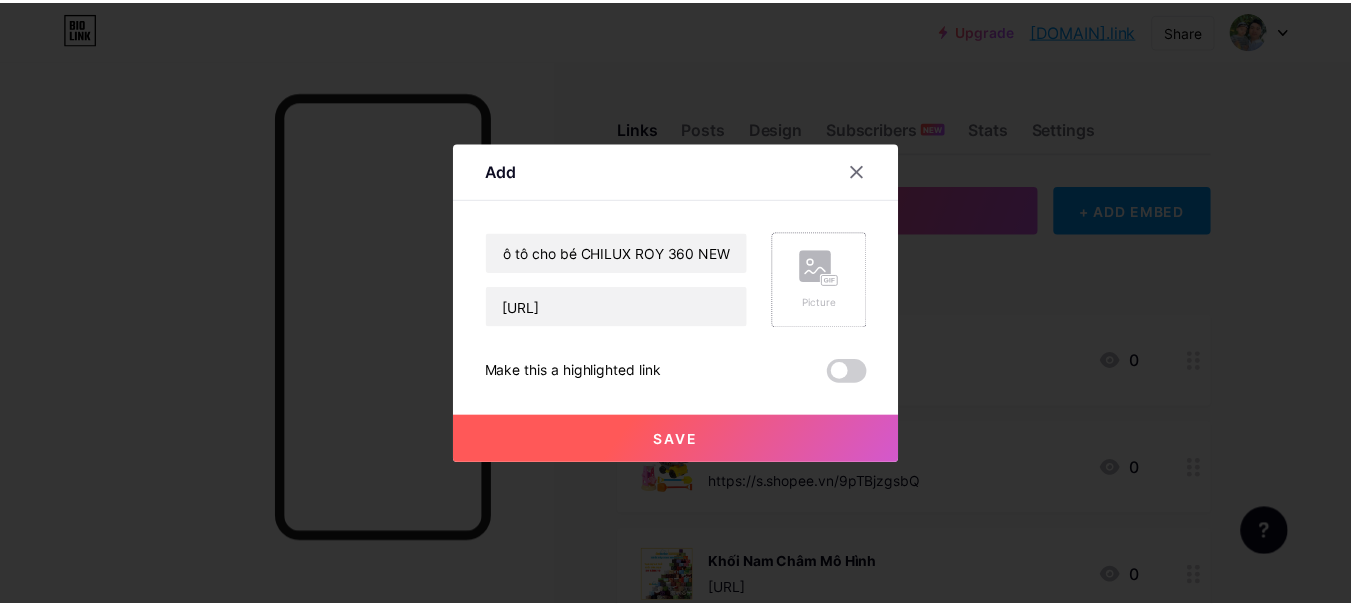 scroll, scrollTop: 0, scrollLeft: 0, axis: both 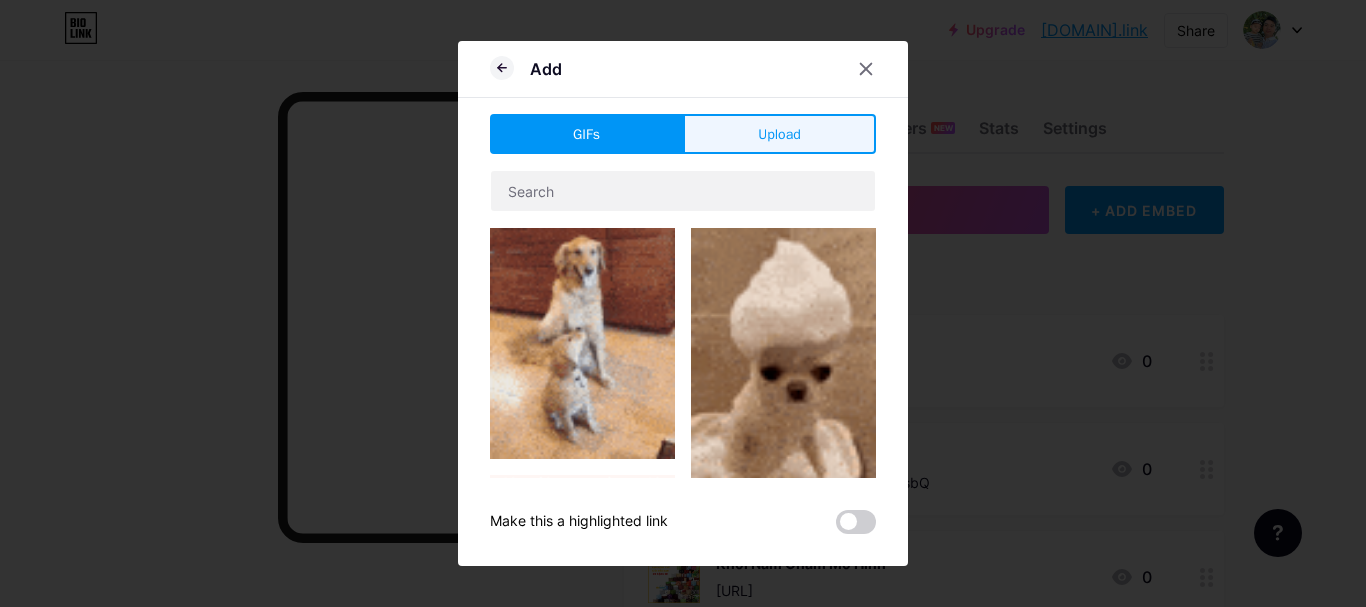 click on "Upload" at bounding box center [779, 134] 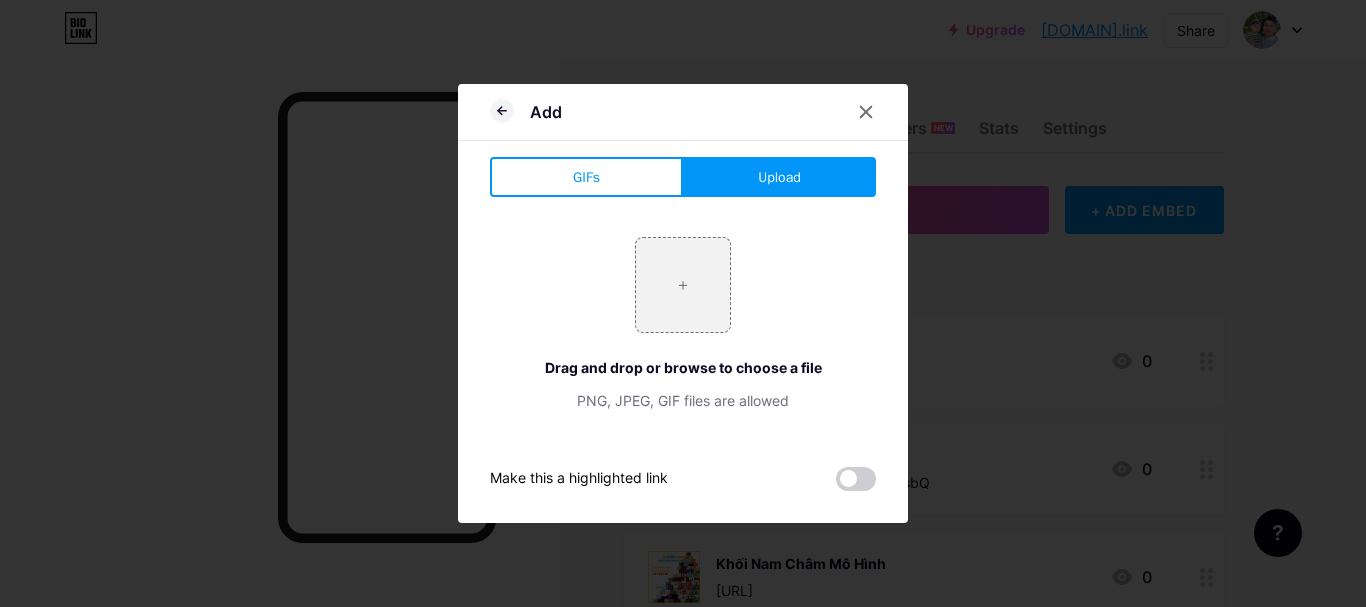 type 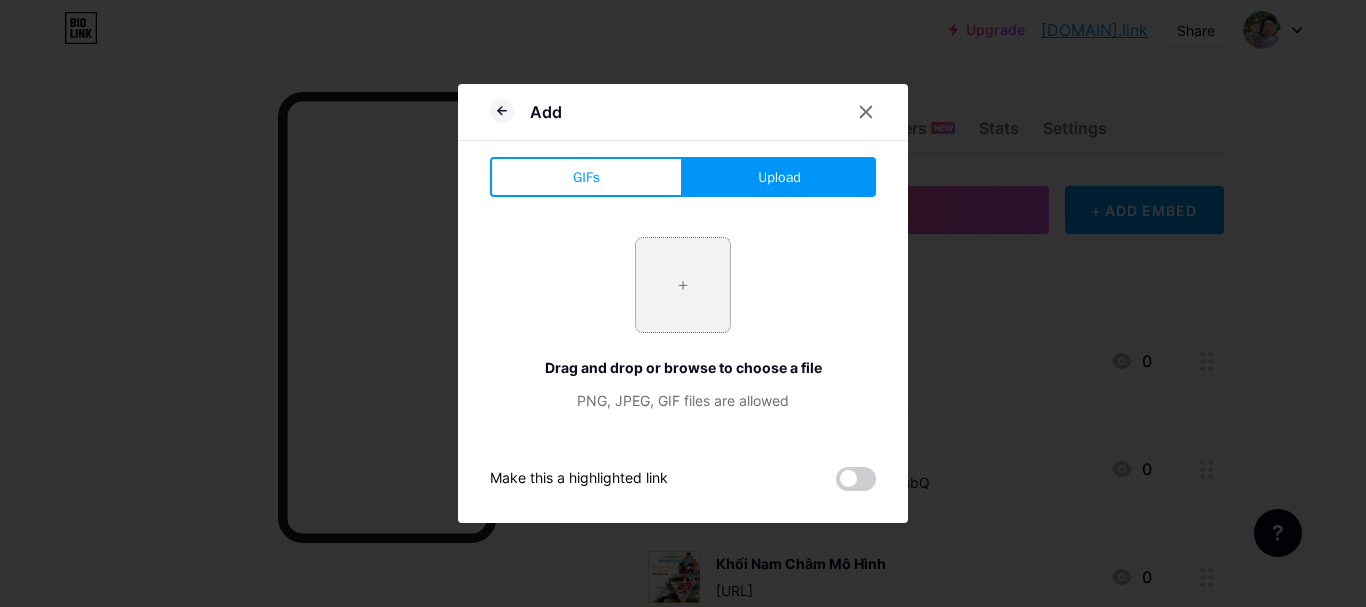 click at bounding box center (683, 285) 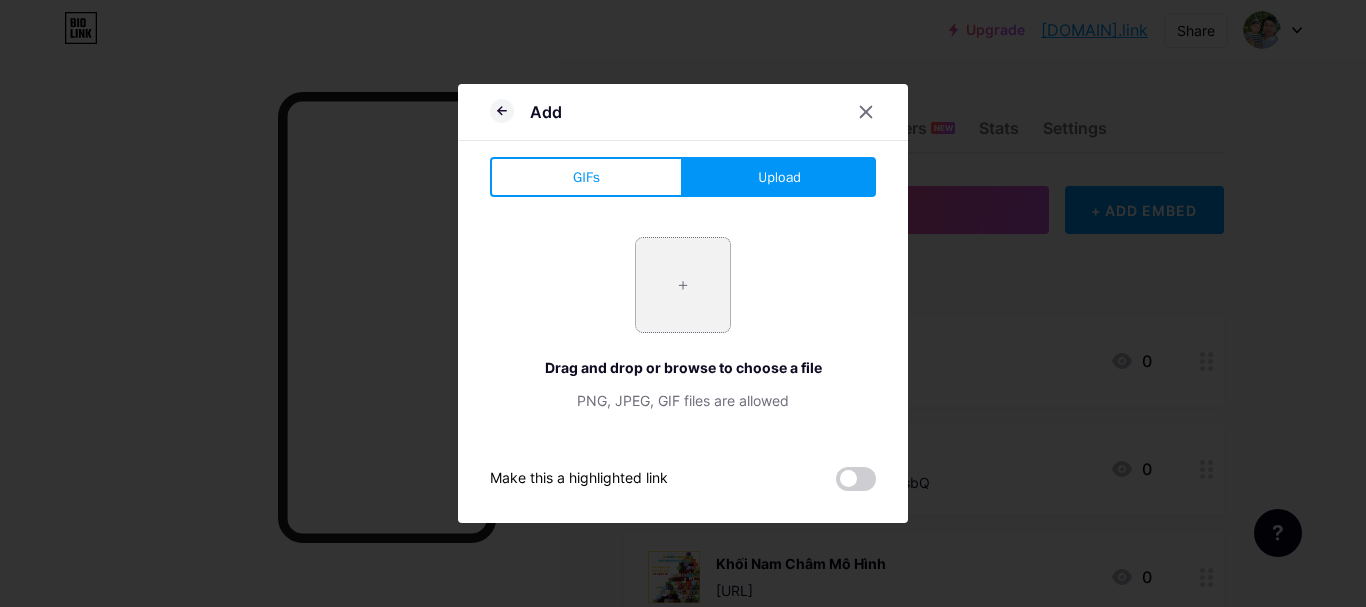 type on "C:\fakepath\[FILENAME].webp" 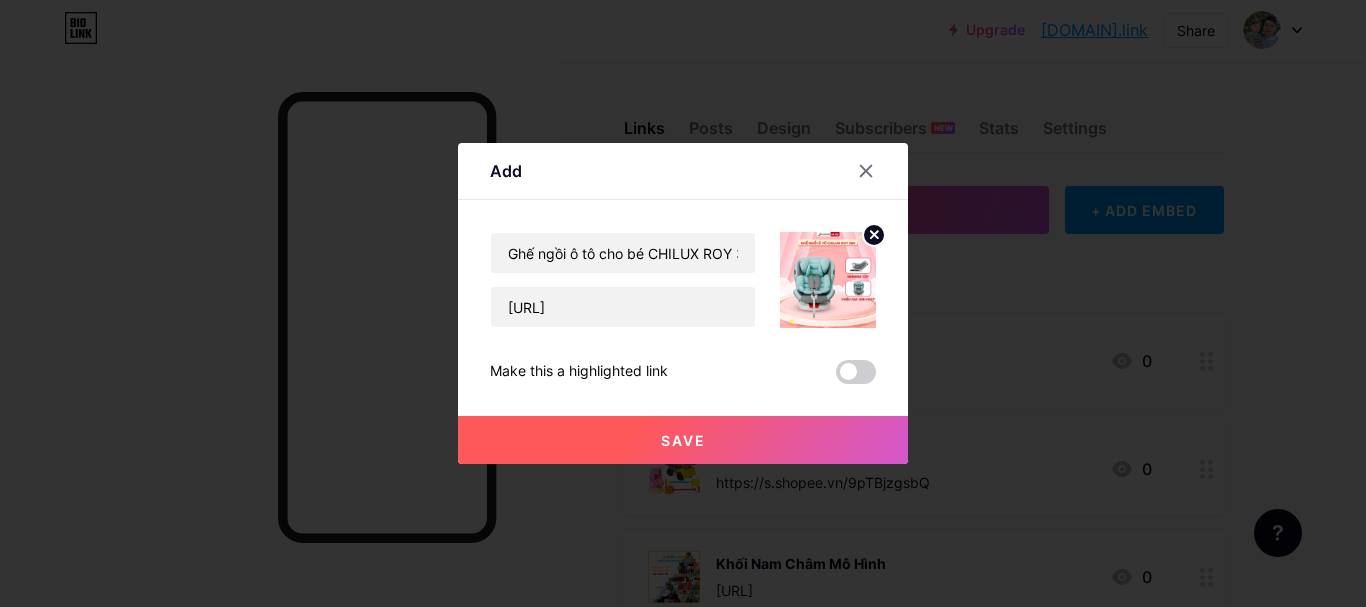 click on "Save" at bounding box center [683, 440] 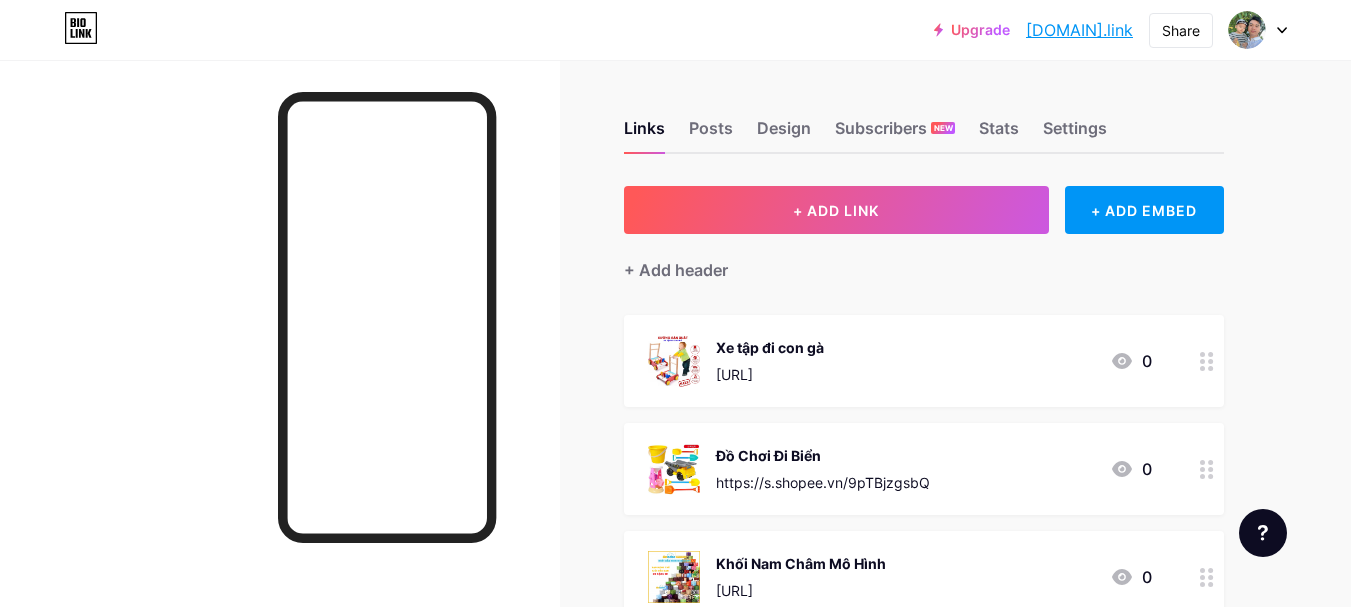drag, startPoint x: 881, startPoint y: 341, endPoint x: 916, endPoint y: 354, distance: 37.336308 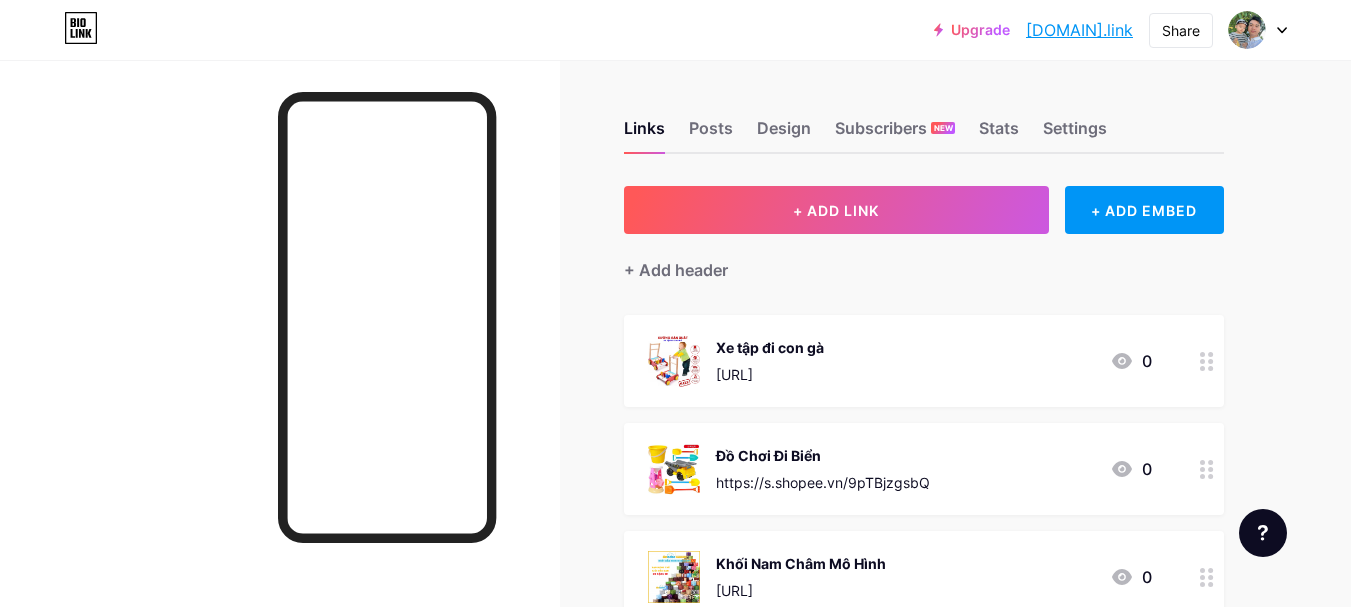 click on "Xe tập đi con gà" at bounding box center (770, 347) 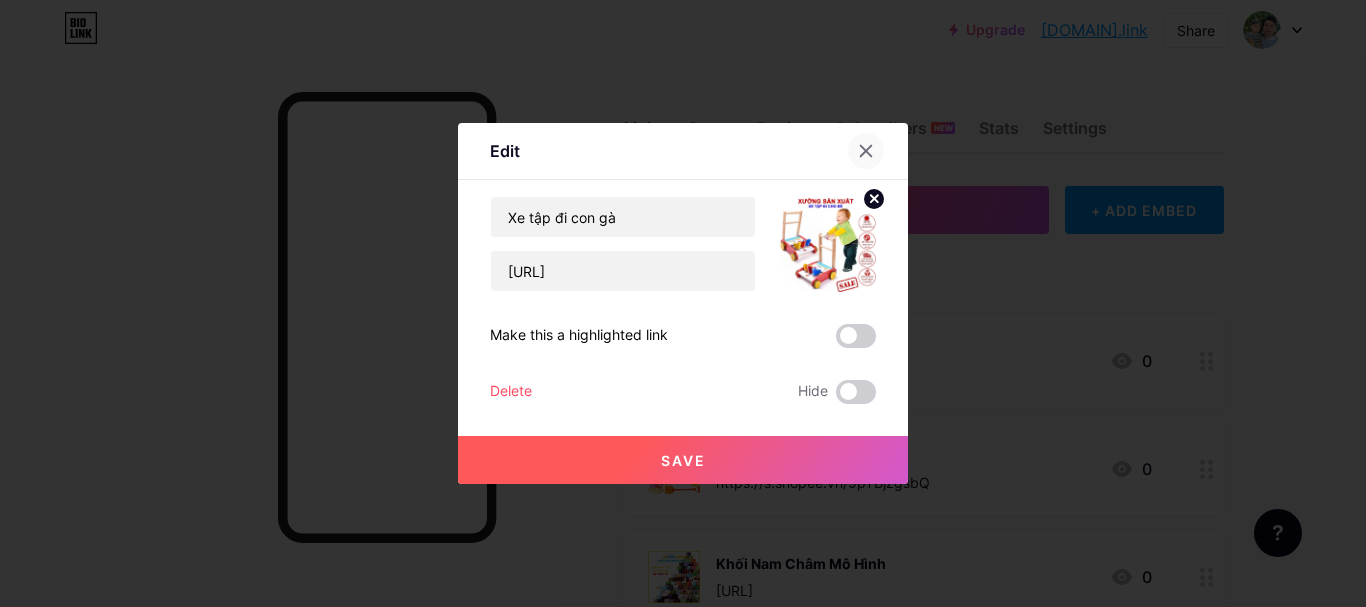 click at bounding box center [866, 151] 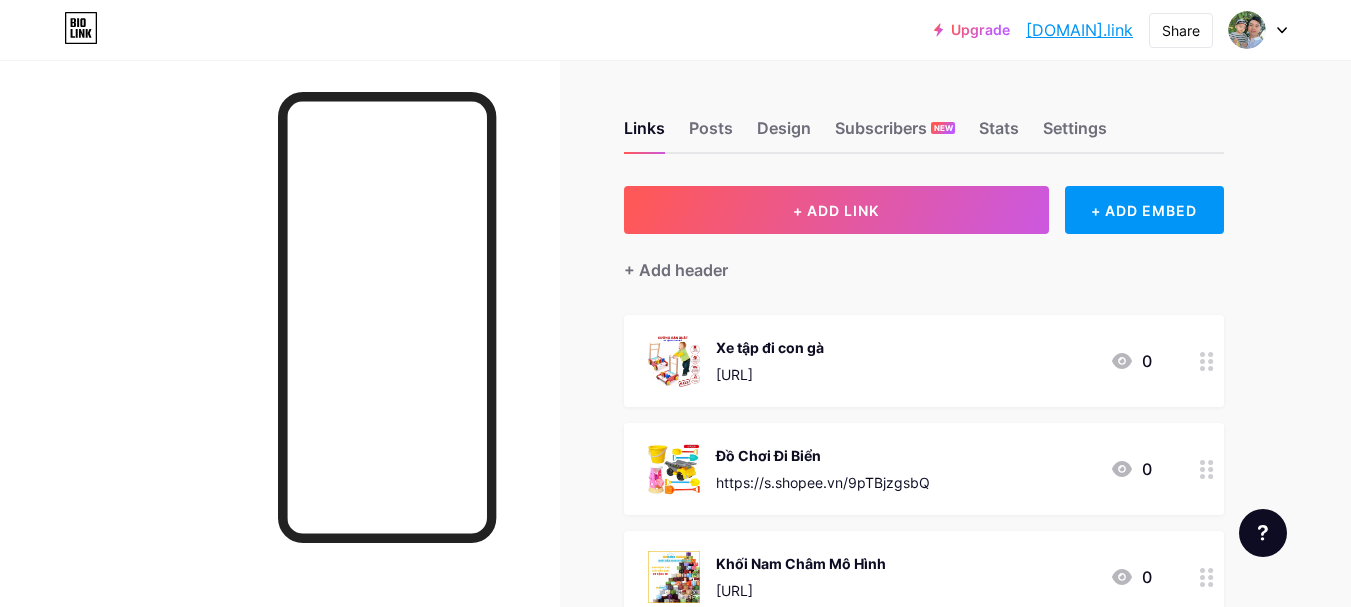 drag, startPoint x: 1259, startPoint y: 322, endPoint x: 1242, endPoint y: 348, distance: 31.06445 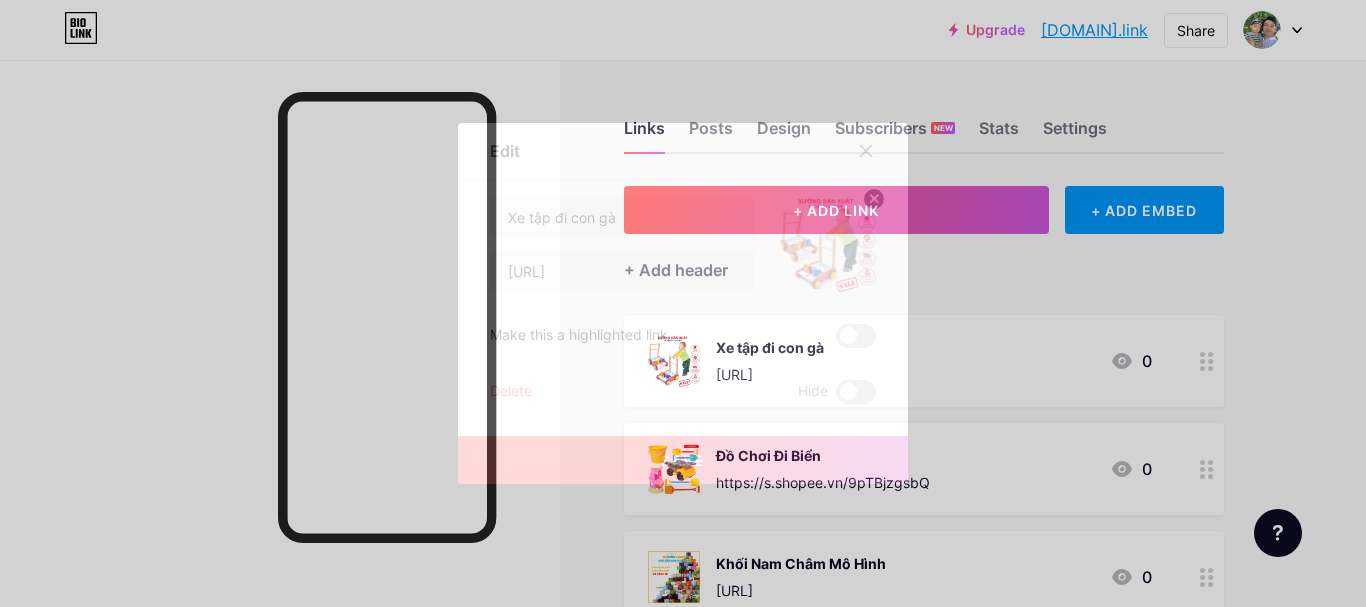 click at bounding box center (866, 151) 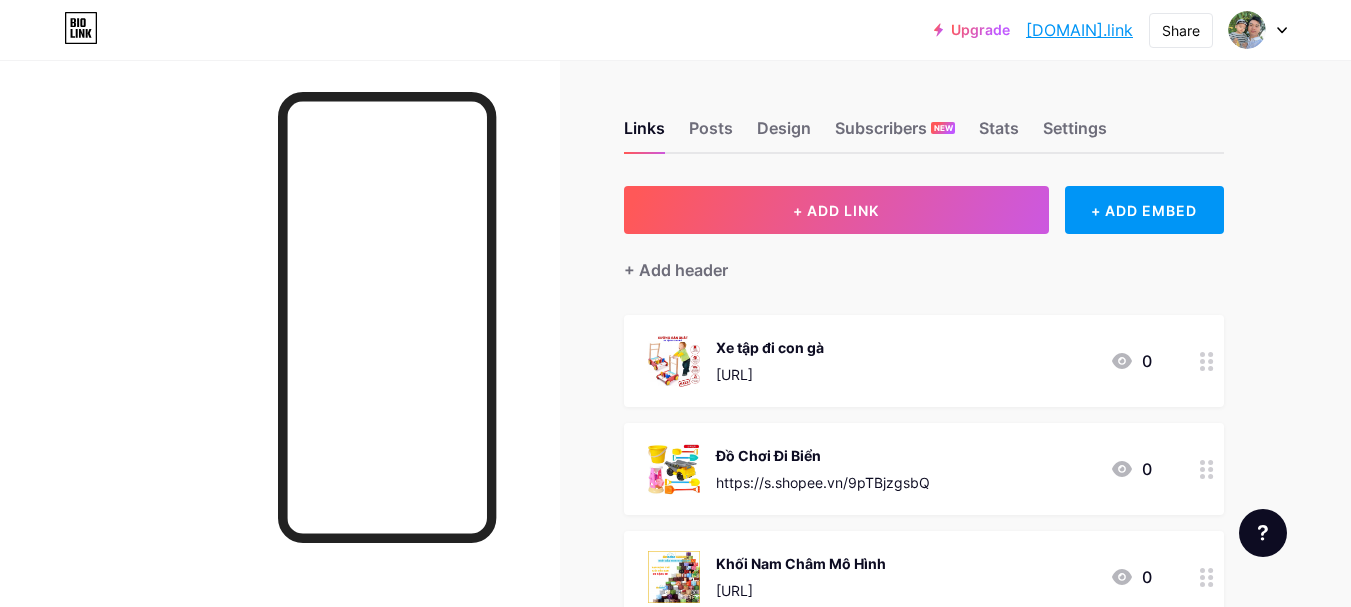click on "Upgrade   [DOMAIN]...   [DOMAIN].link   Share               Switch accounts     Gia Đình [LAST]   bio.link/[LAST]       + Add a new page        Account settings   Logout   Link Copied
Links
Posts
Design
Subscribers
NEW
Stats
Settings       + ADD LINK     + ADD EMBED
+ Add header
Xe tập đi con gà
[URL]
0
Đồ Chơi Đi Biển
[URL]
0
Khối Nam Châm Mô Hình
[URL]
0
Xe Ô Tô Điện Trẻ Em
[URL]
0
0" at bounding box center (675, 752) 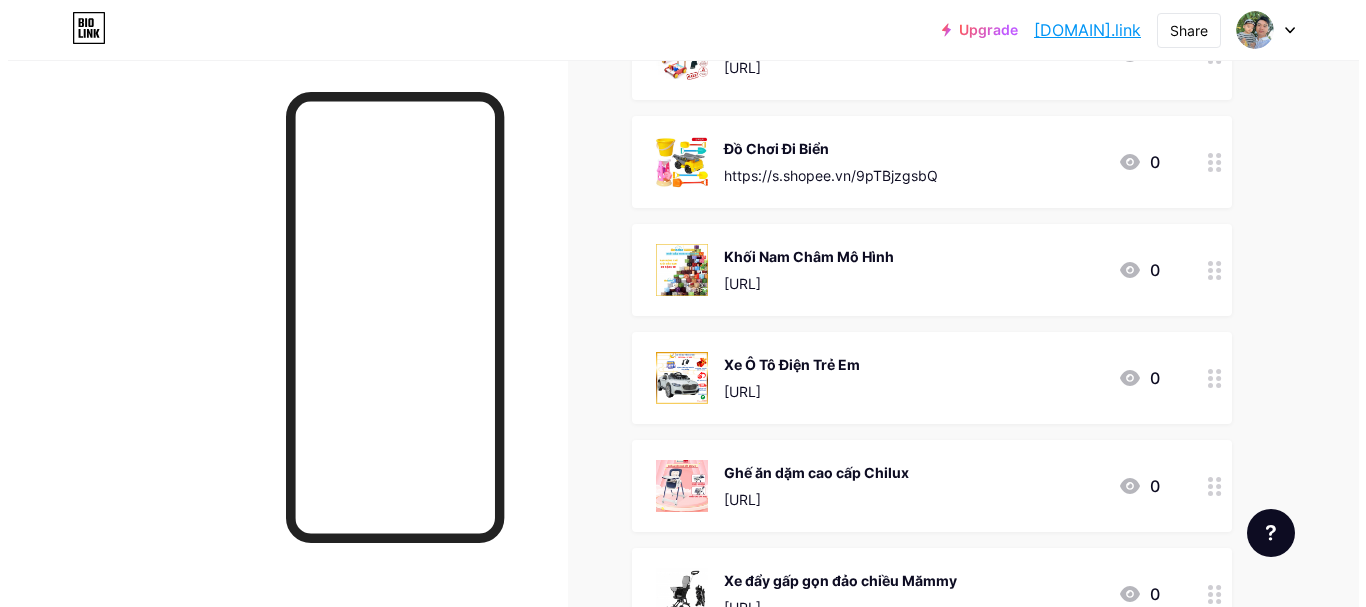 scroll, scrollTop: 96, scrollLeft: 0, axis: vertical 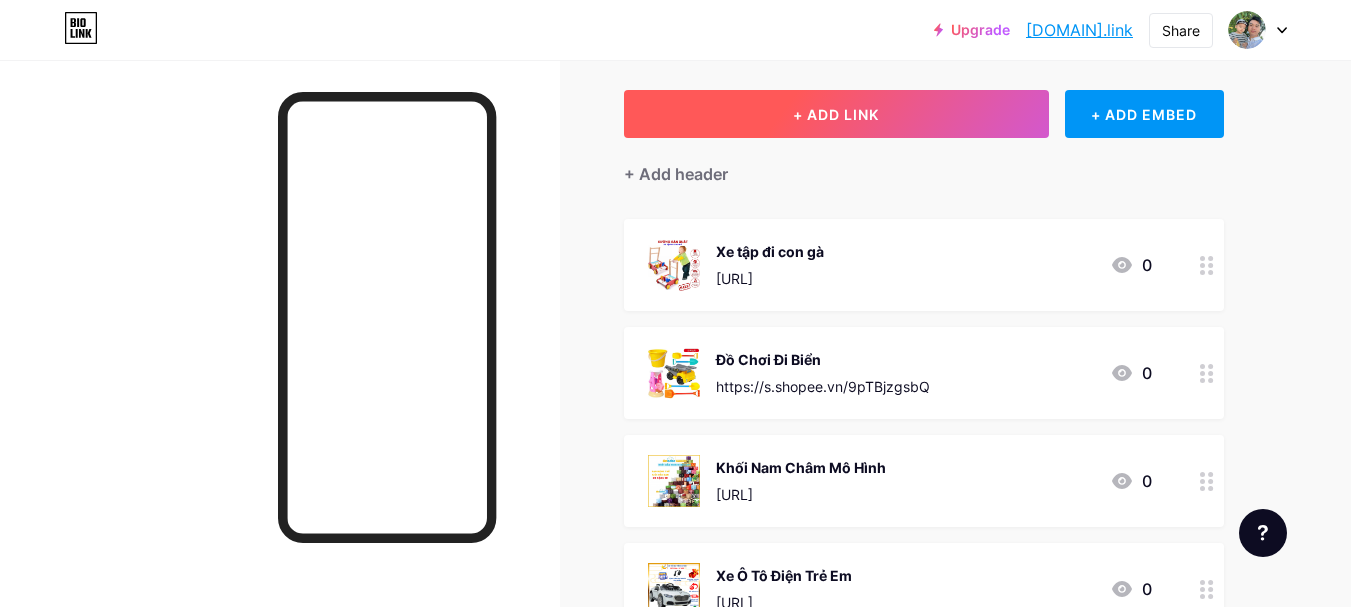 click on "+ ADD LINK" at bounding box center [836, 114] 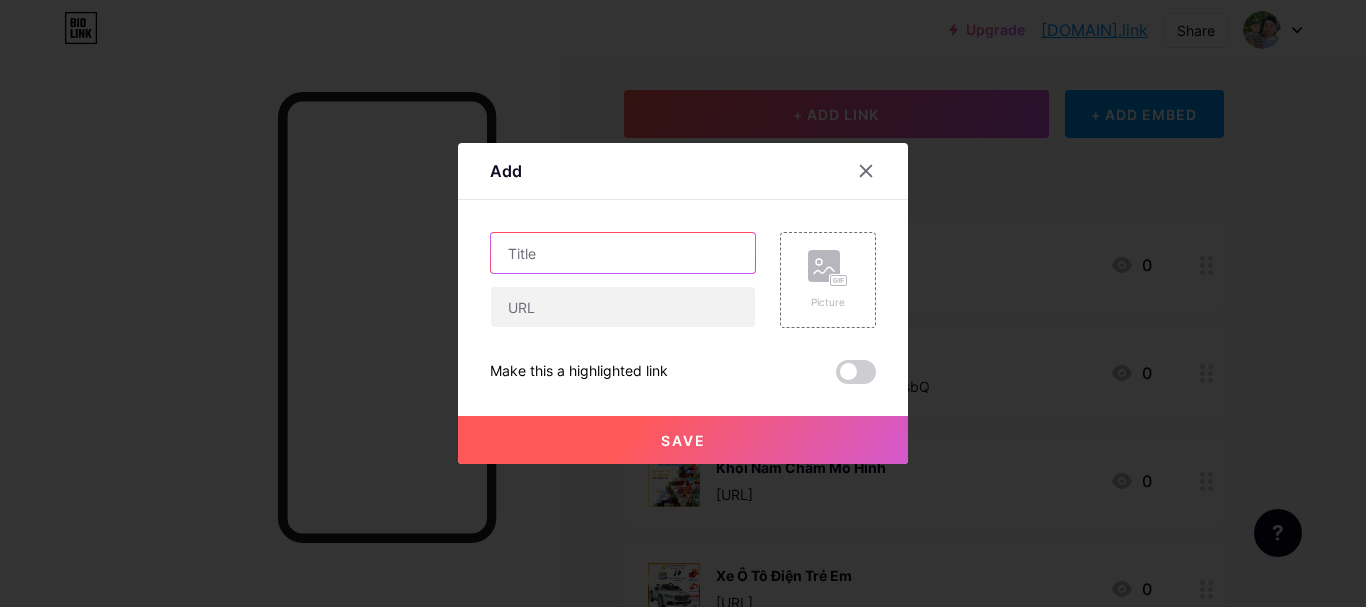 click at bounding box center (623, 253) 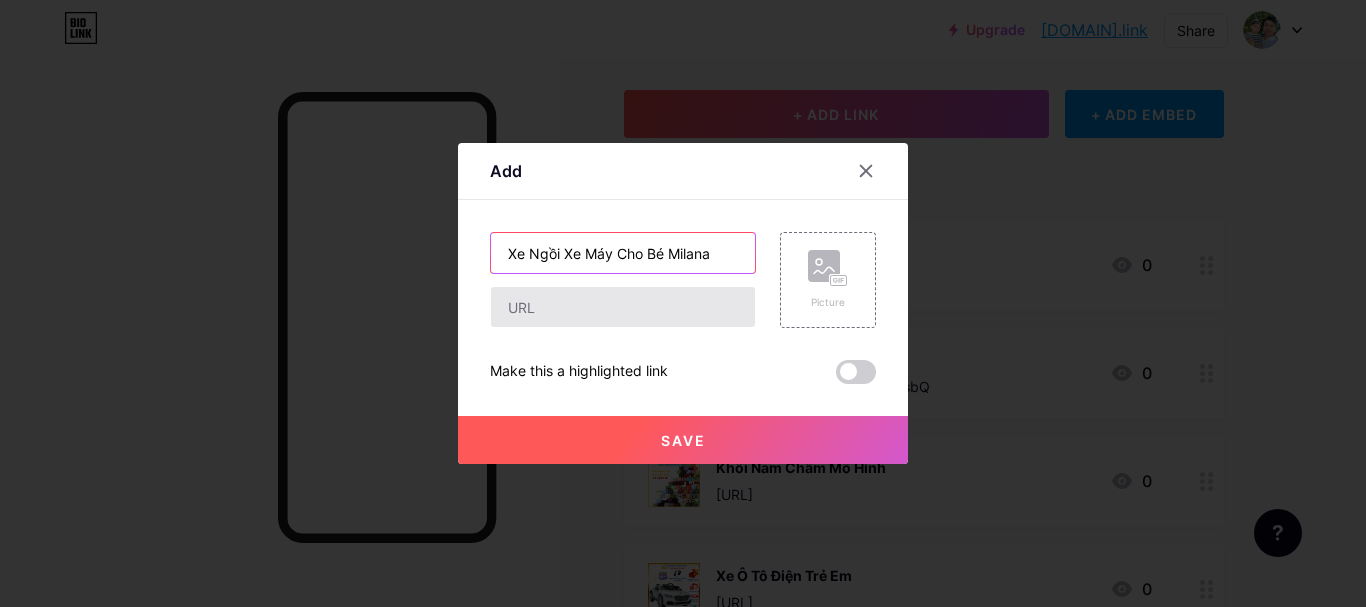 type on "Xe Ngồi Xe Máy Cho Bé Milana" 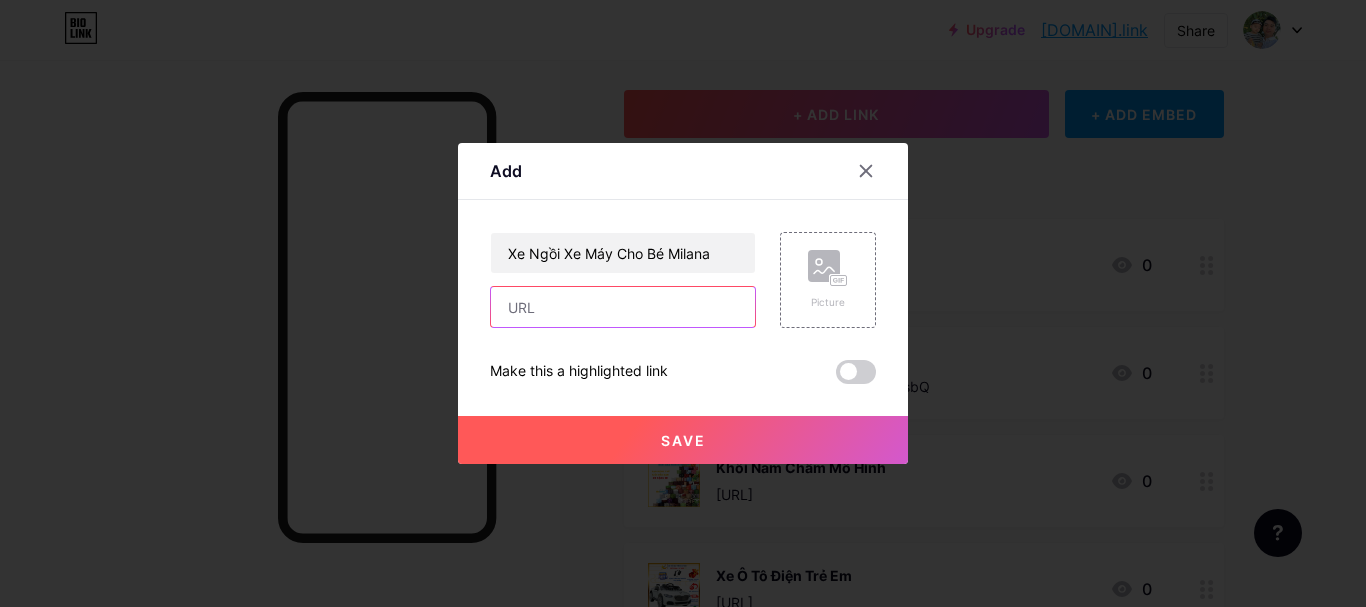 click at bounding box center (623, 307) 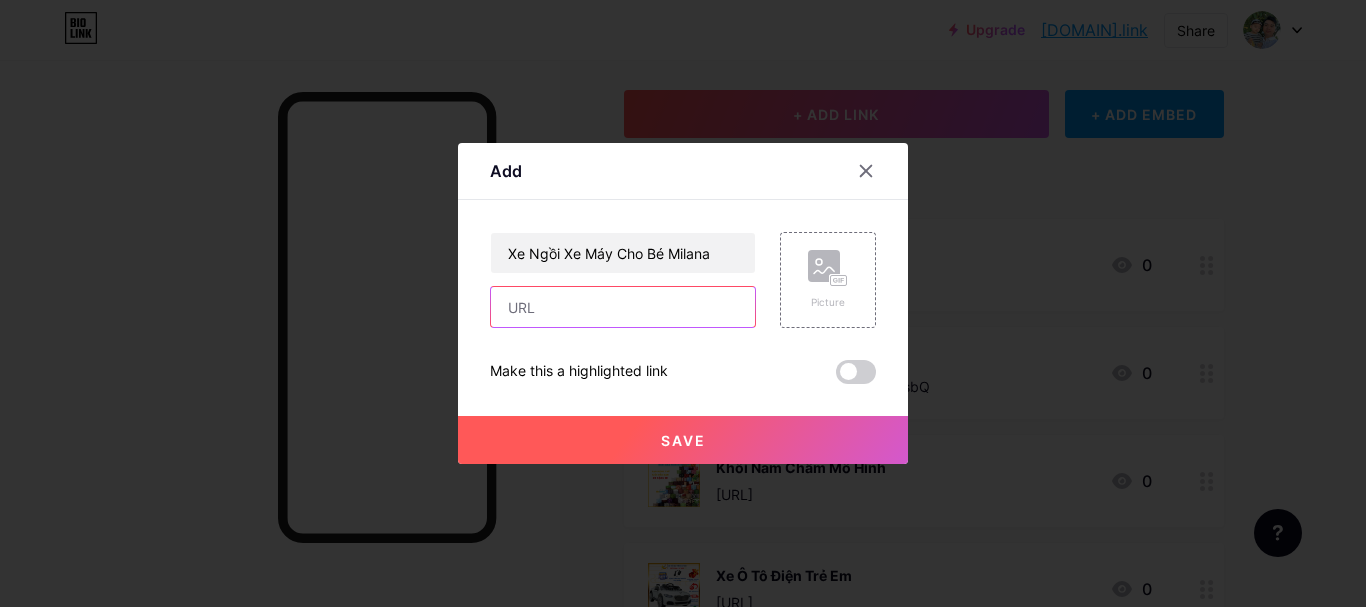 paste on "[URL]" 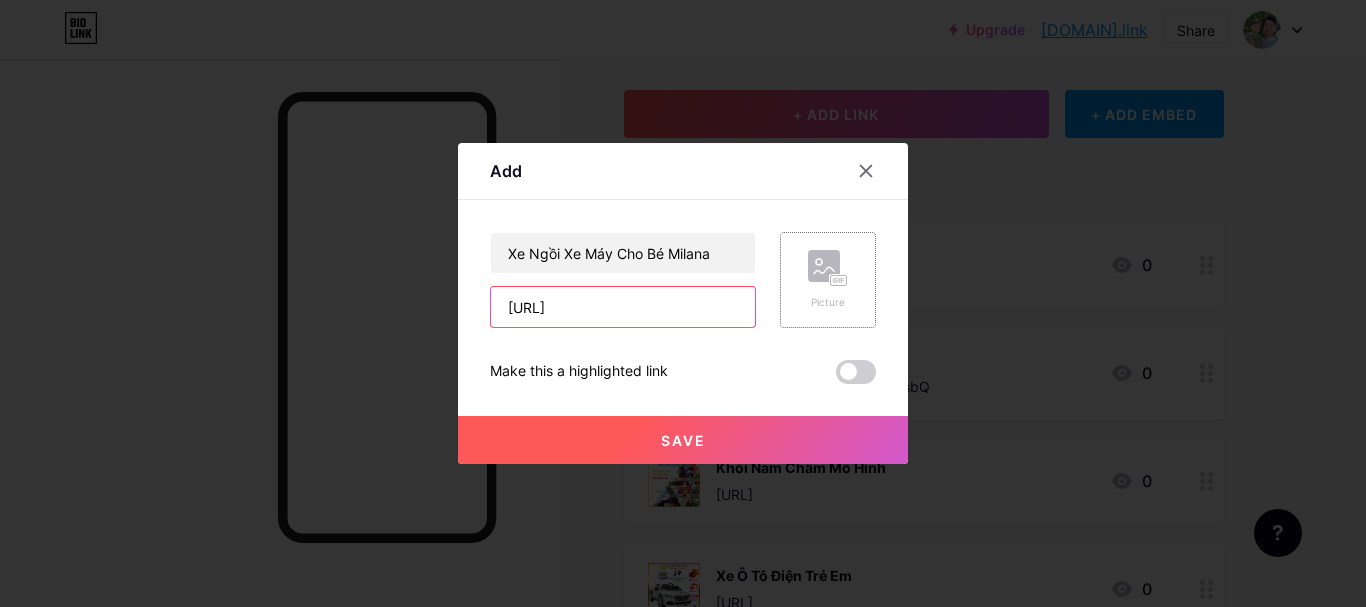 type on "[URL]" 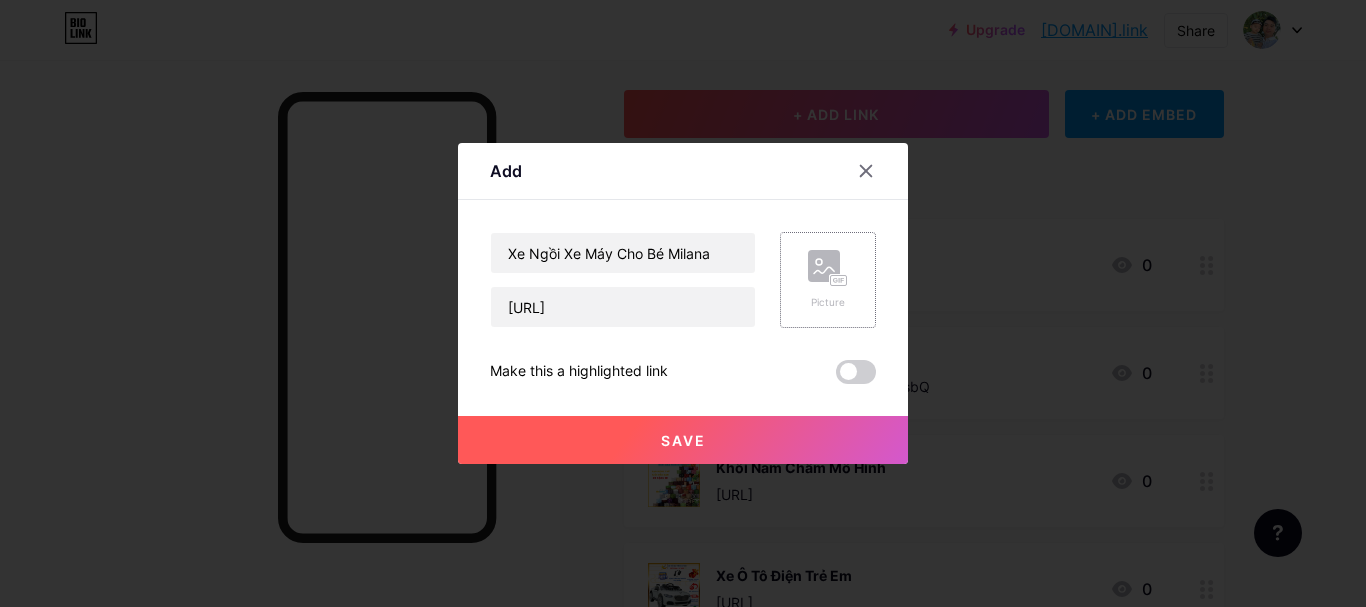 click at bounding box center [824, 266] 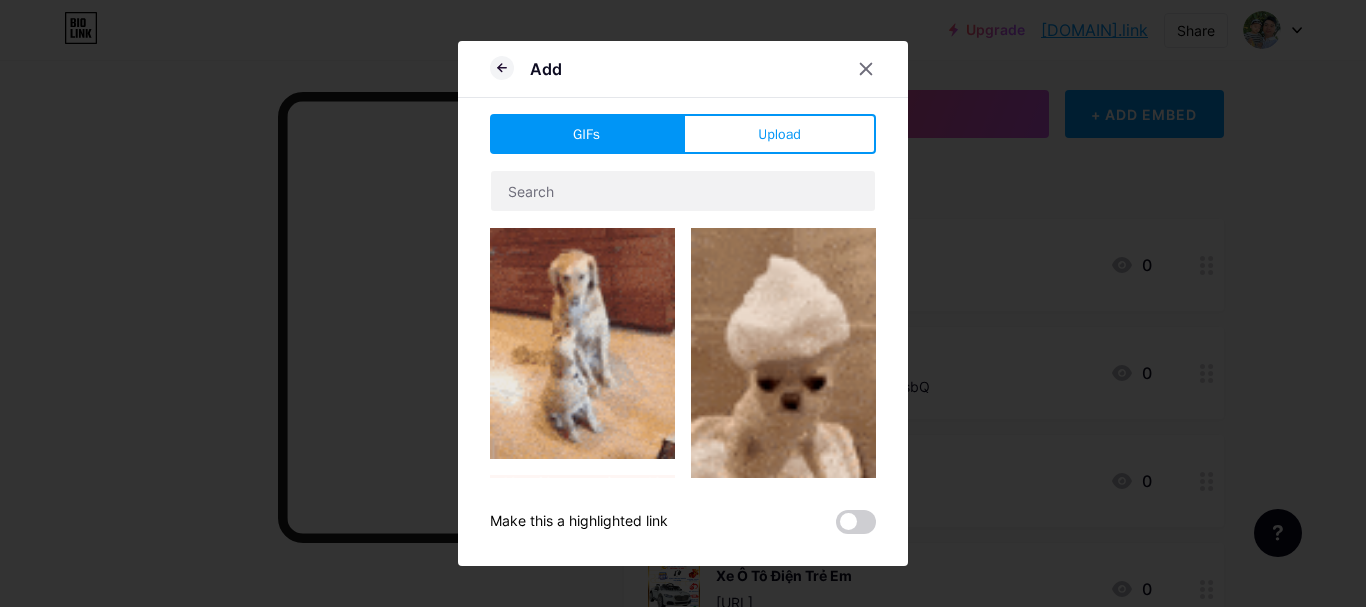 click on "Upload" at bounding box center (779, 134) 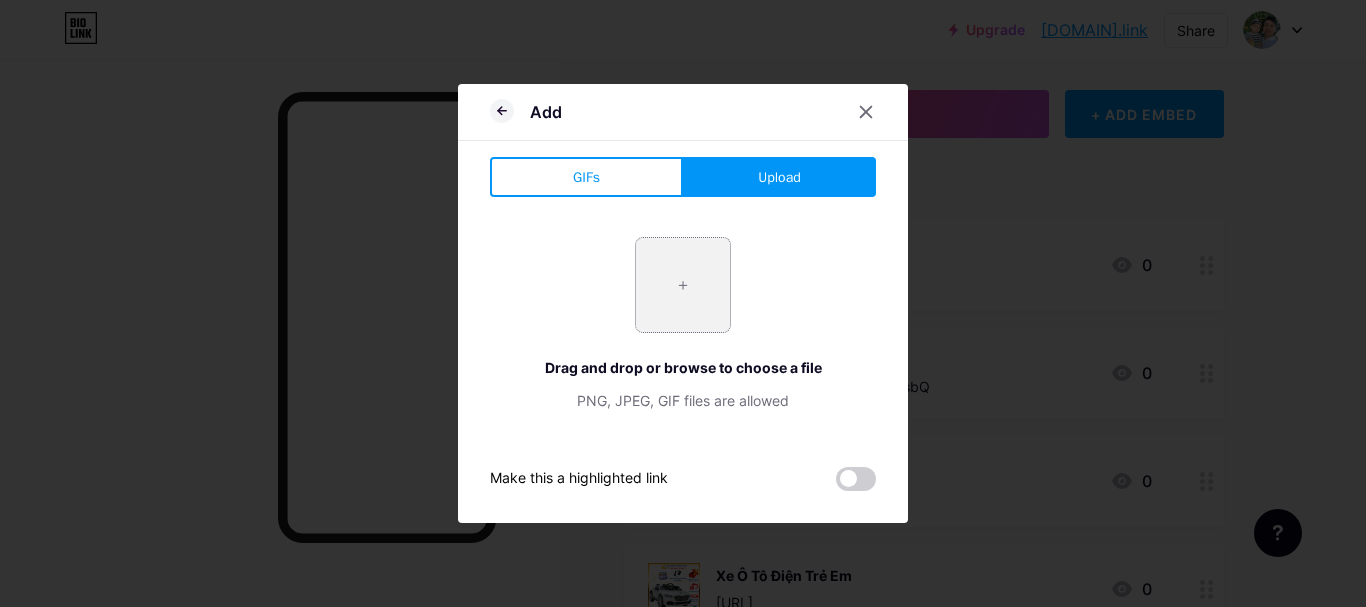 click at bounding box center (683, 285) 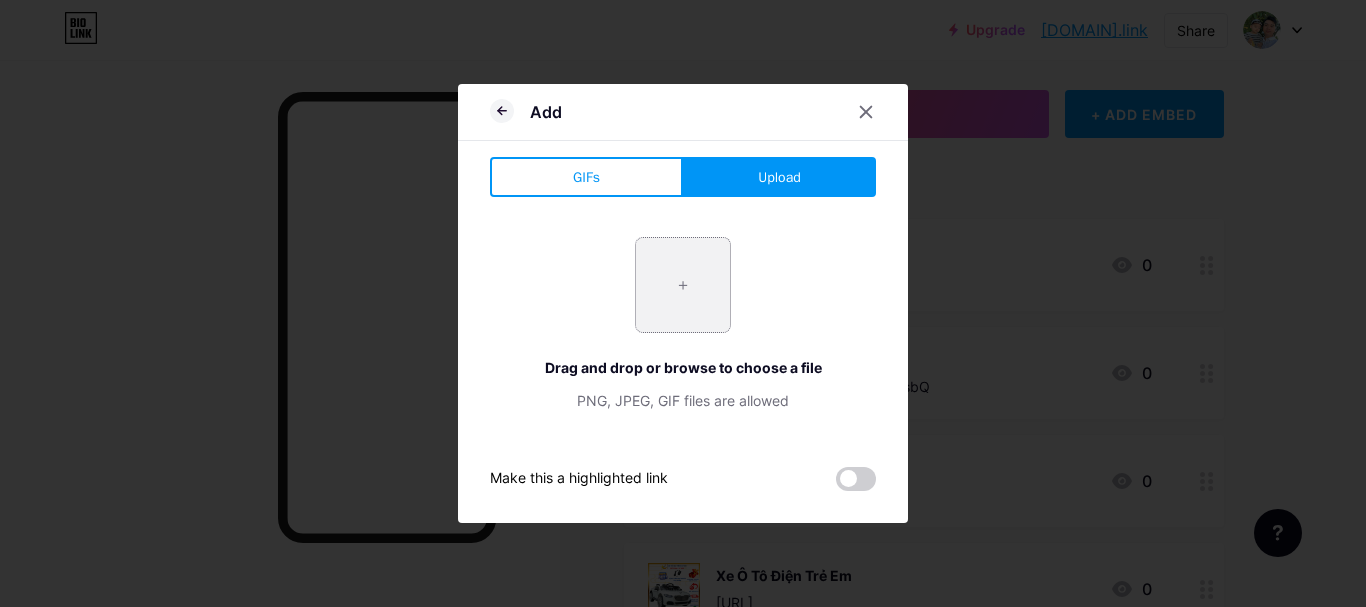 type on "C:\fakepath\[FILENAME].webp" 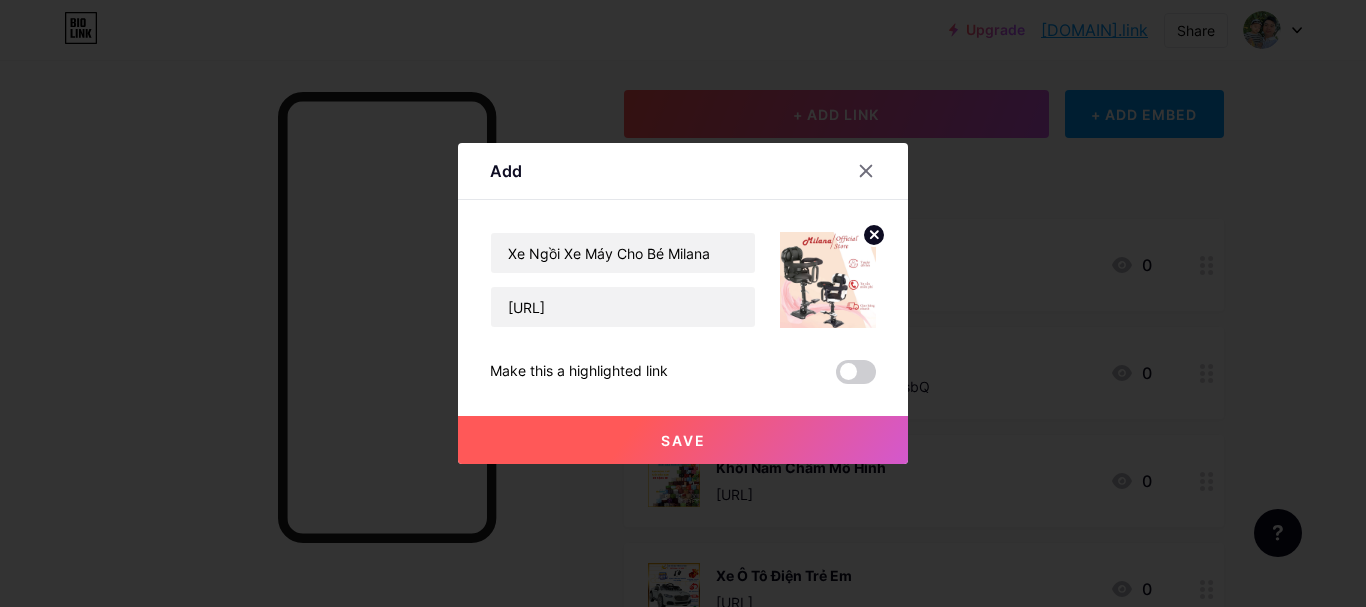 click on "Save" at bounding box center [683, 440] 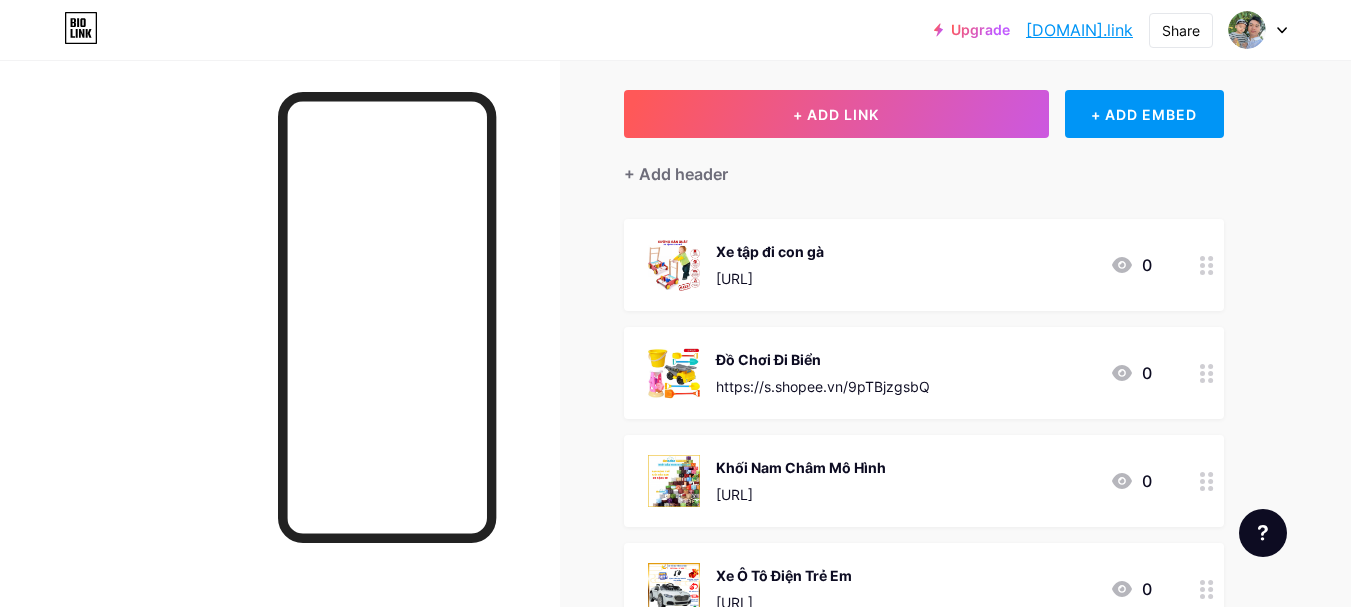click on "Links
Posts
Design
Subscribers
NEW
Stats
Settings       + ADD LINK     + ADD EMBED
+ Add header
Xe tập đi con gà
[URL]
0
Đồ Chơi Đi Biển
[URL]
0
Khối Nam Châm Mô Hình
[URL]
0
Xe Ô Tô Điện Trẻ Em
[URL]
0
Ghế ăn dặm cao cấp Chilux
[URL]
0
Xe đẩy gấp gọn đảo chiều Mămmy
0" at bounding box center [654, 740] 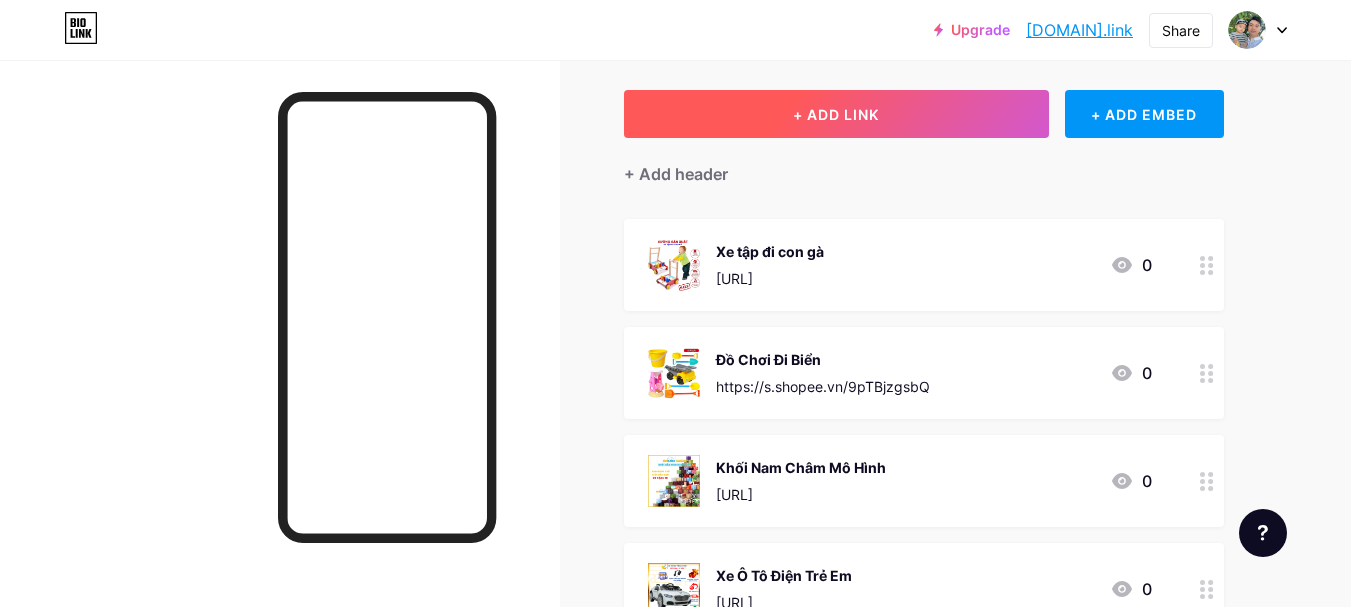 click on "+ ADD LINK" at bounding box center (836, 114) 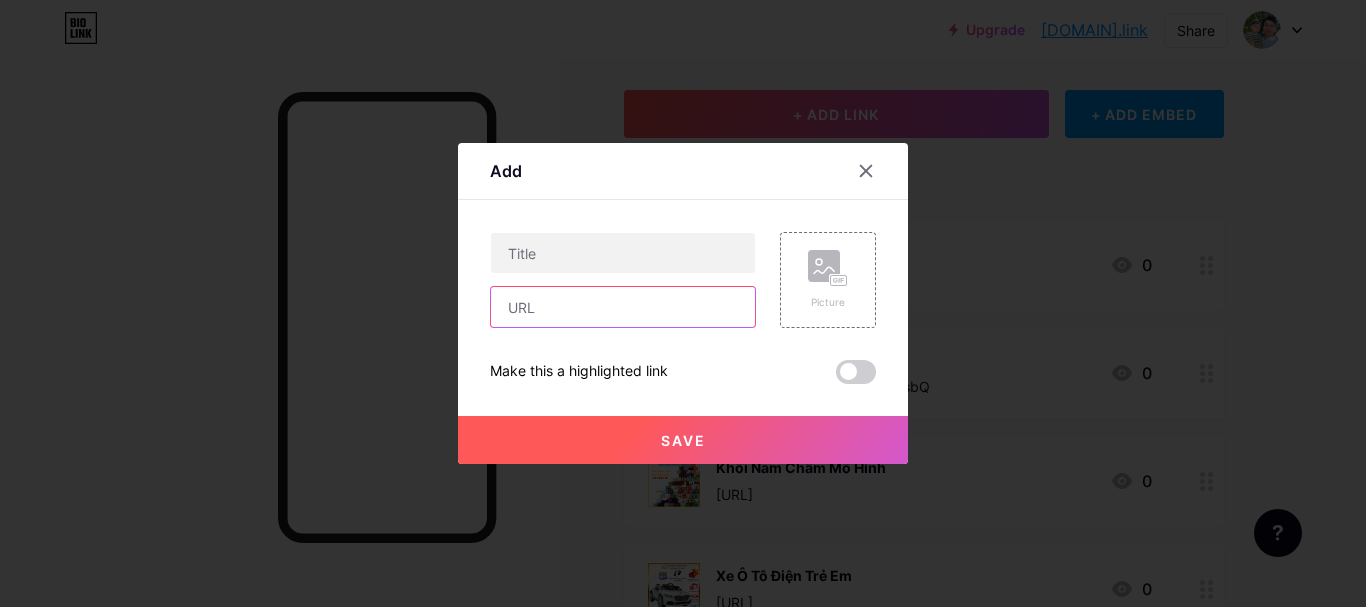 click at bounding box center (623, 307) 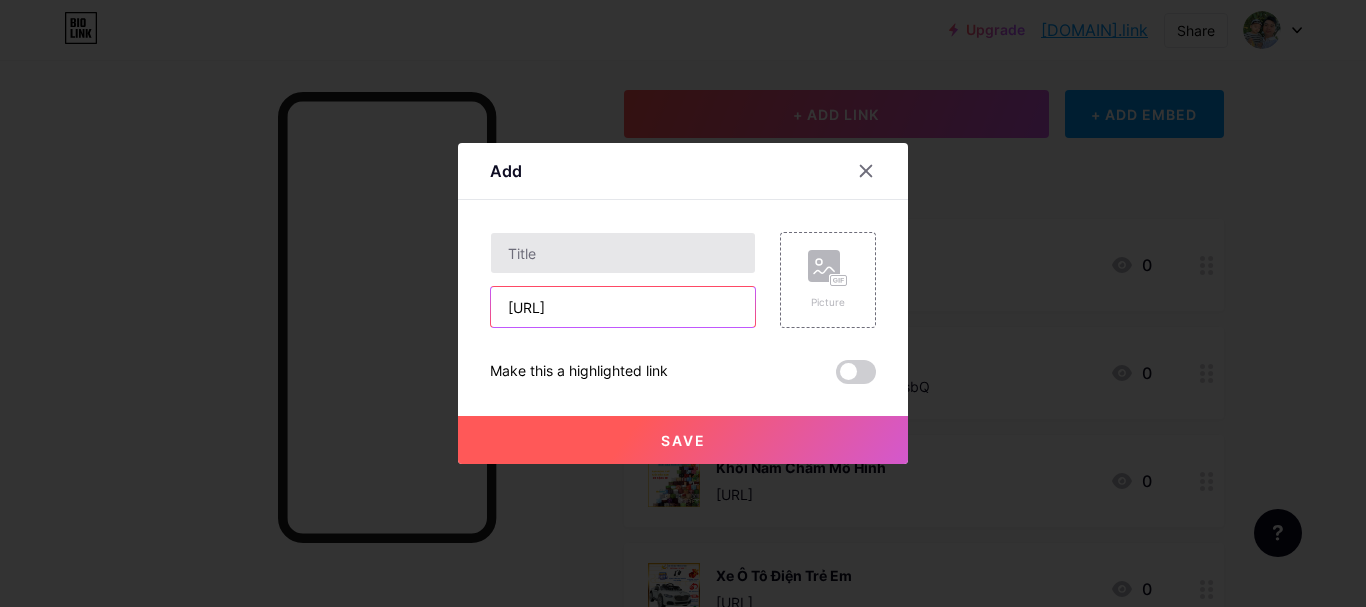 type on "[URL]" 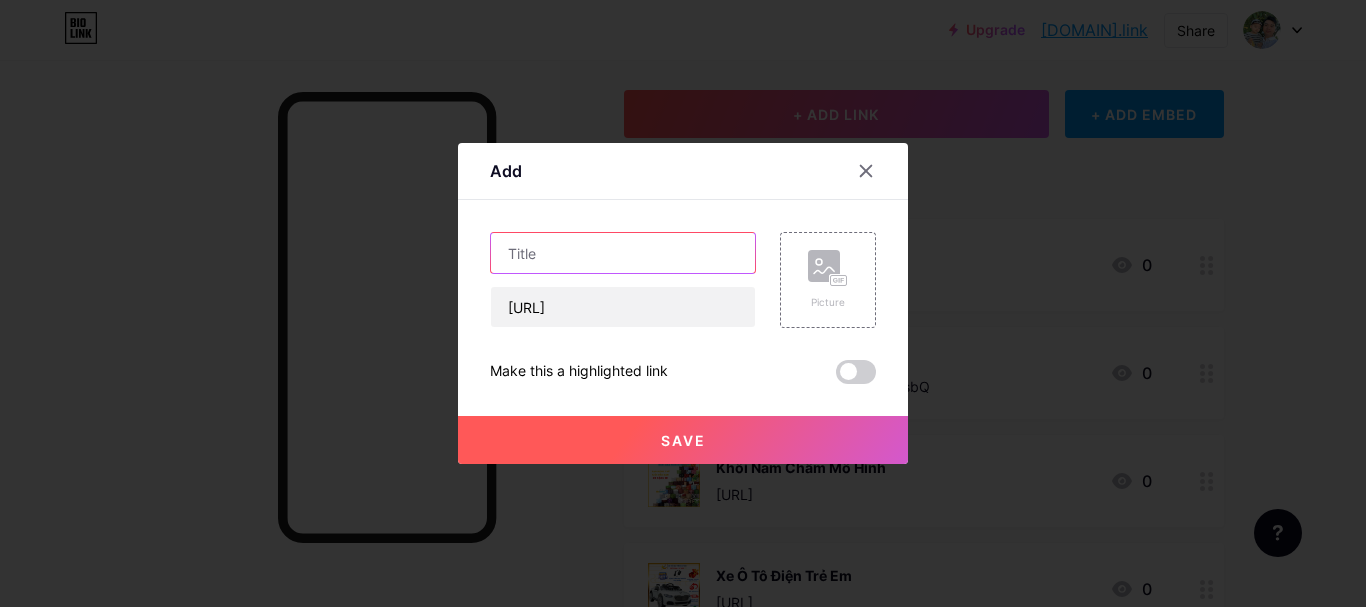 click at bounding box center [623, 253] 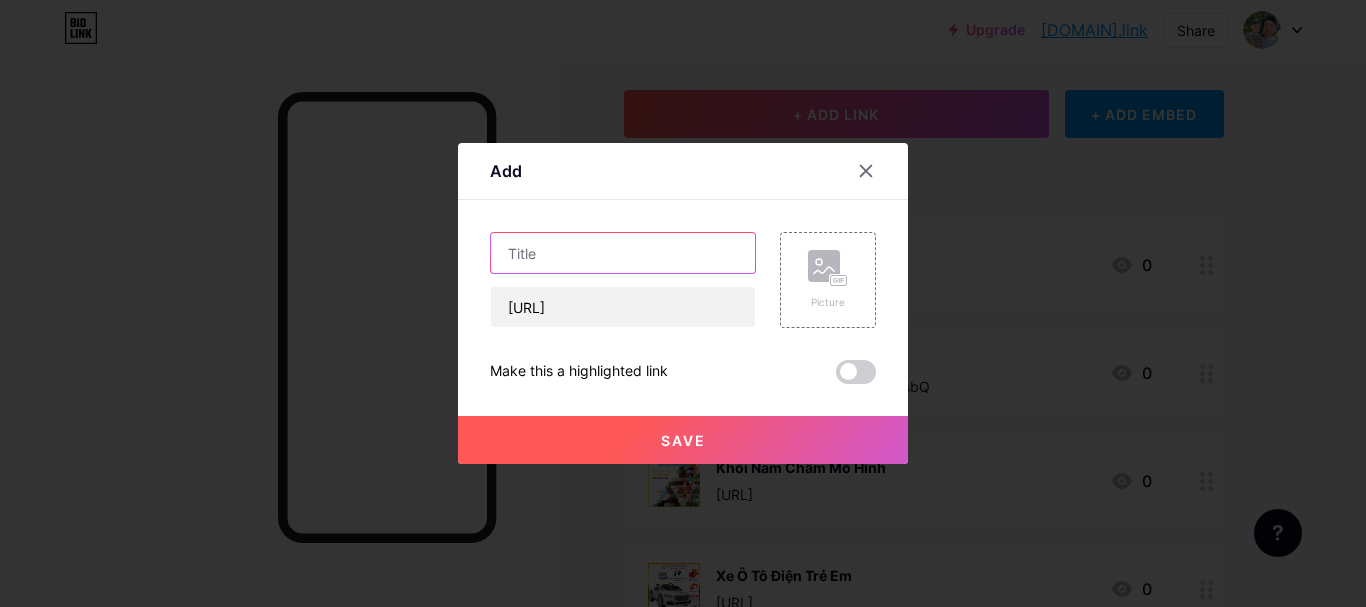 click at bounding box center (623, 253) 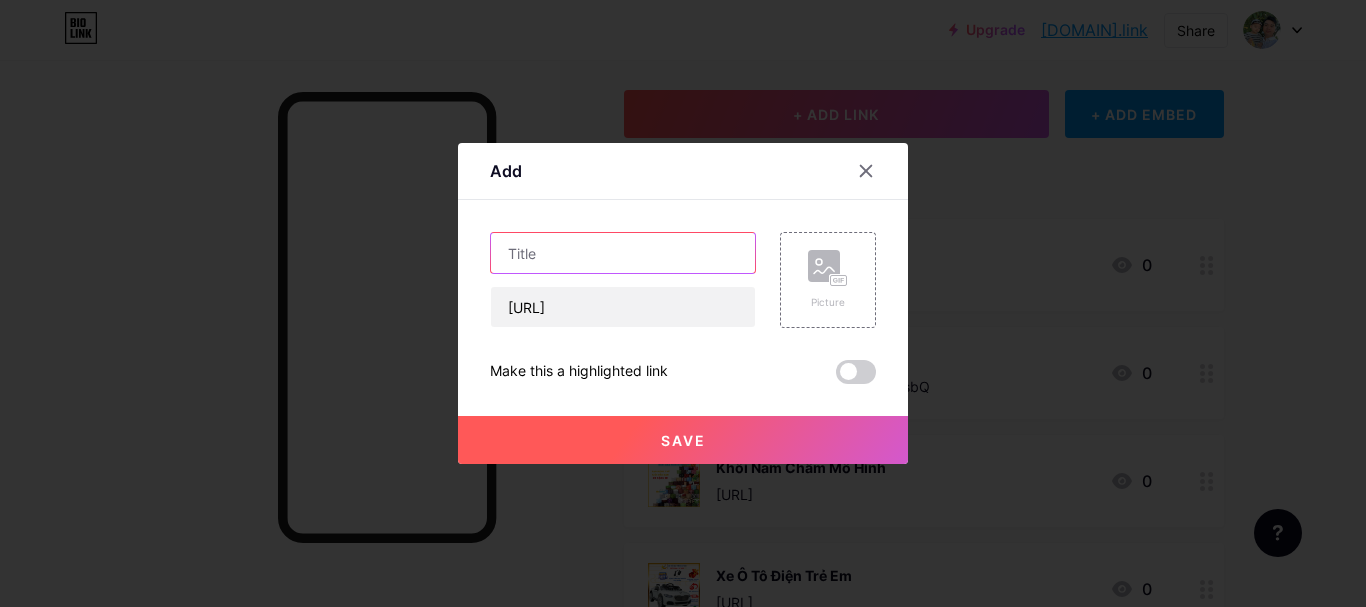 paste on "Flashcard Cho Bé - Bộ Thẻ Dạy Trẻ Thế Giới Xung Quanh" 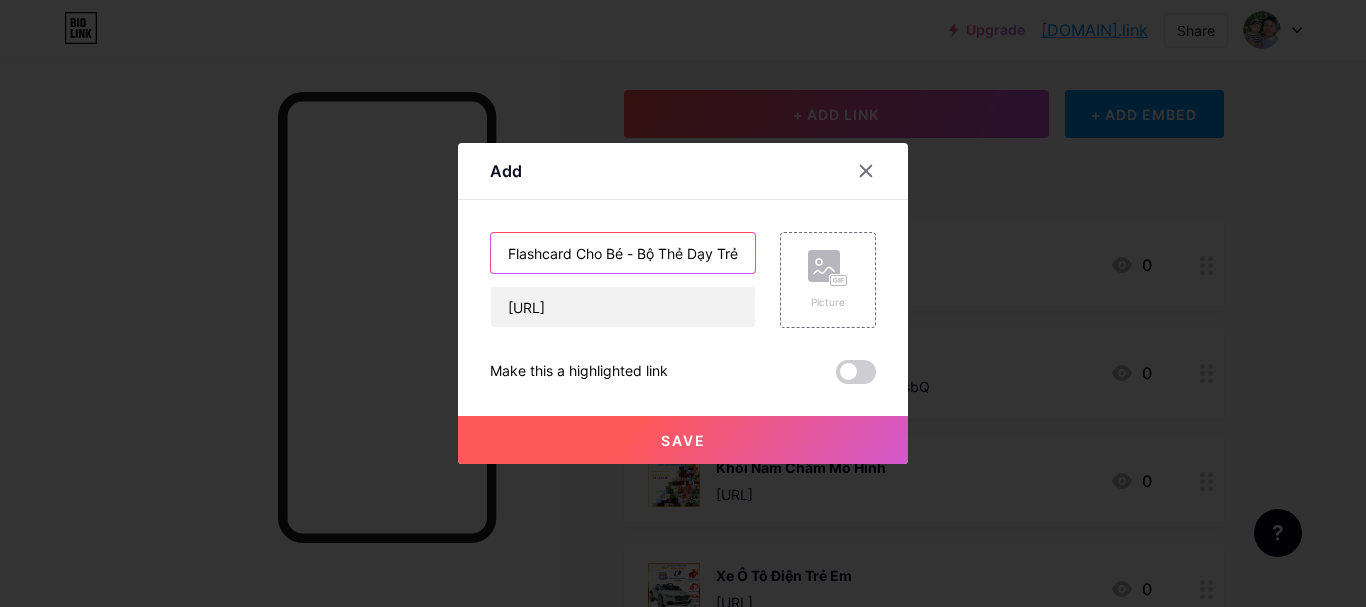 scroll, scrollTop: 0, scrollLeft: 146, axis: horizontal 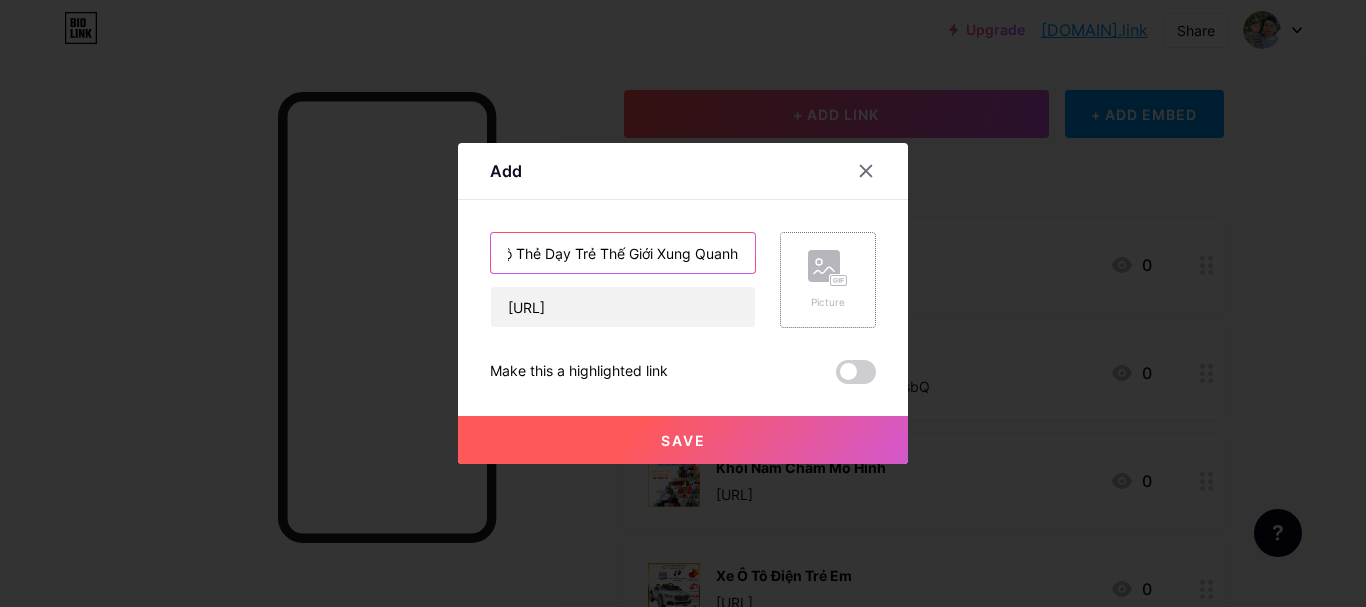type on "Flashcard Cho Bé - Bộ Thẻ Dạy Trẻ Thế Giới Xung Quanh" 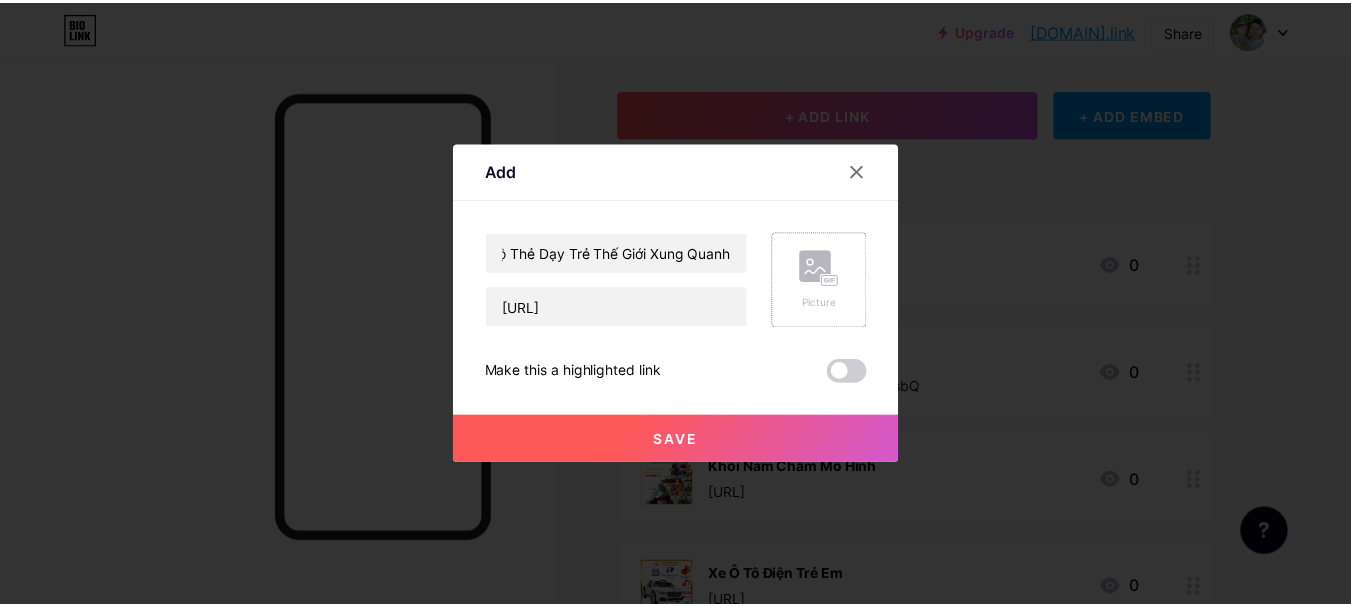 scroll, scrollTop: 0, scrollLeft: 0, axis: both 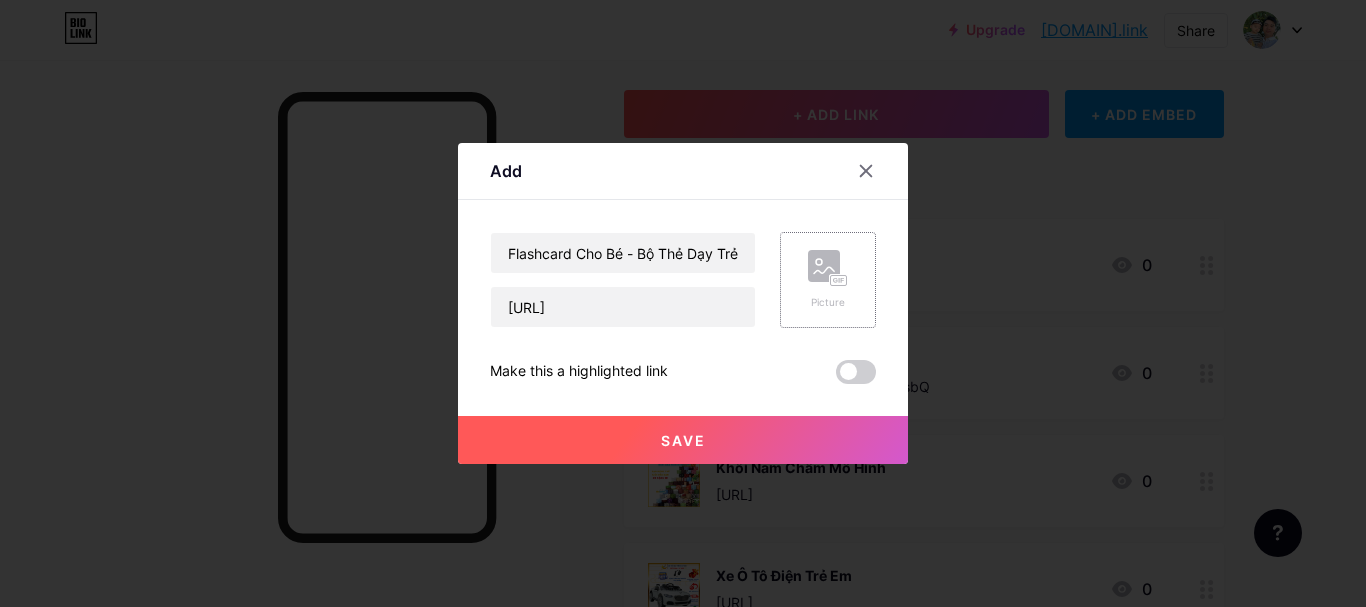 click at bounding box center (824, 266) 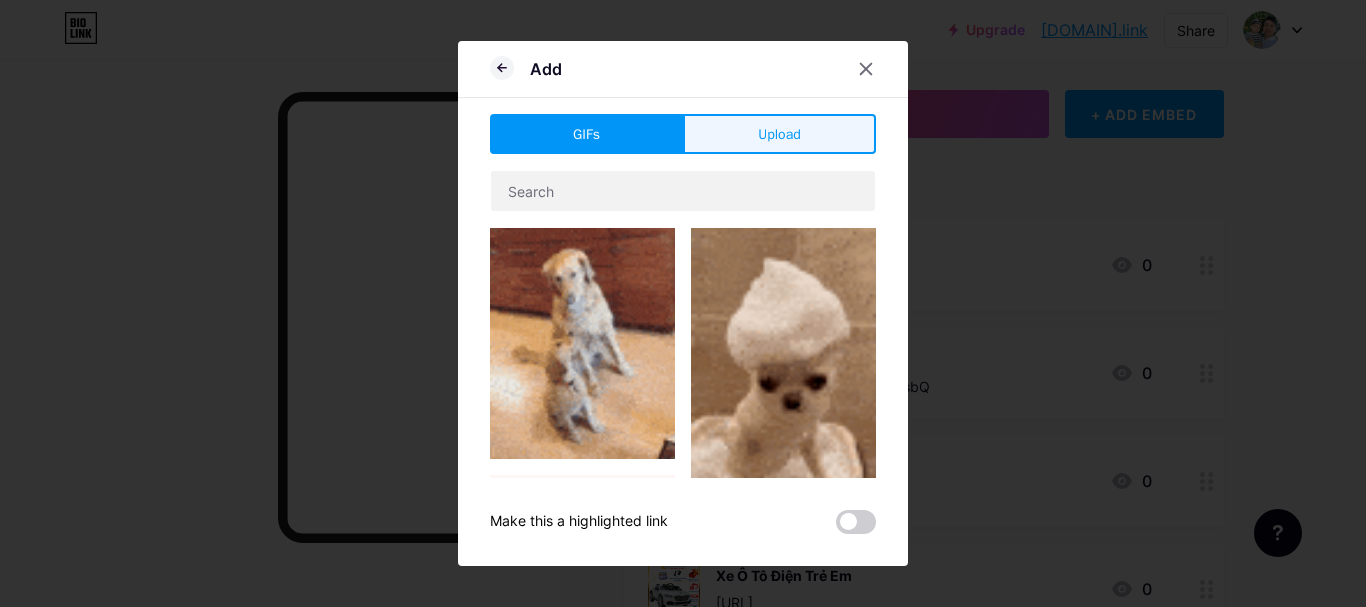 click on "Upload" at bounding box center [779, 134] 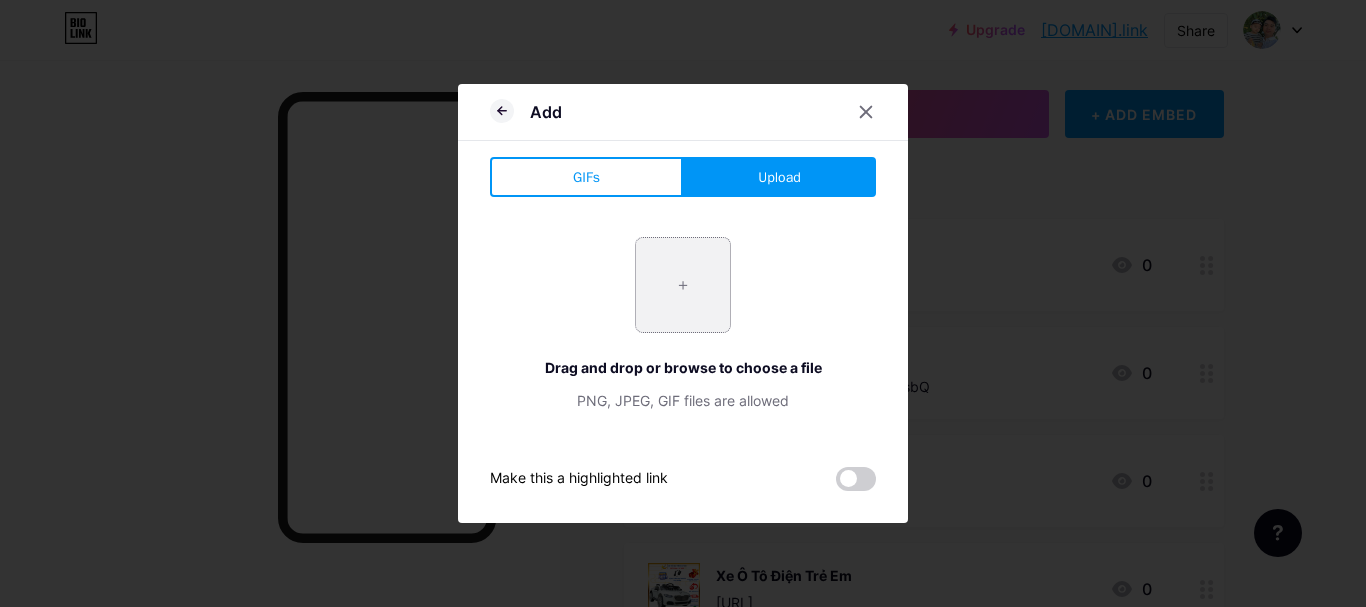 click at bounding box center [683, 285] 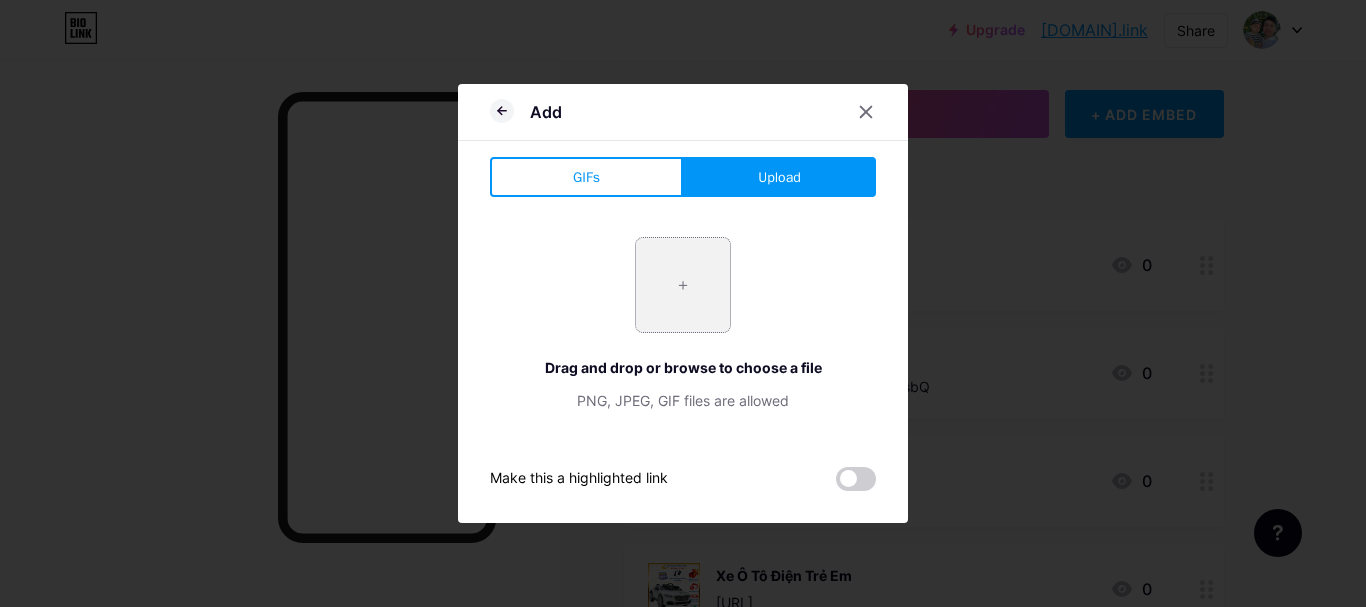 type on "C:\fakepath\[FILENAME].webp" 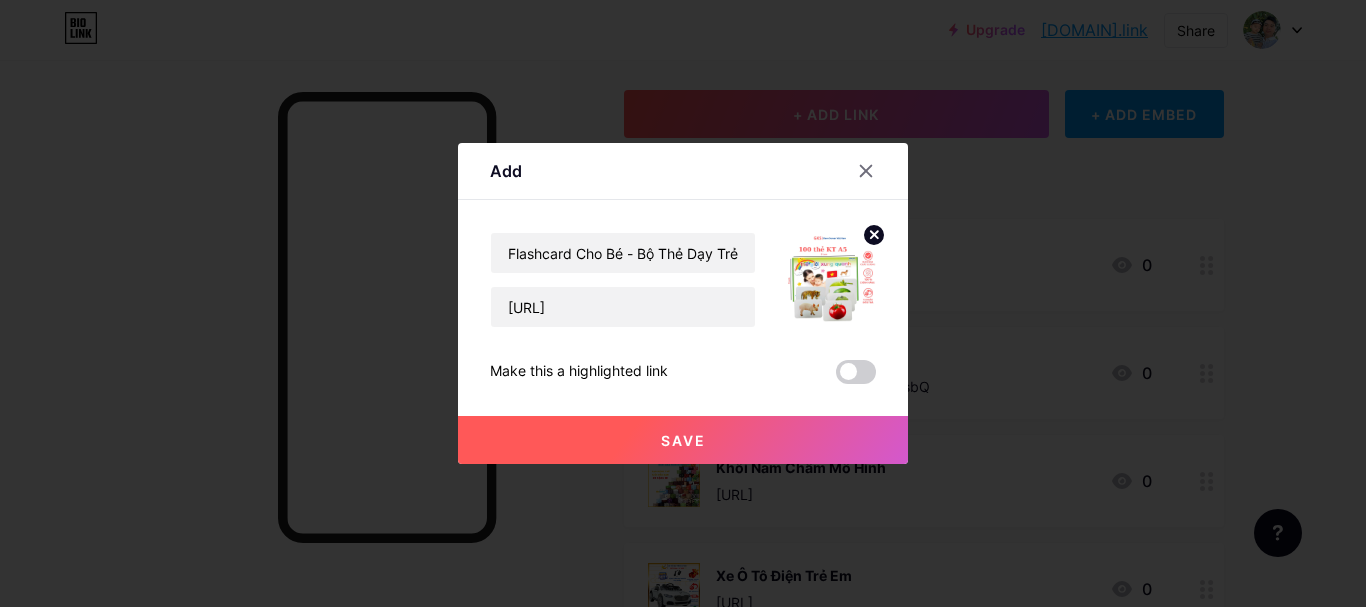 click on "Save" at bounding box center [683, 440] 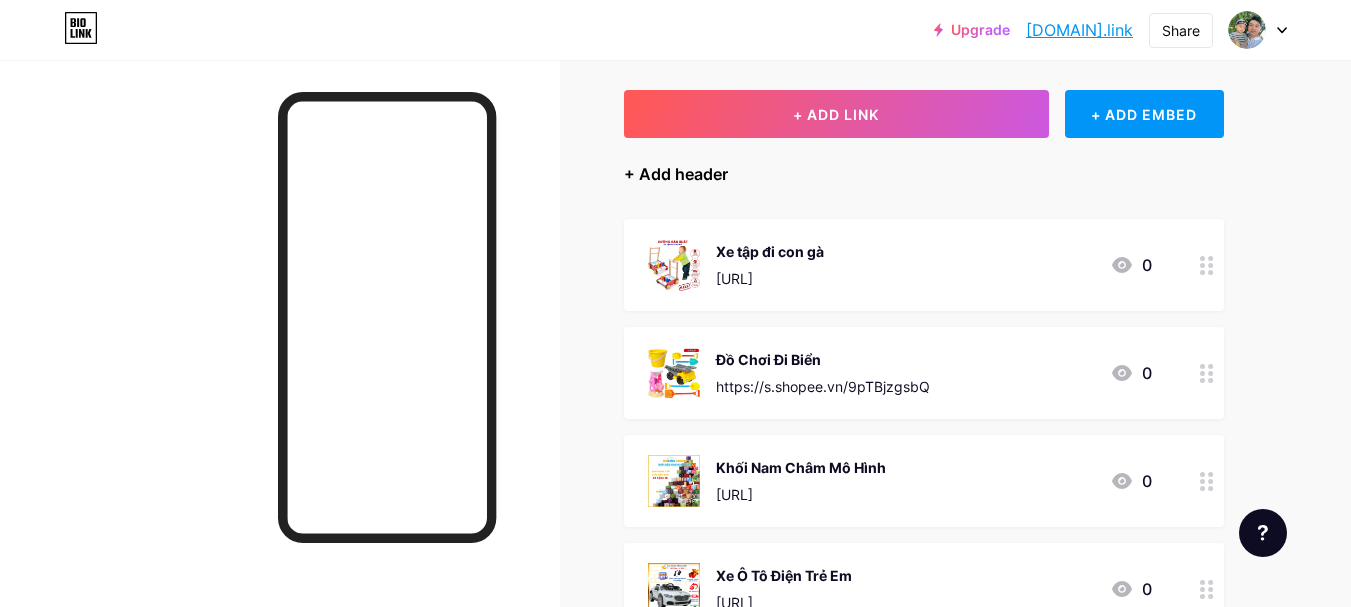 click on "+ Add header" at bounding box center (676, 174) 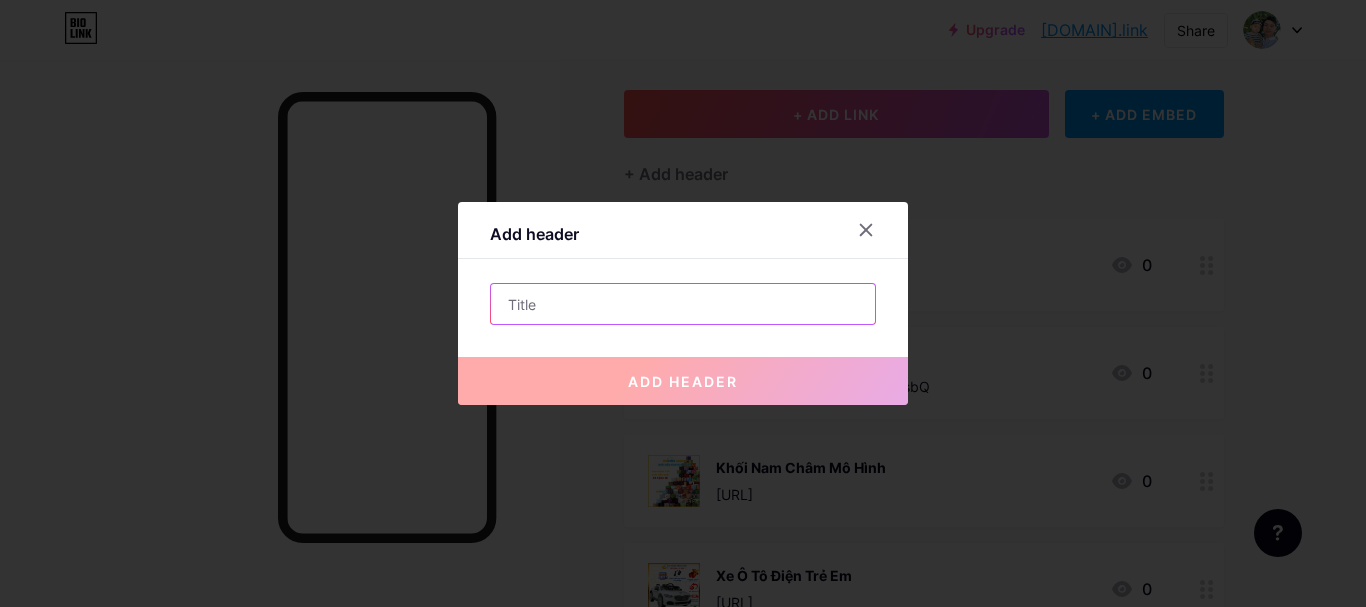 click at bounding box center [683, 304] 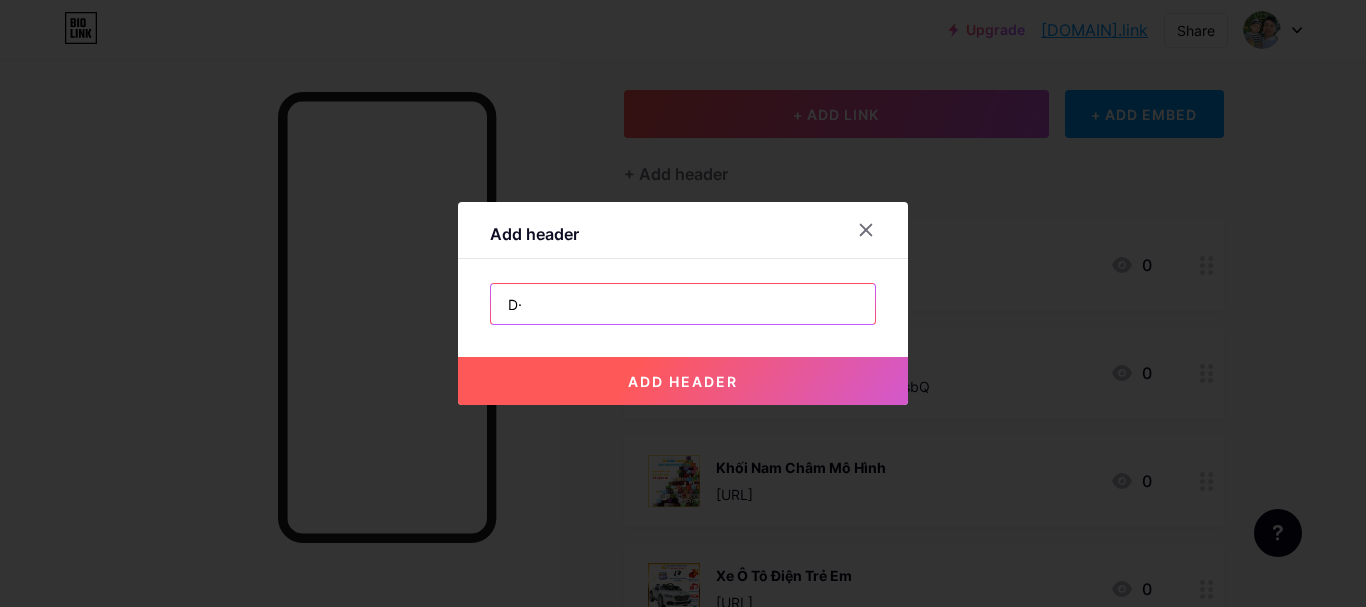 type on "D" 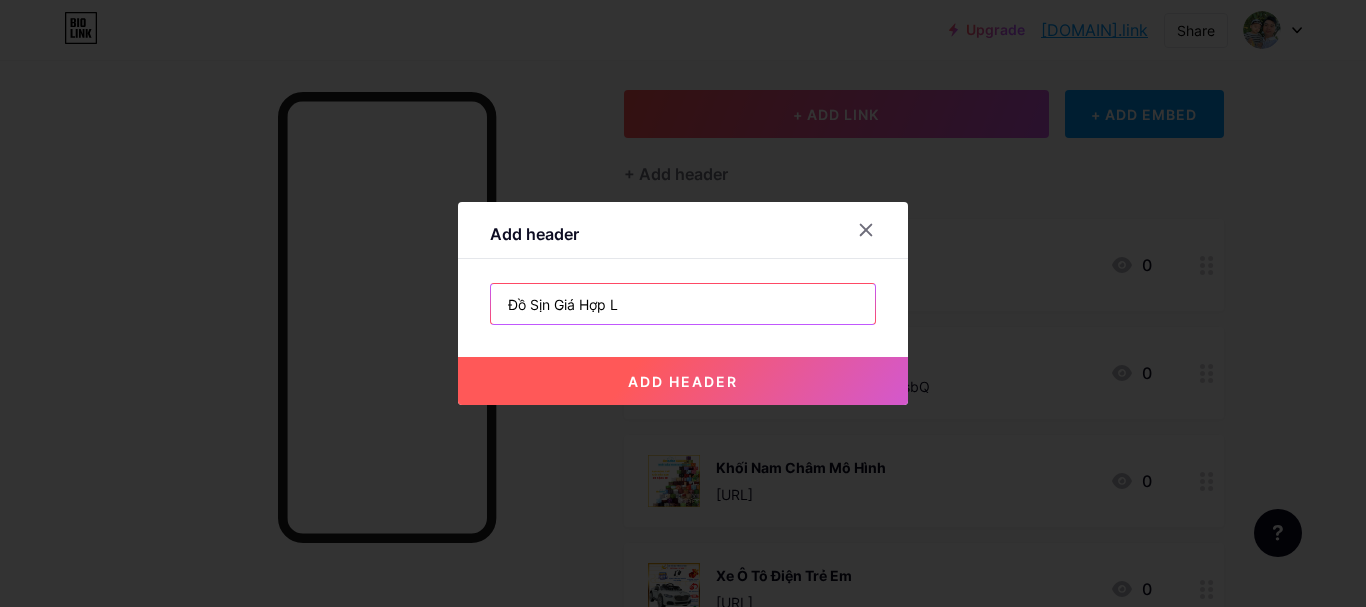 type on "Đồ Sịn Giá Hợp Lý" 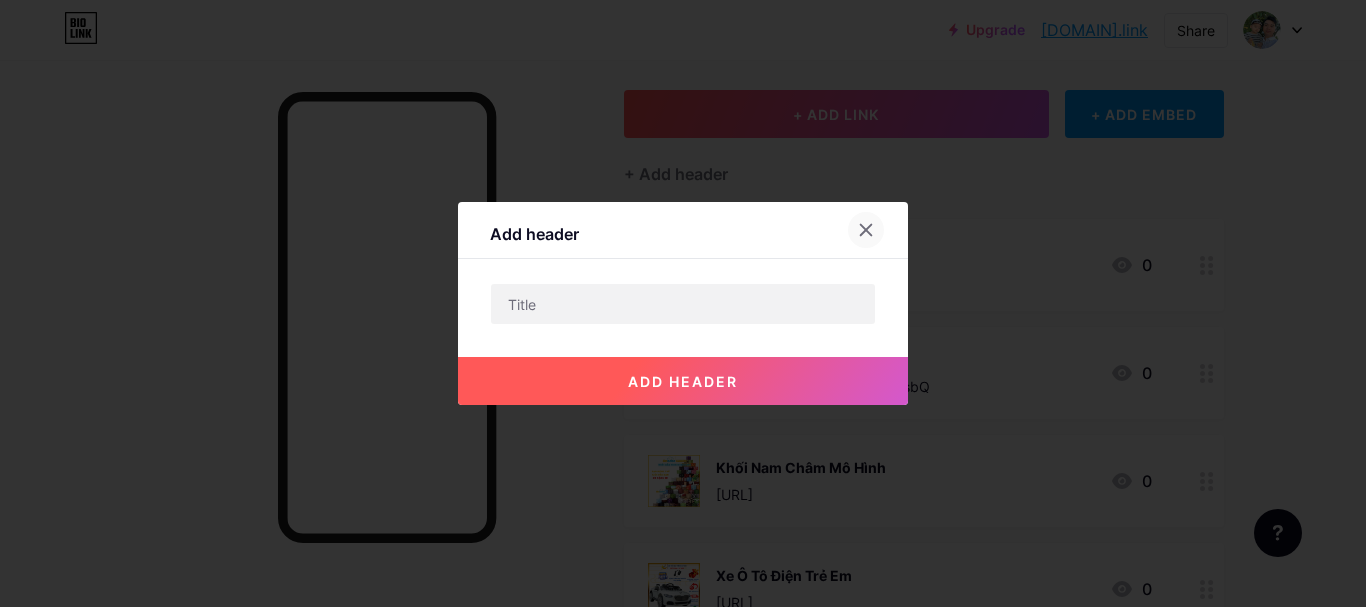 drag, startPoint x: 850, startPoint y: 227, endPoint x: 829, endPoint y: 272, distance: 49.658836 